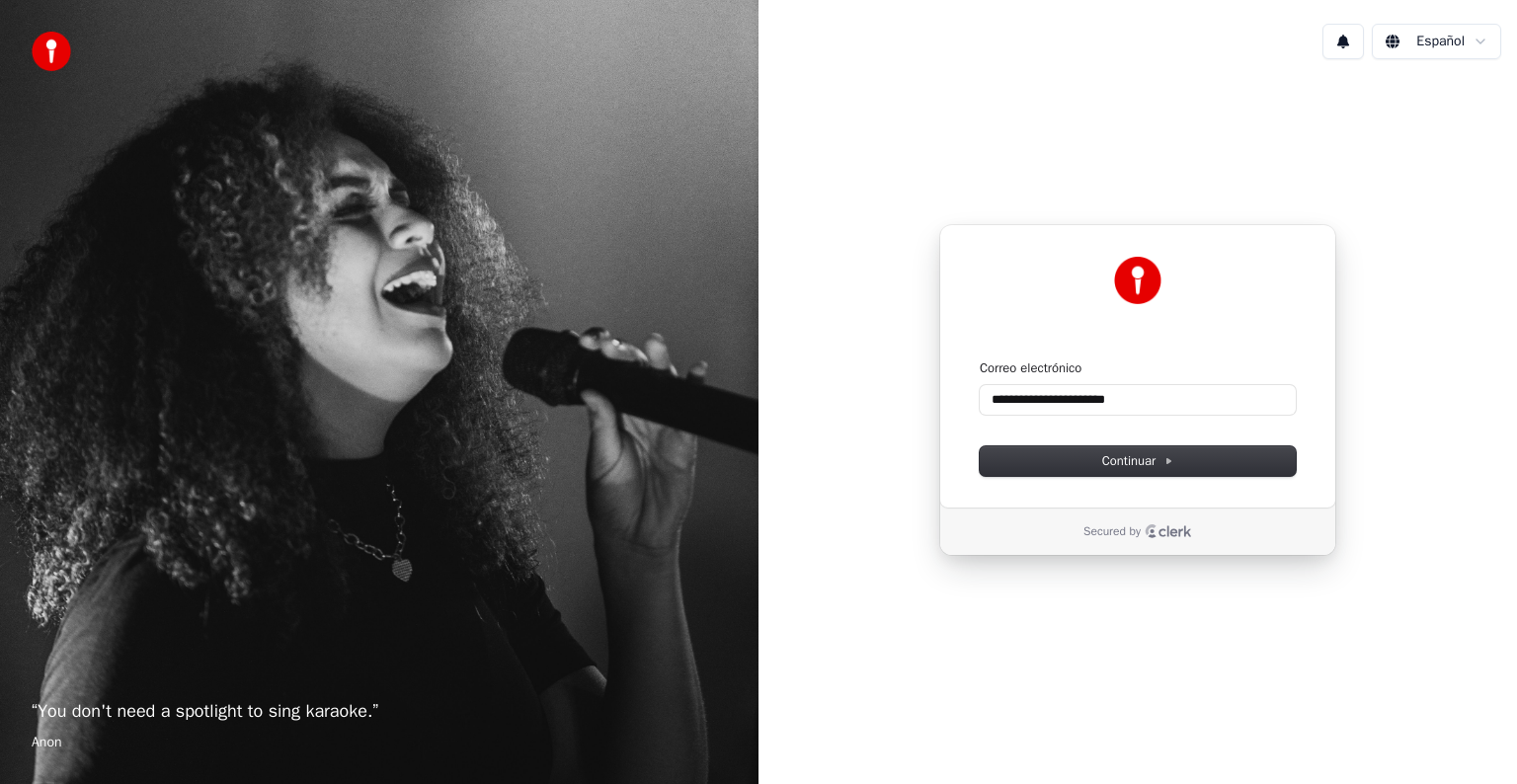 scroll, scrollTop: 0, scrollLeft: 0, axis: both 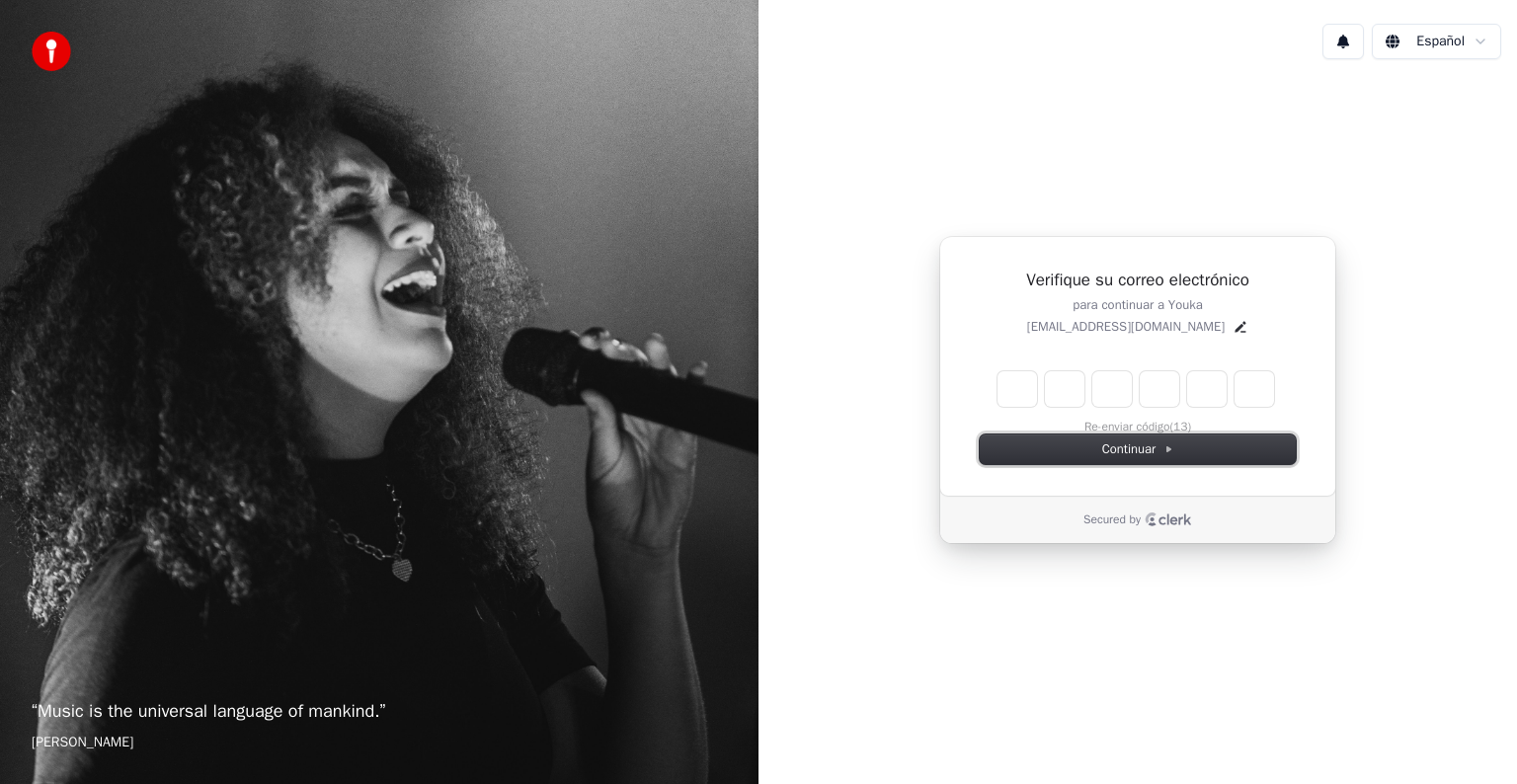 click on "Continuar" at bounding box center [1138, 449] 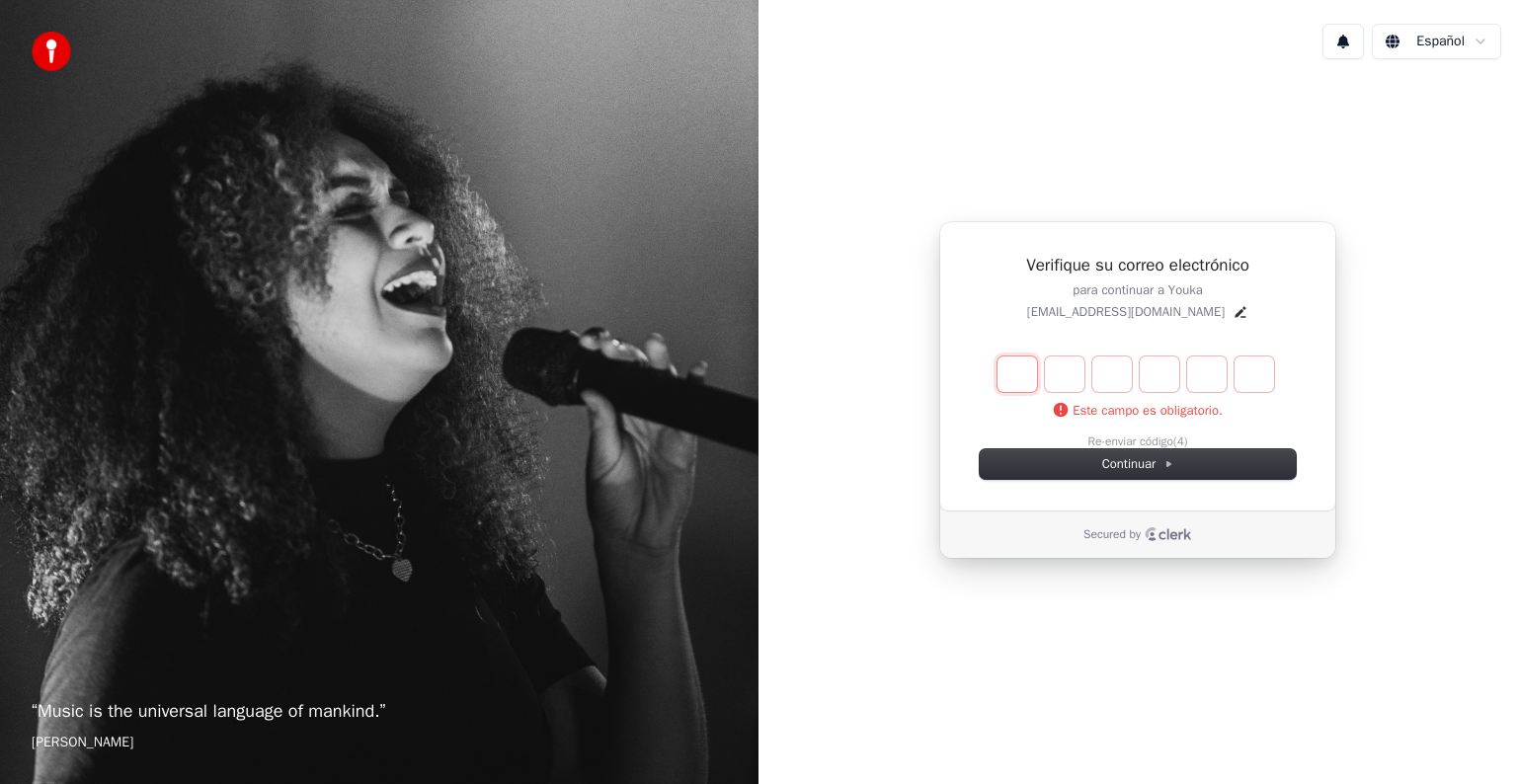 type on "*" 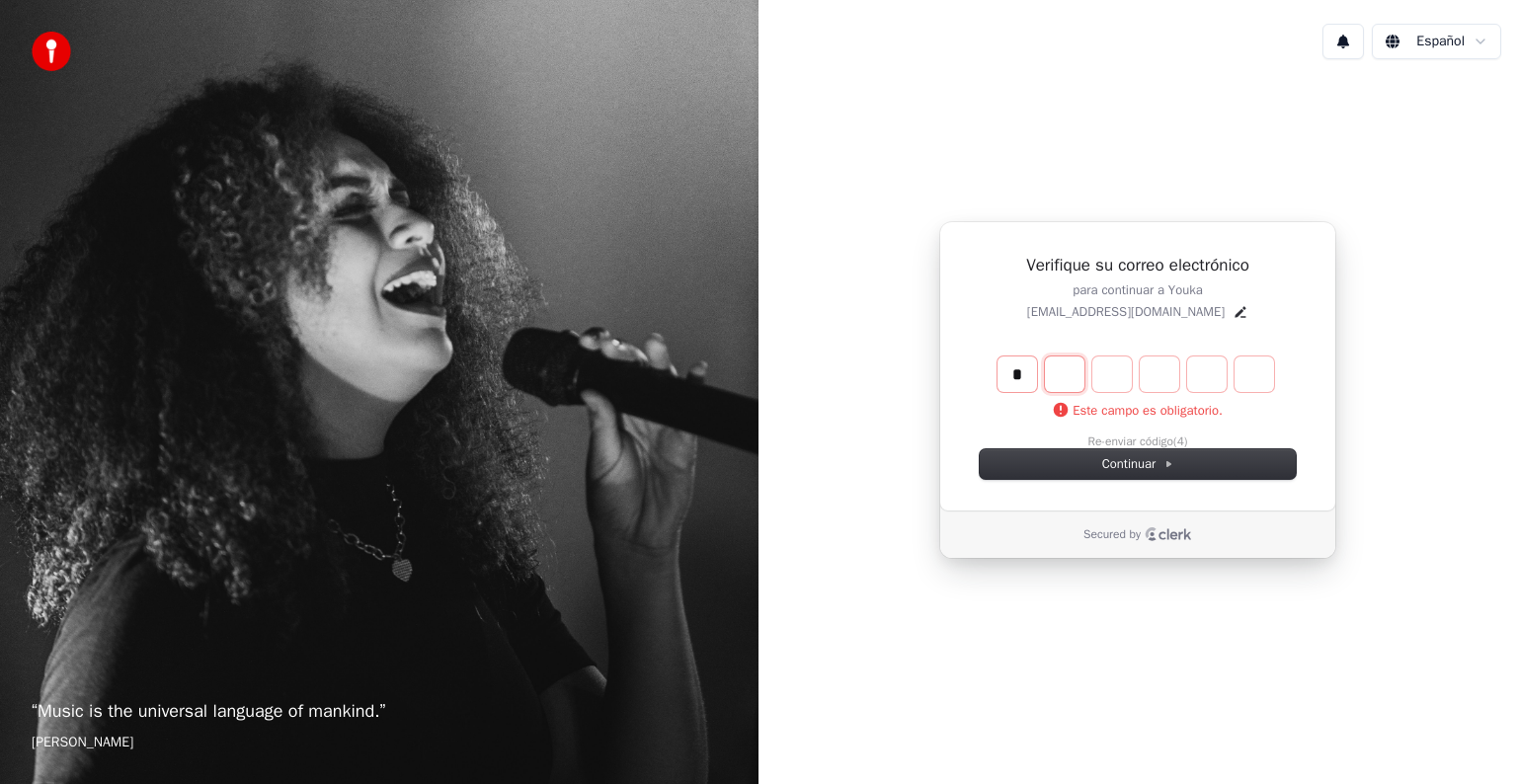 type on "*" 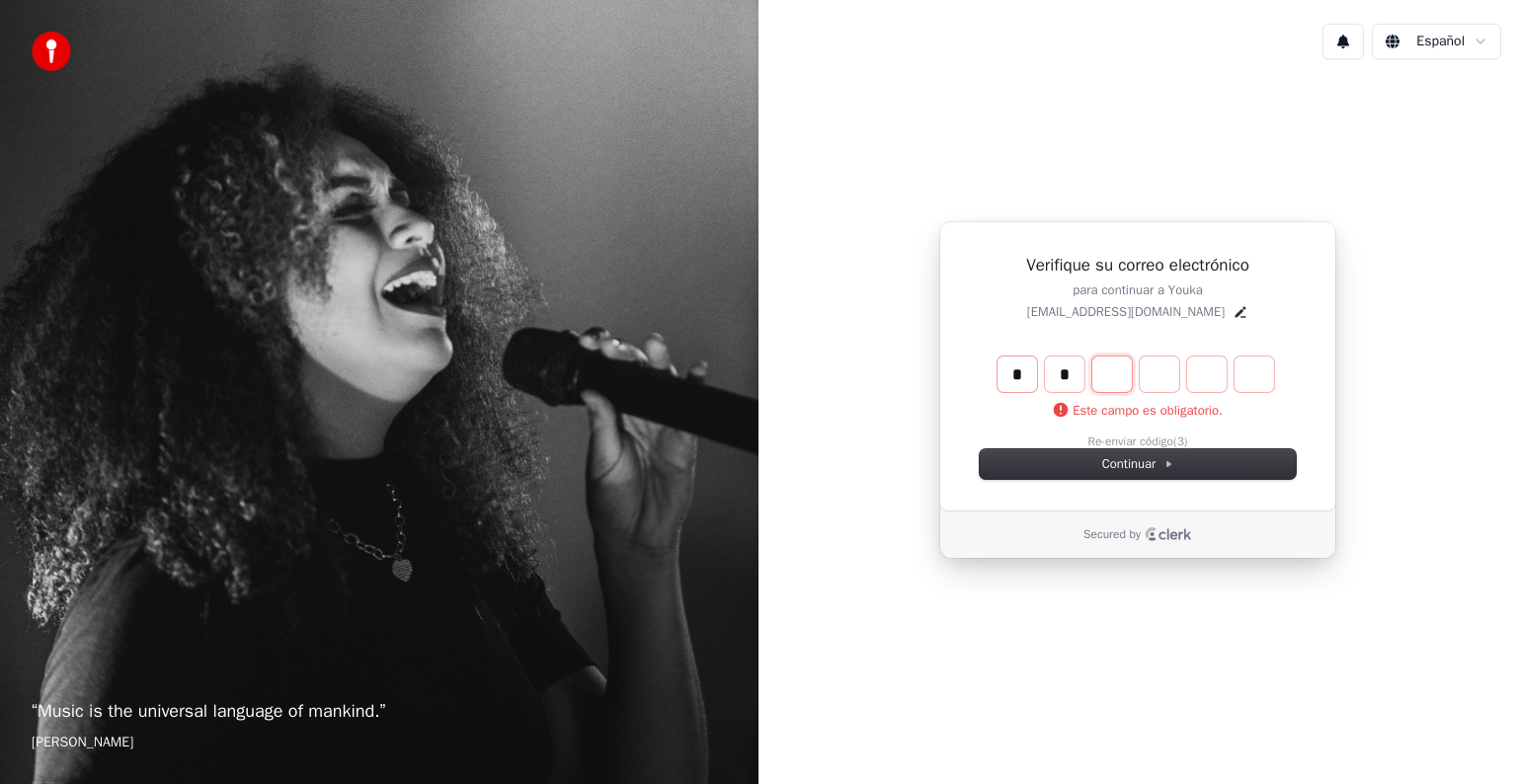 type on "*" 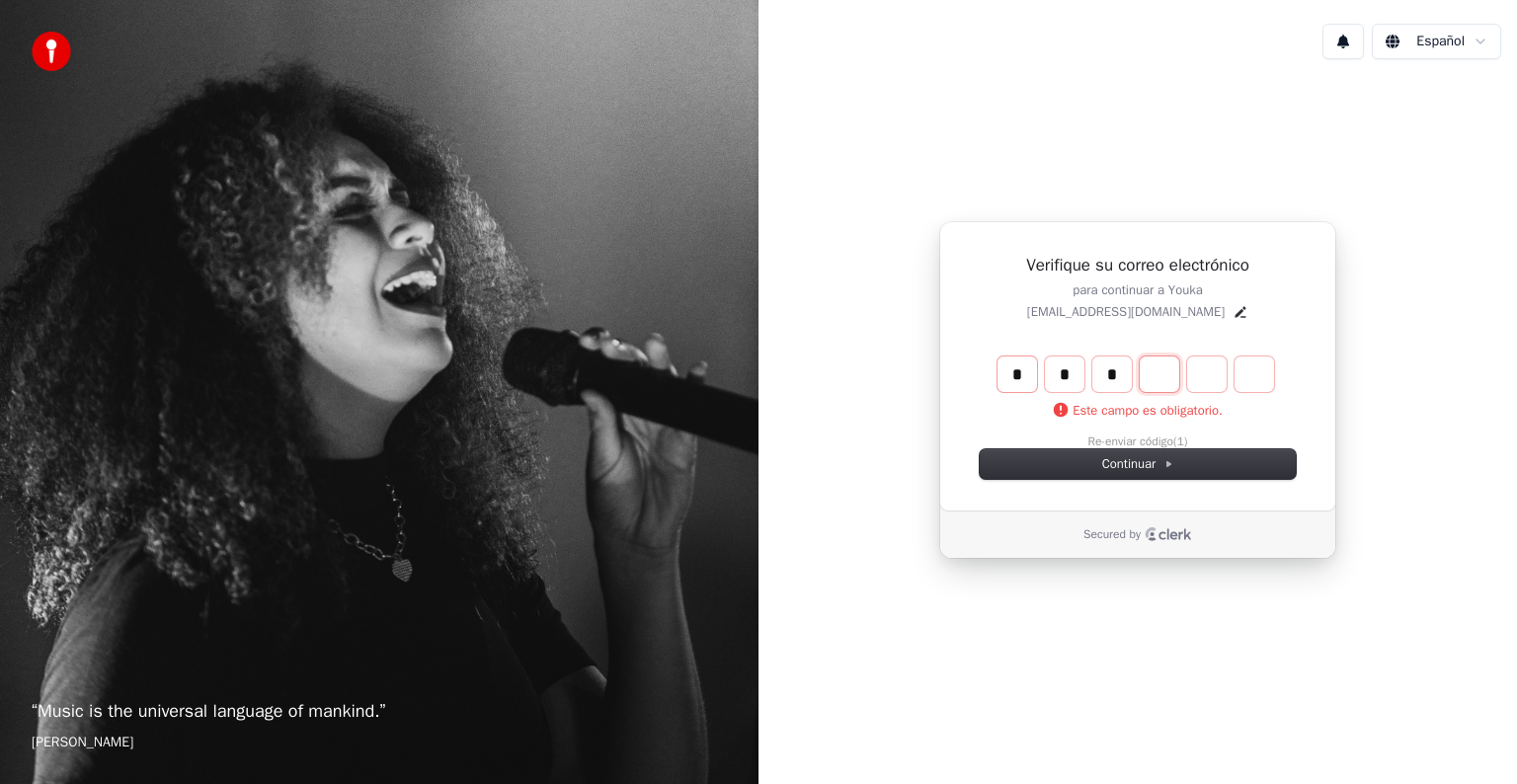 type on "*" 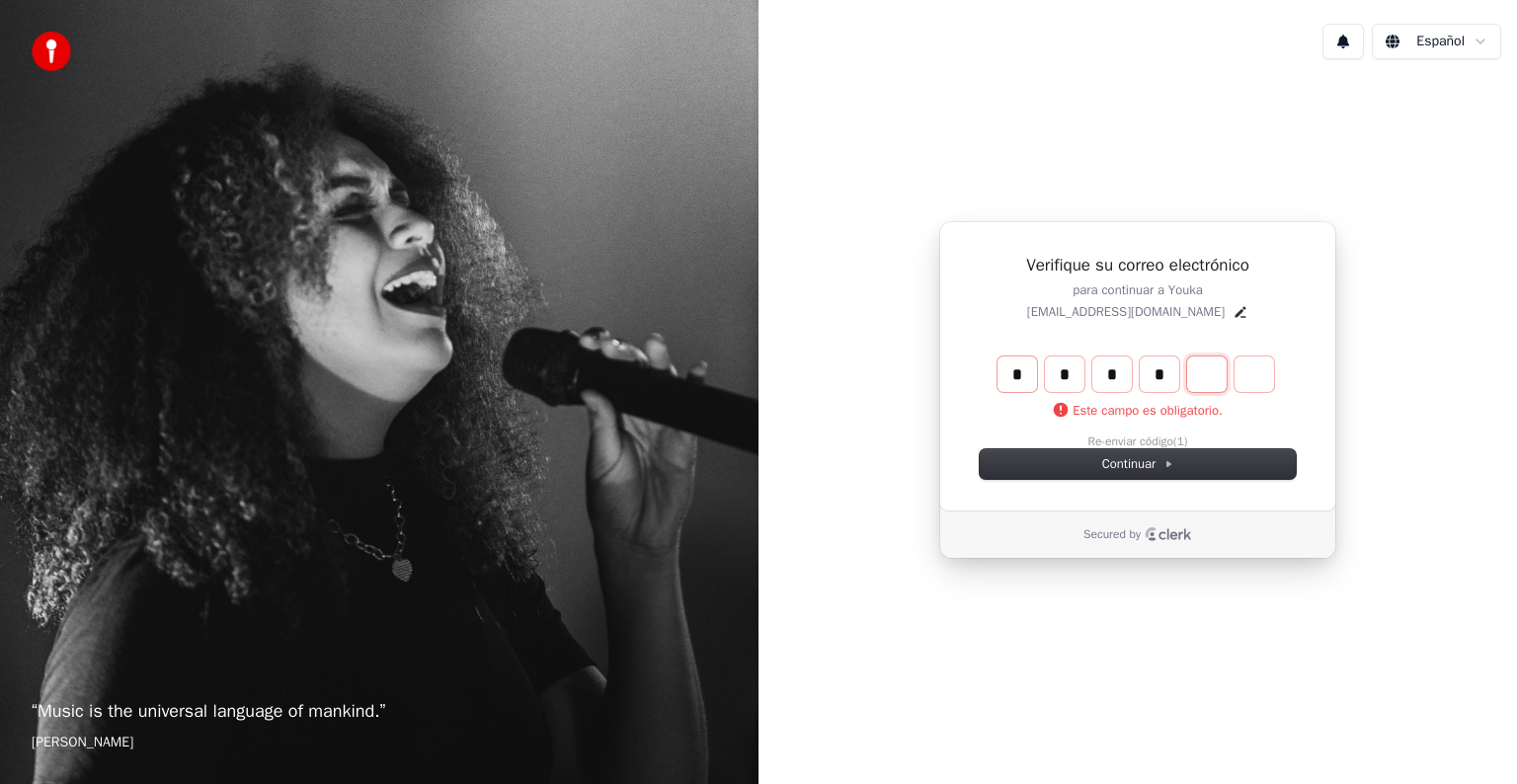 type on "*" 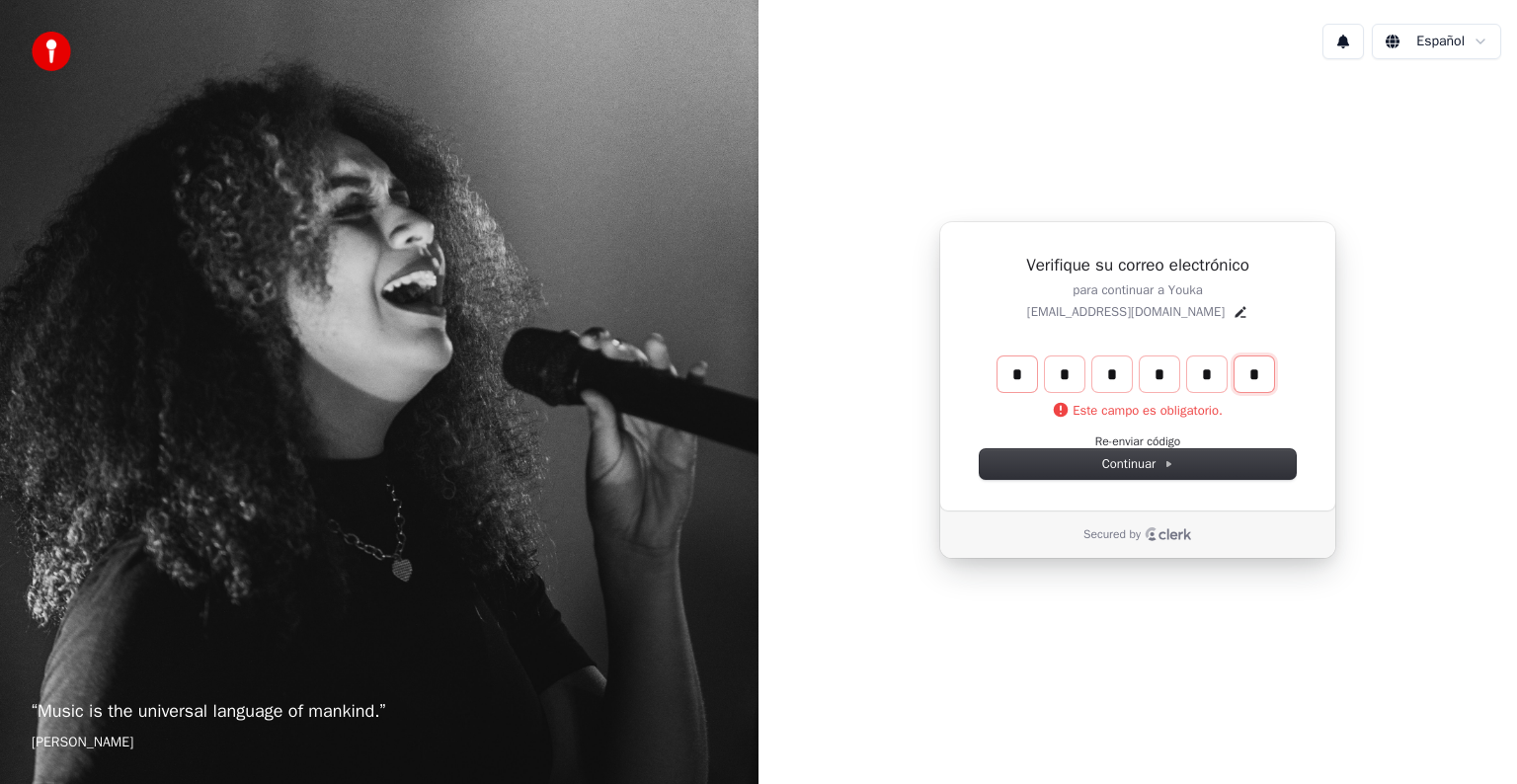 type on "*" 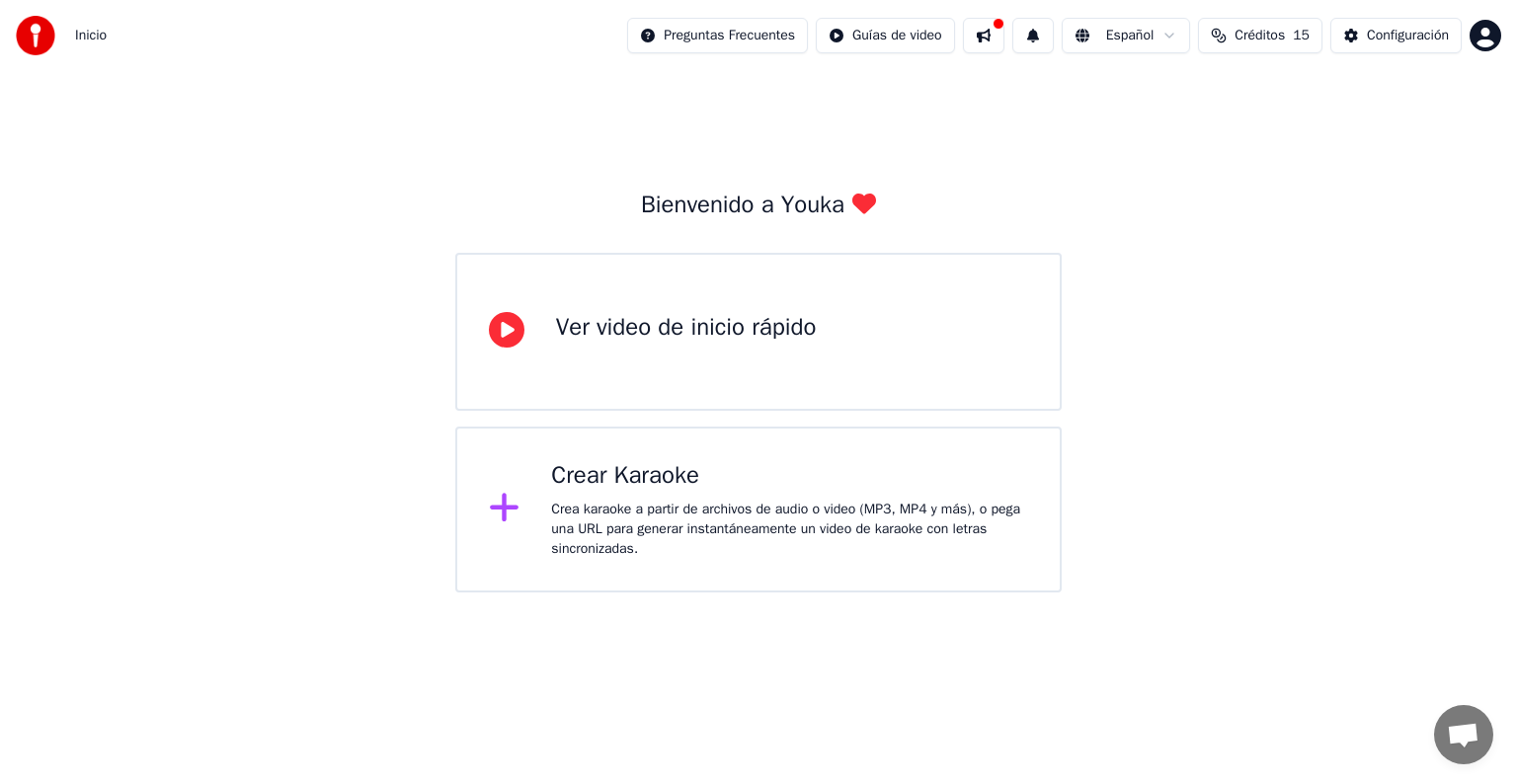 click on "Bienvenido a Youka Ver video de inicio rápido Crear Karaoke Crea karaoke a partir de archivos de audio o video (MP3, MP4 y más), o pega una URL para generar instantáneamente un video de karaoke con letras sincronizadas." at bounding box center (758, 391) 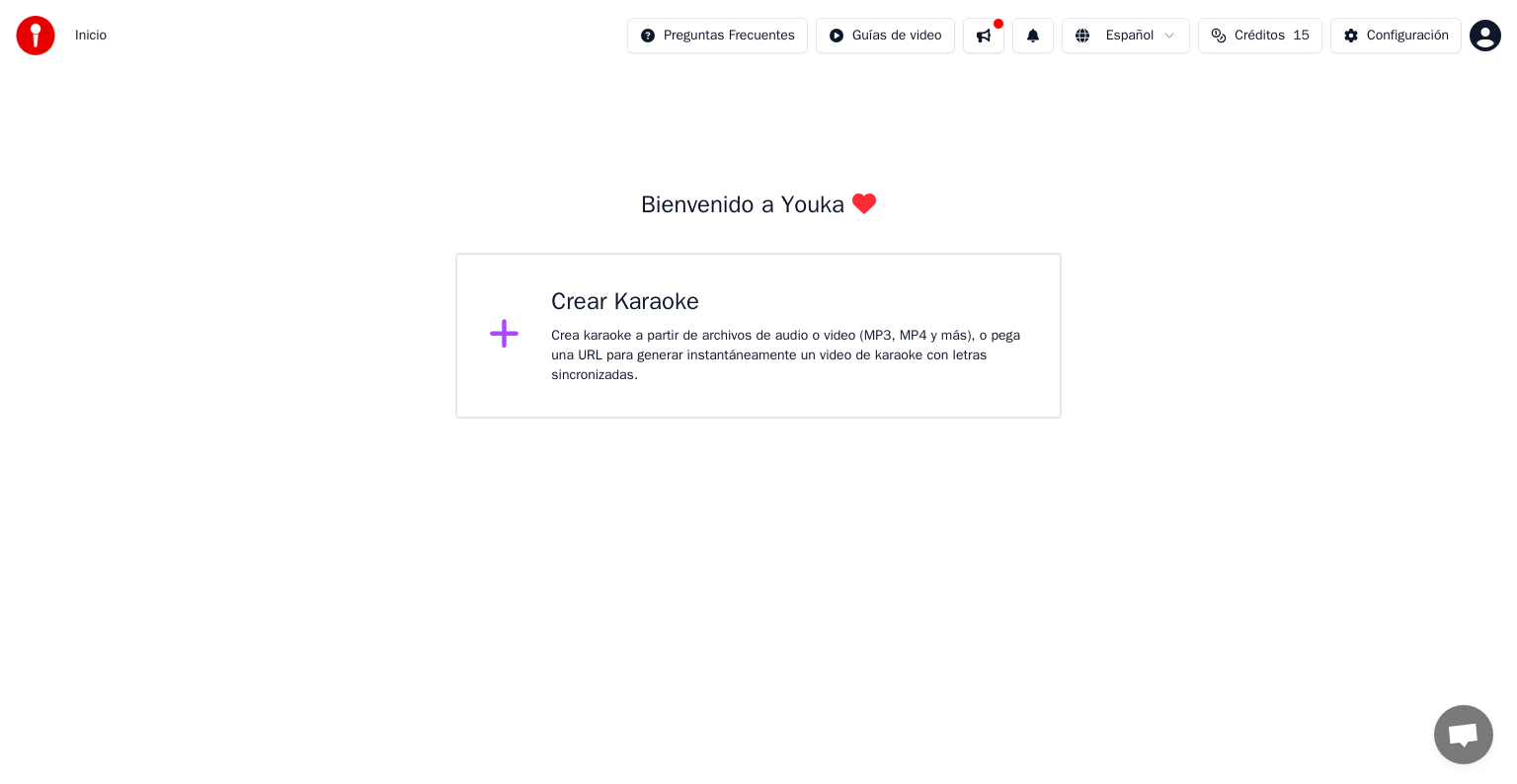 click on "Crea karaoke a partir de archivos de audio o video (MP3, MP4 y más), o pega una URL para generar instantáneamente un video de karaoke con letras sincronizadas." at bounding box center (789, 355) 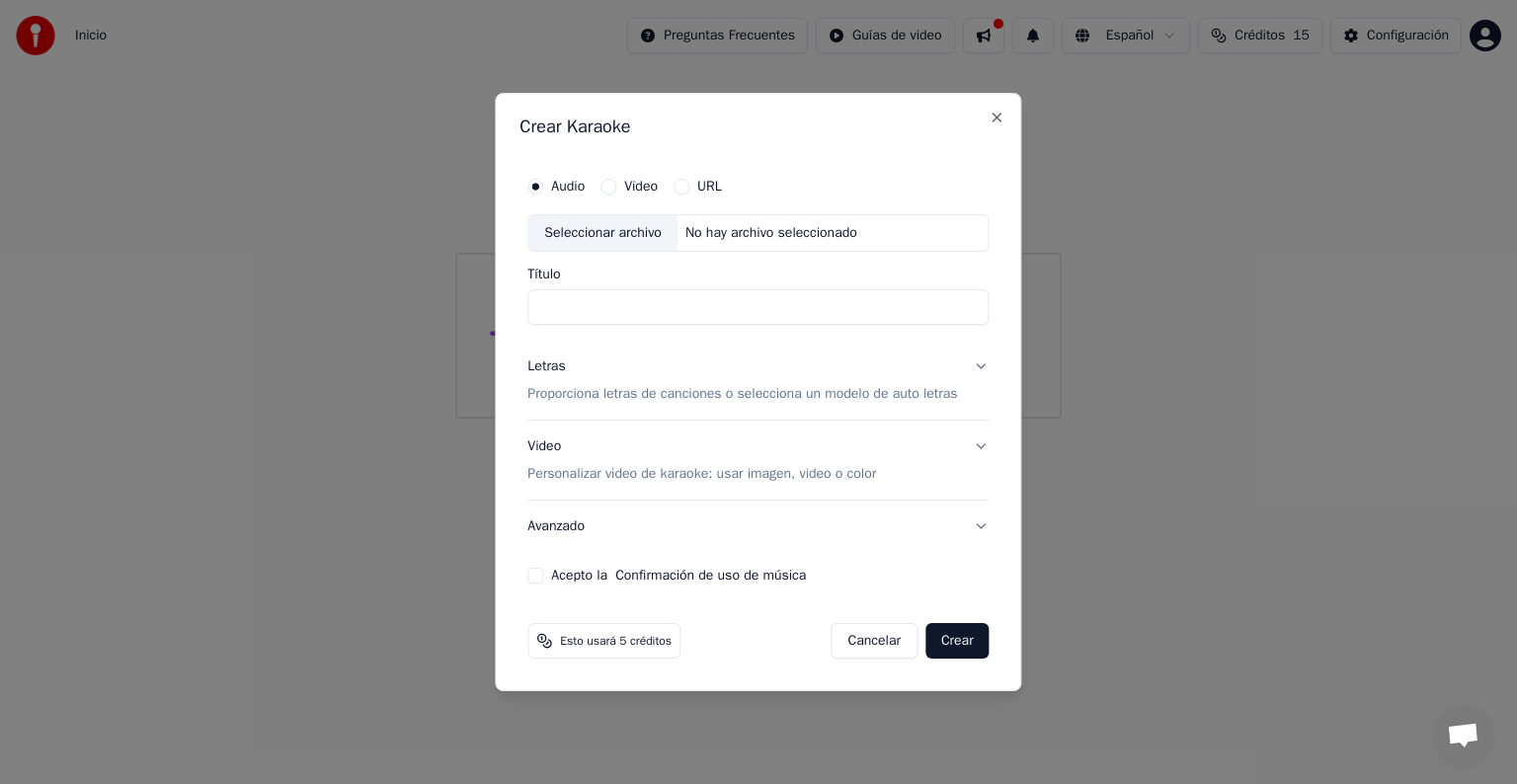 click on "Seleccionar archivo" at bounding box center (602, 233) 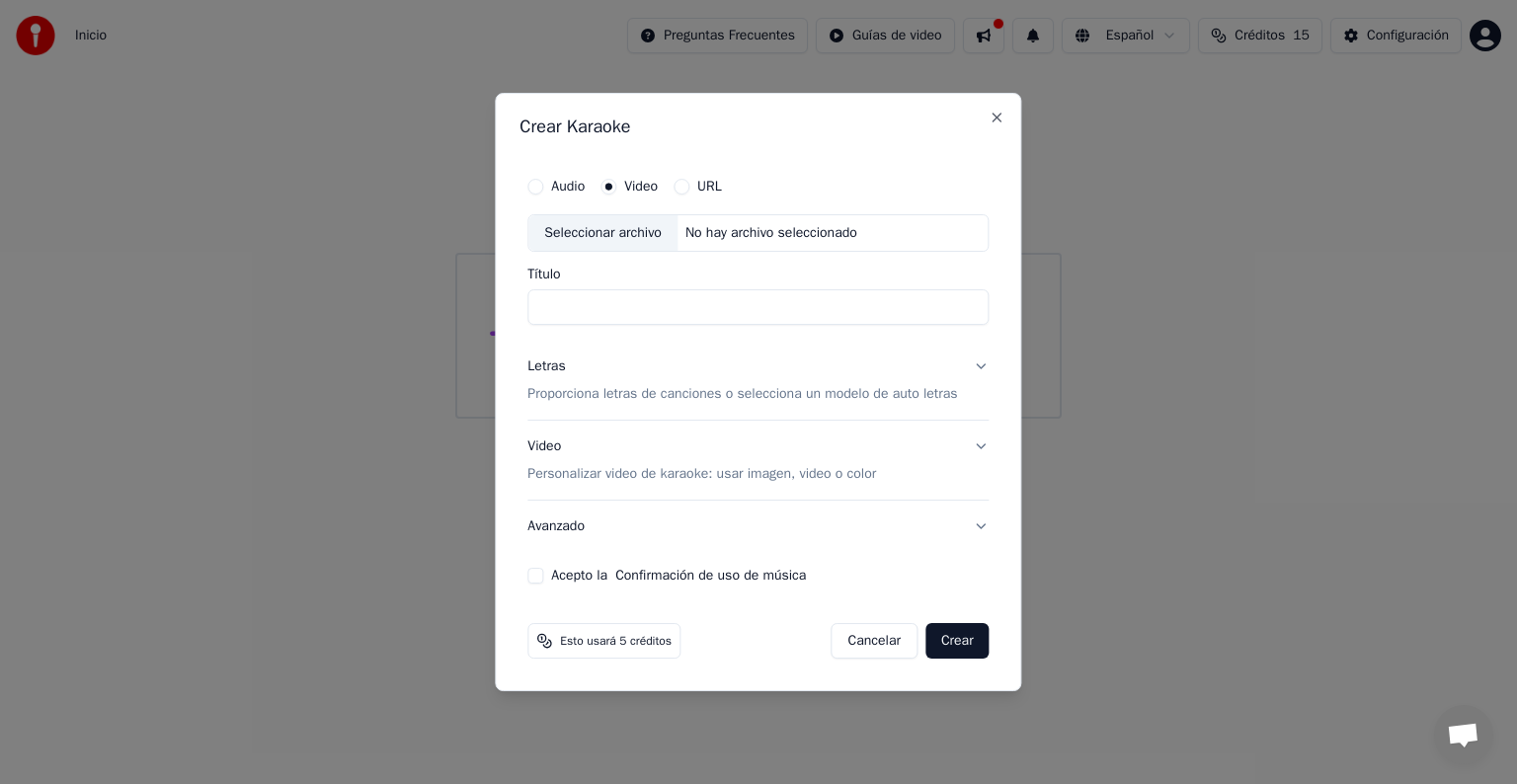 click on "URL" at bounding box center (709, 187) 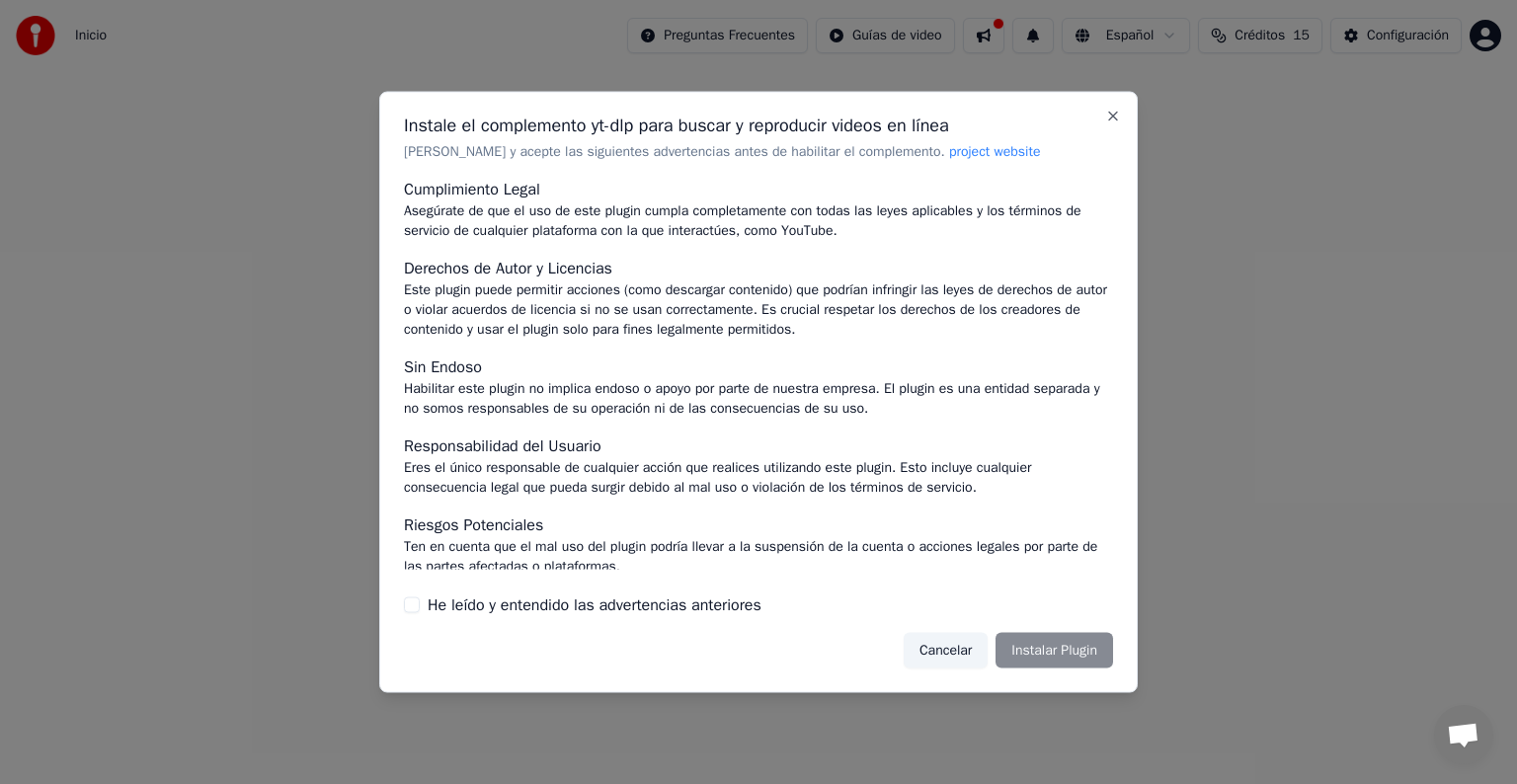 click on "Cancelar" at bounding box center (945, 650) 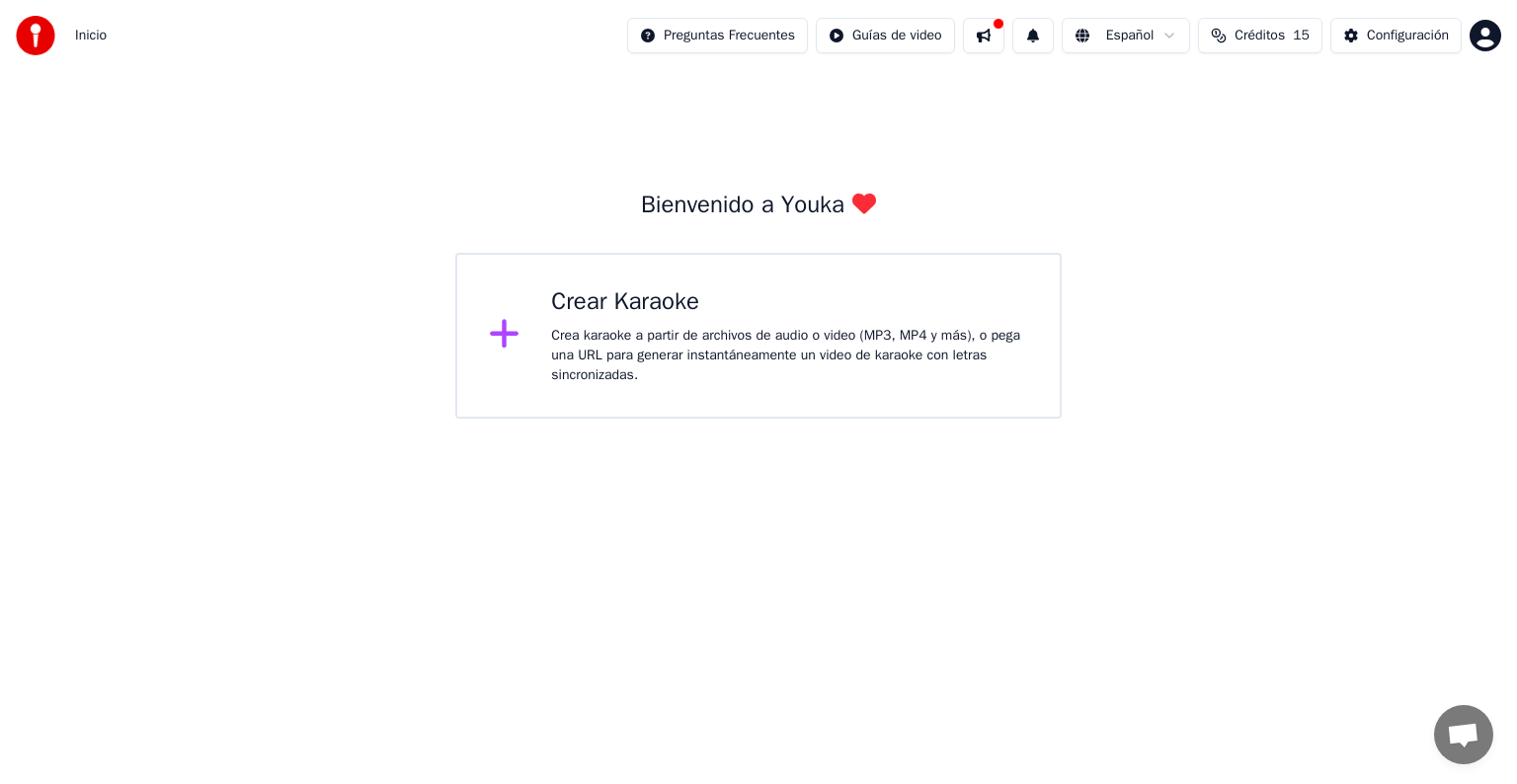 click on "Crear Karaoke Crea karaoke a partir de archivos de audio o video (MP3, MP4 y más), o pega una URL para generar instantáneamente un video de karaoke con letras sincronizadas." at bounding box center [758, 336] 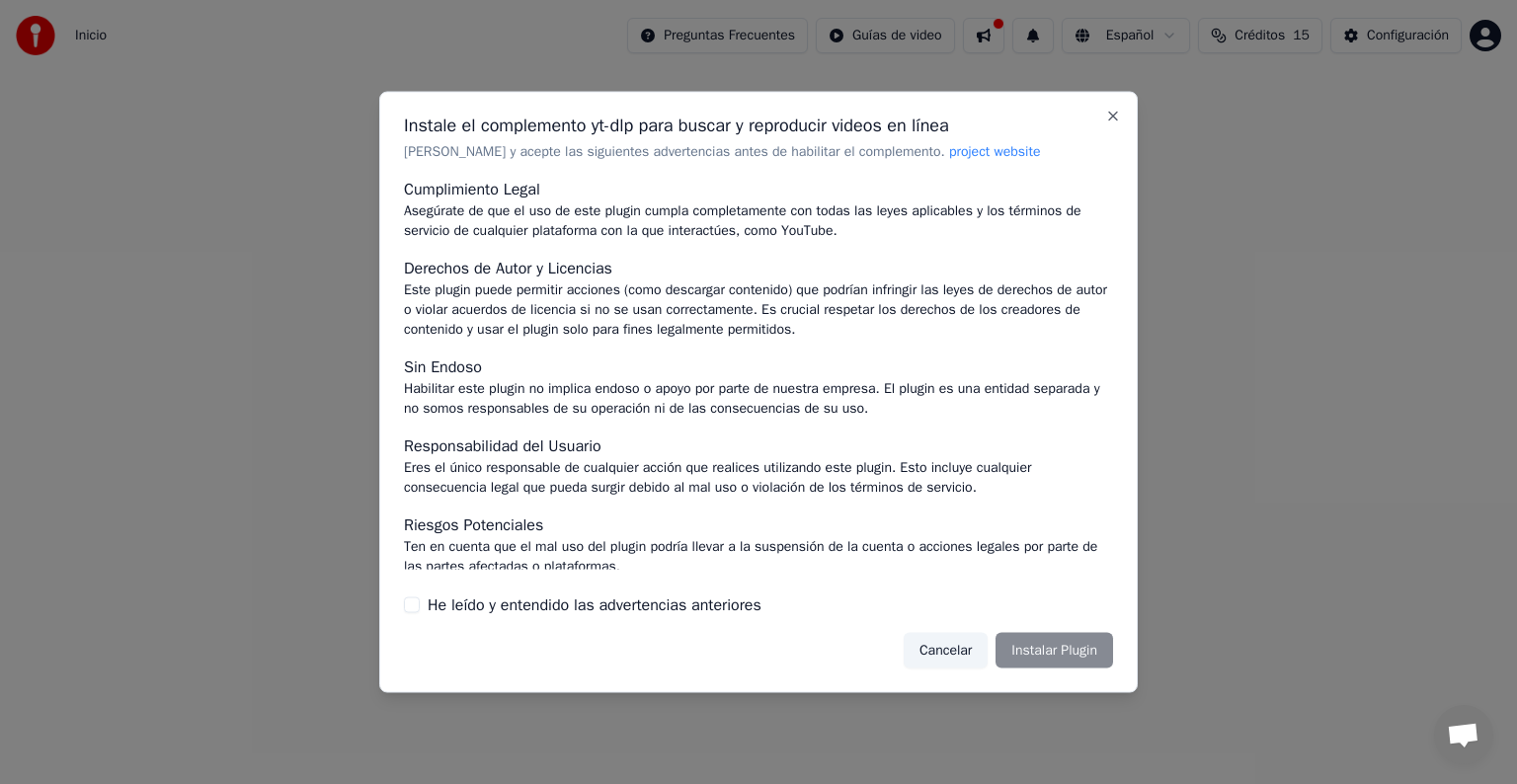 click on "Cancelar" at bounding box center [945, 650] 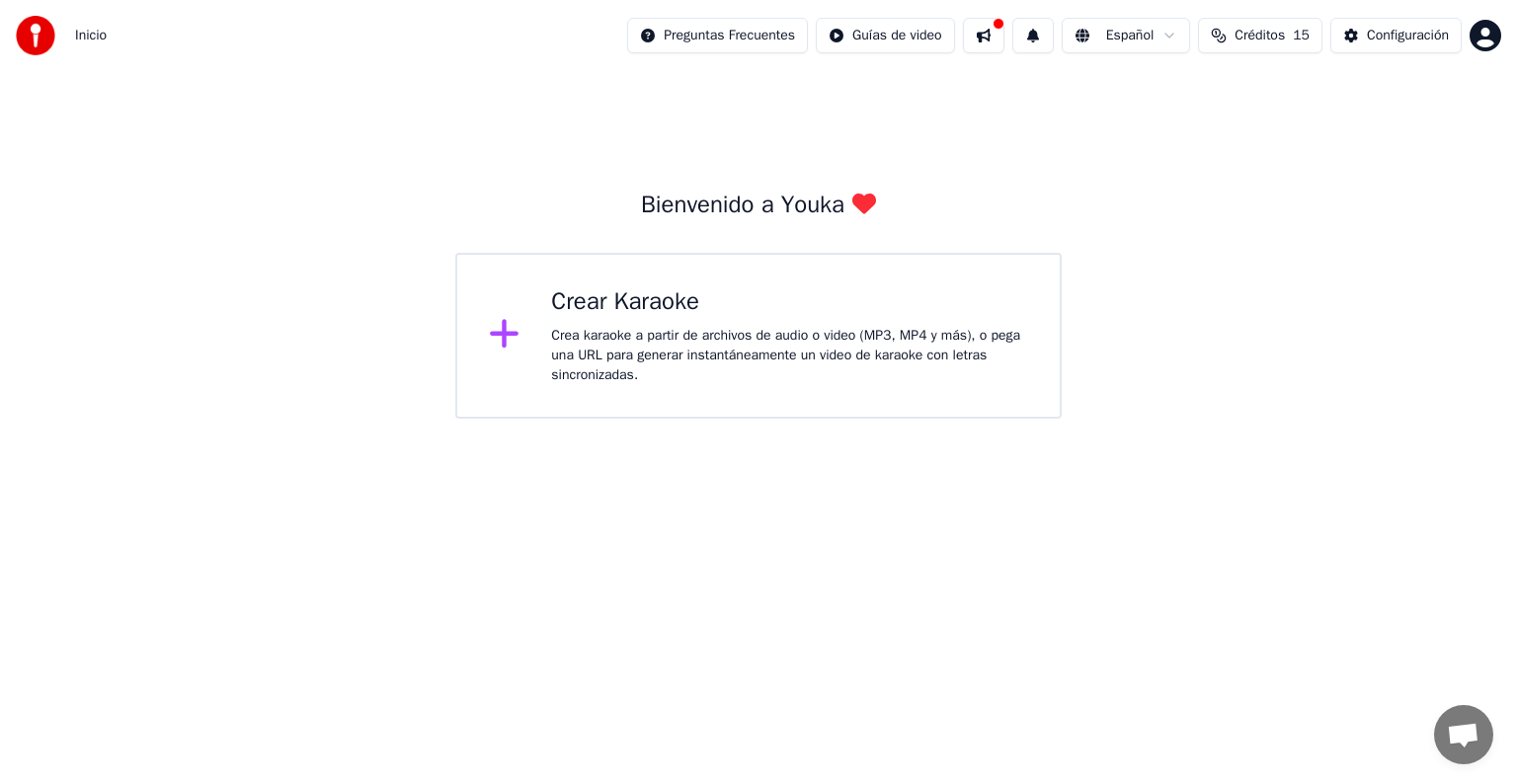 click 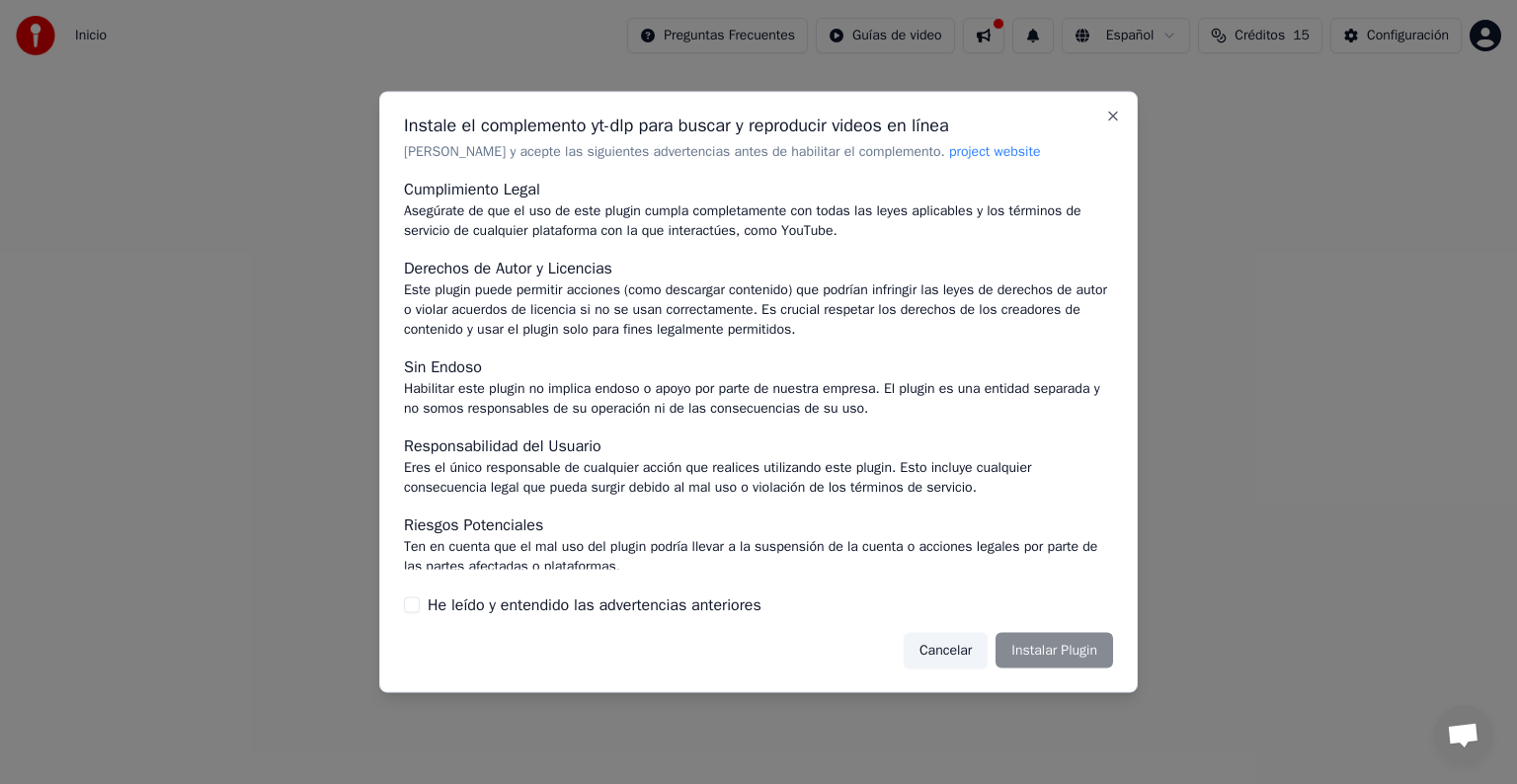 scroll, scrollTop: 86, scrollLeft: 0, axis: vertical 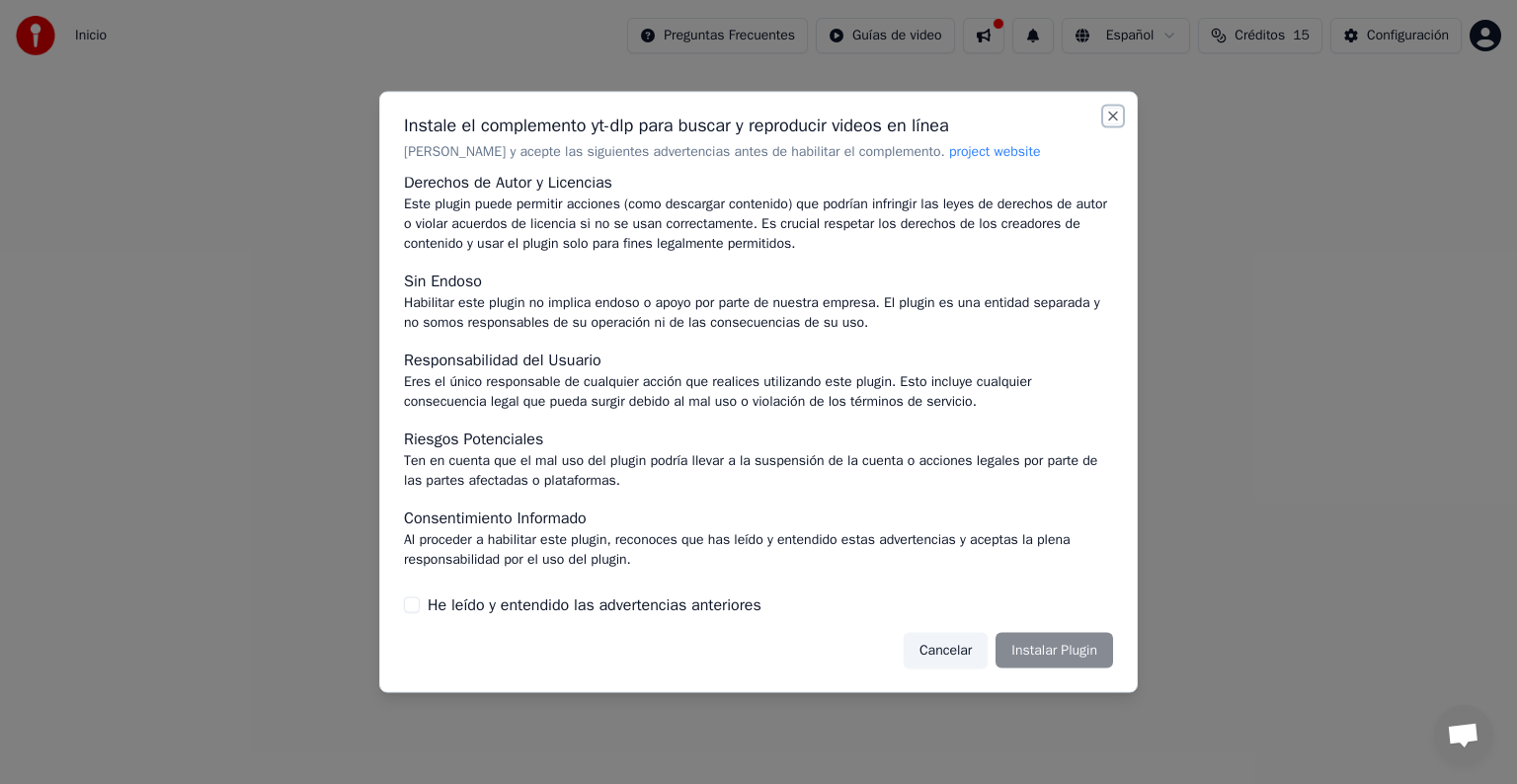 click on "Close" at bounding box center [1113, 117] 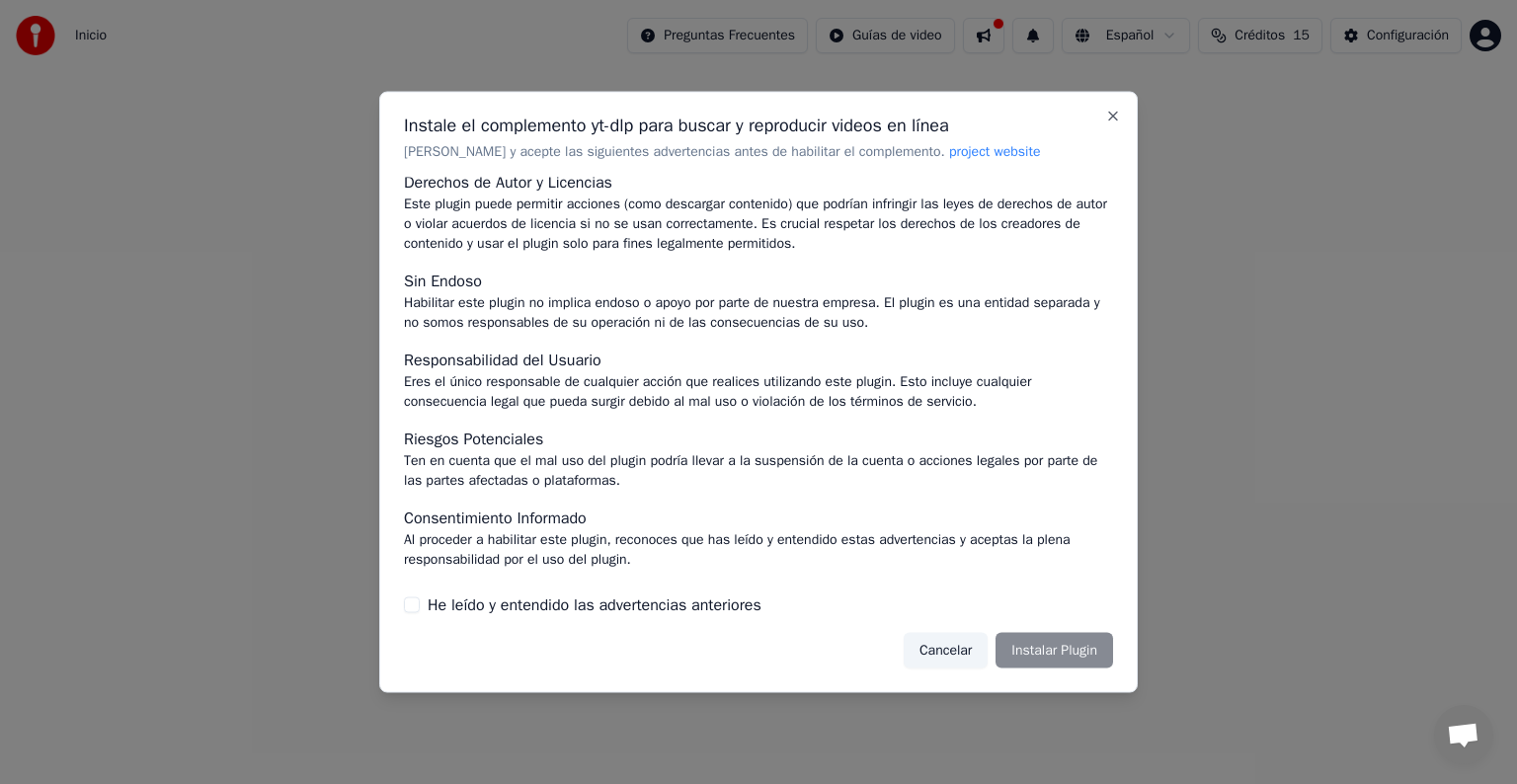 click on "Cancelar" at bounding box center [945, 650] 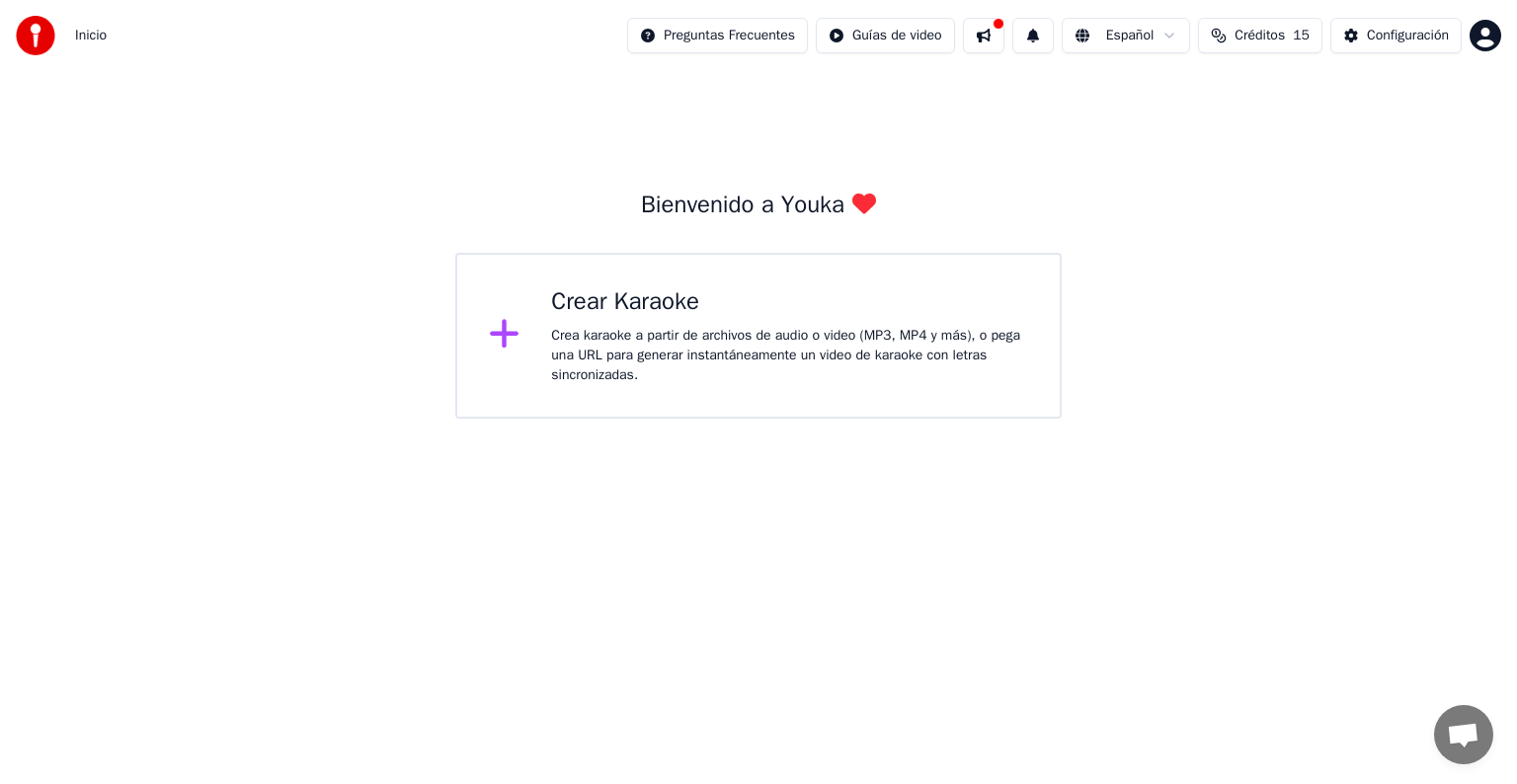 click 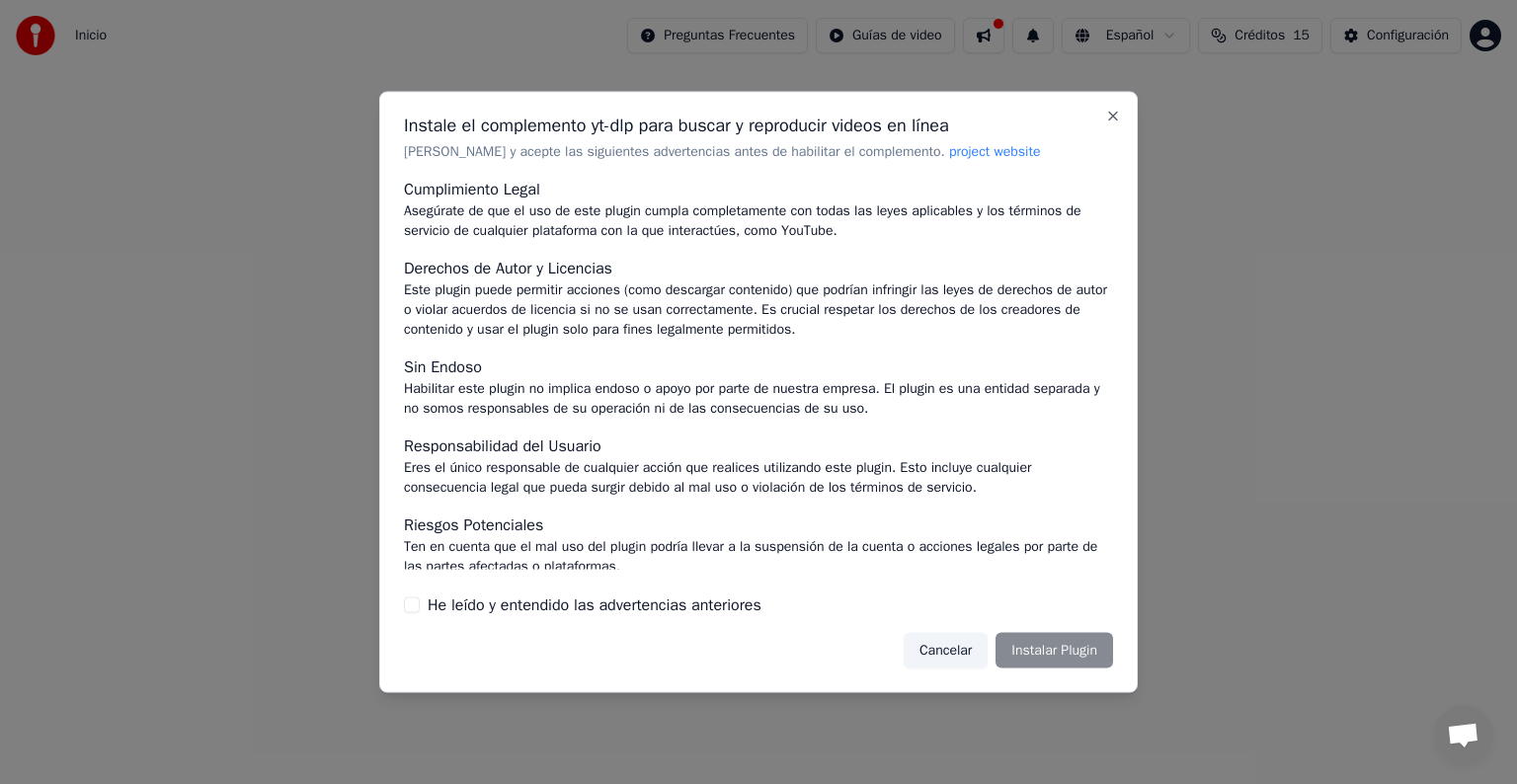 click on "Cancelar" at bounding box center [945, 650] 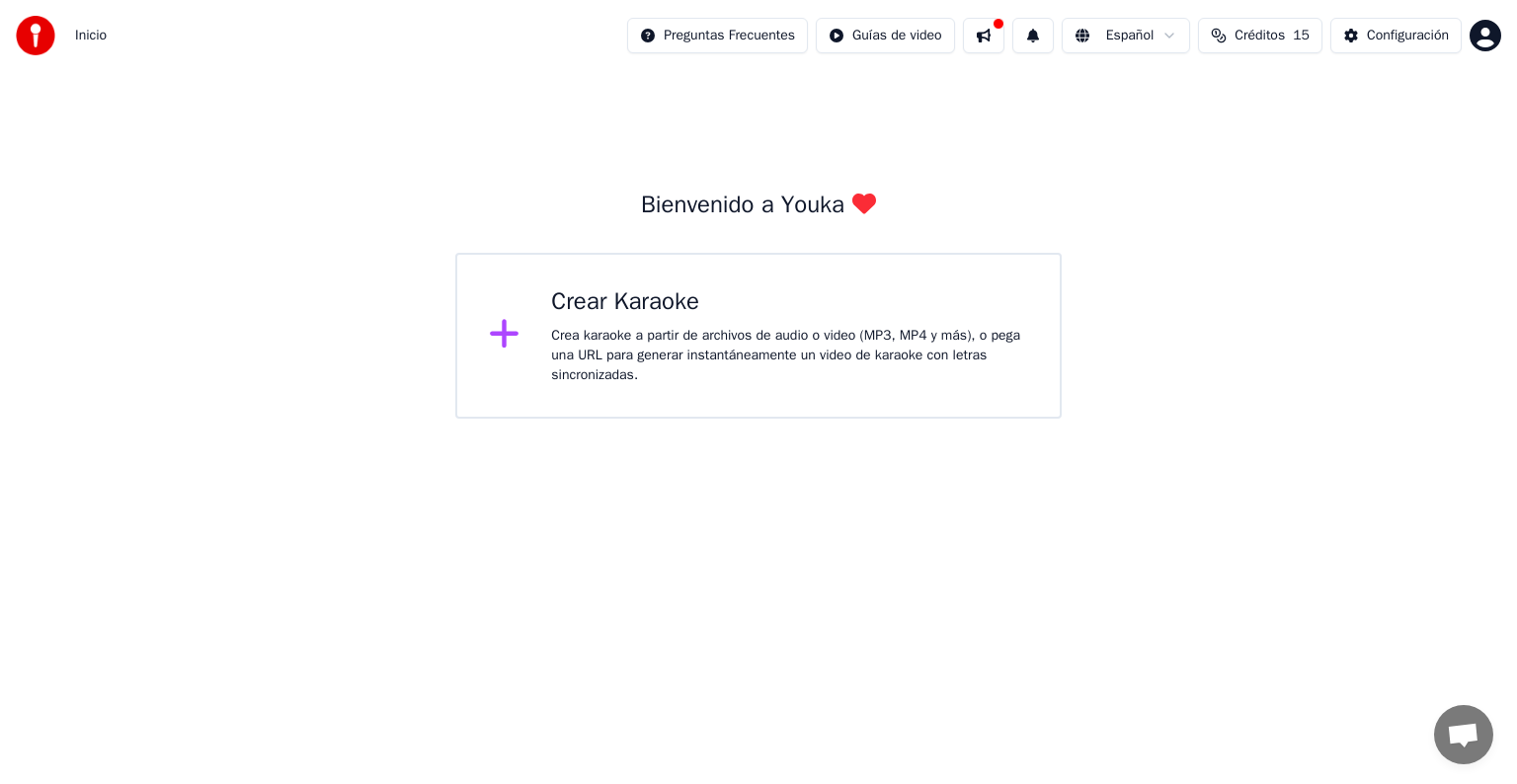 click 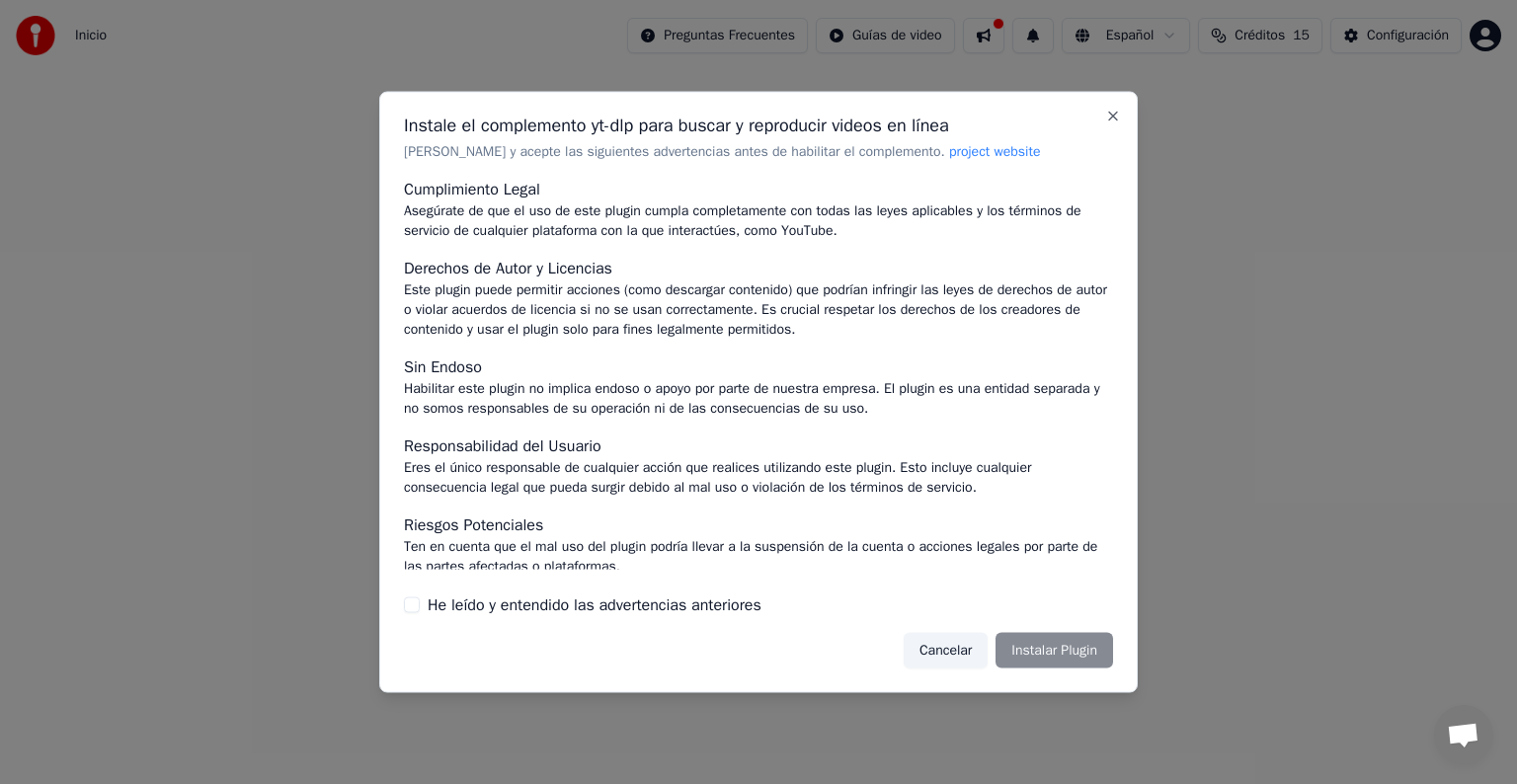 drag, startPoint x: 1085, startPoint y: 351, endPoint x: 1081, endPoint y: 366, distance: 15.524175 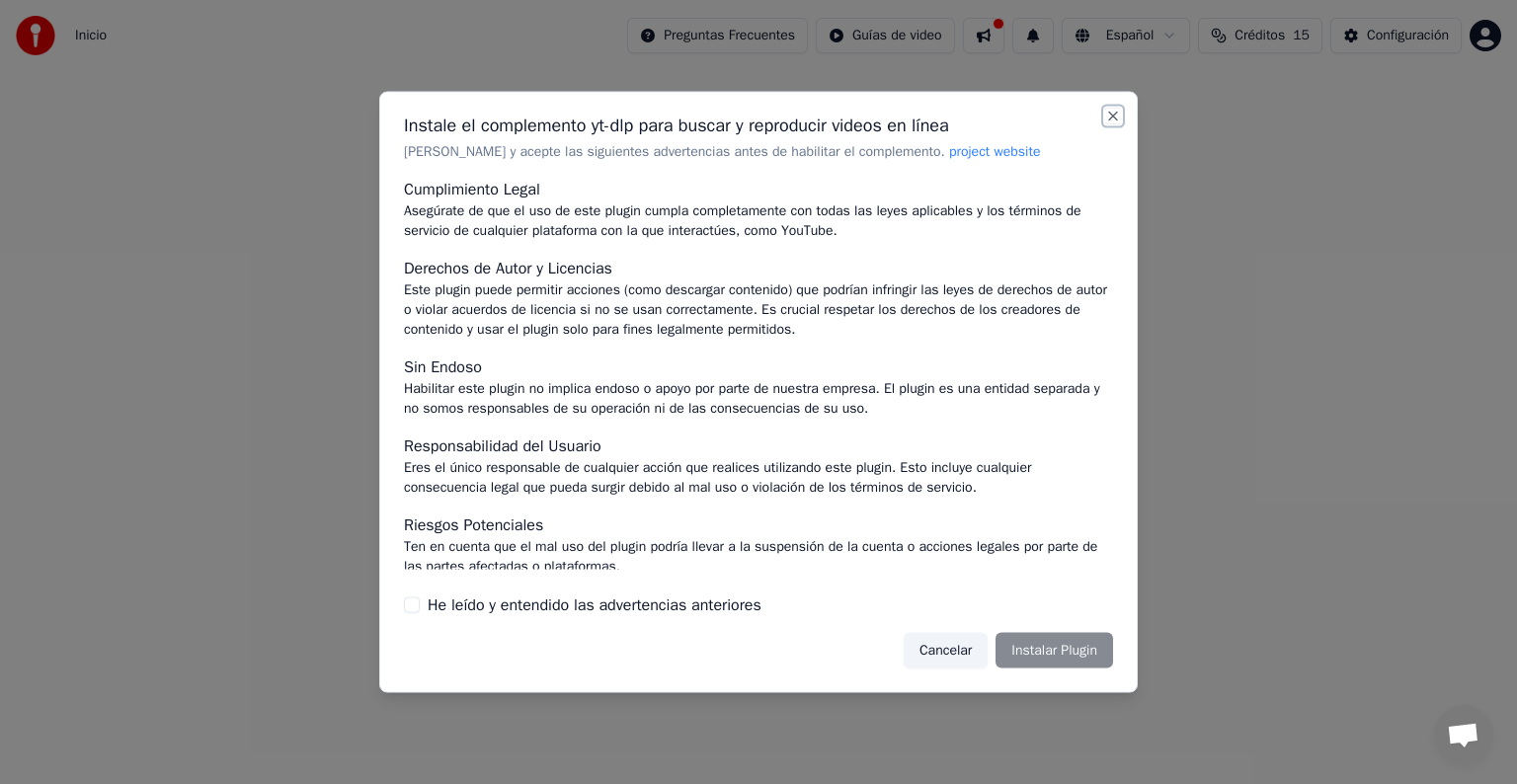 click on "Close" at bounding box center (1113, 117) 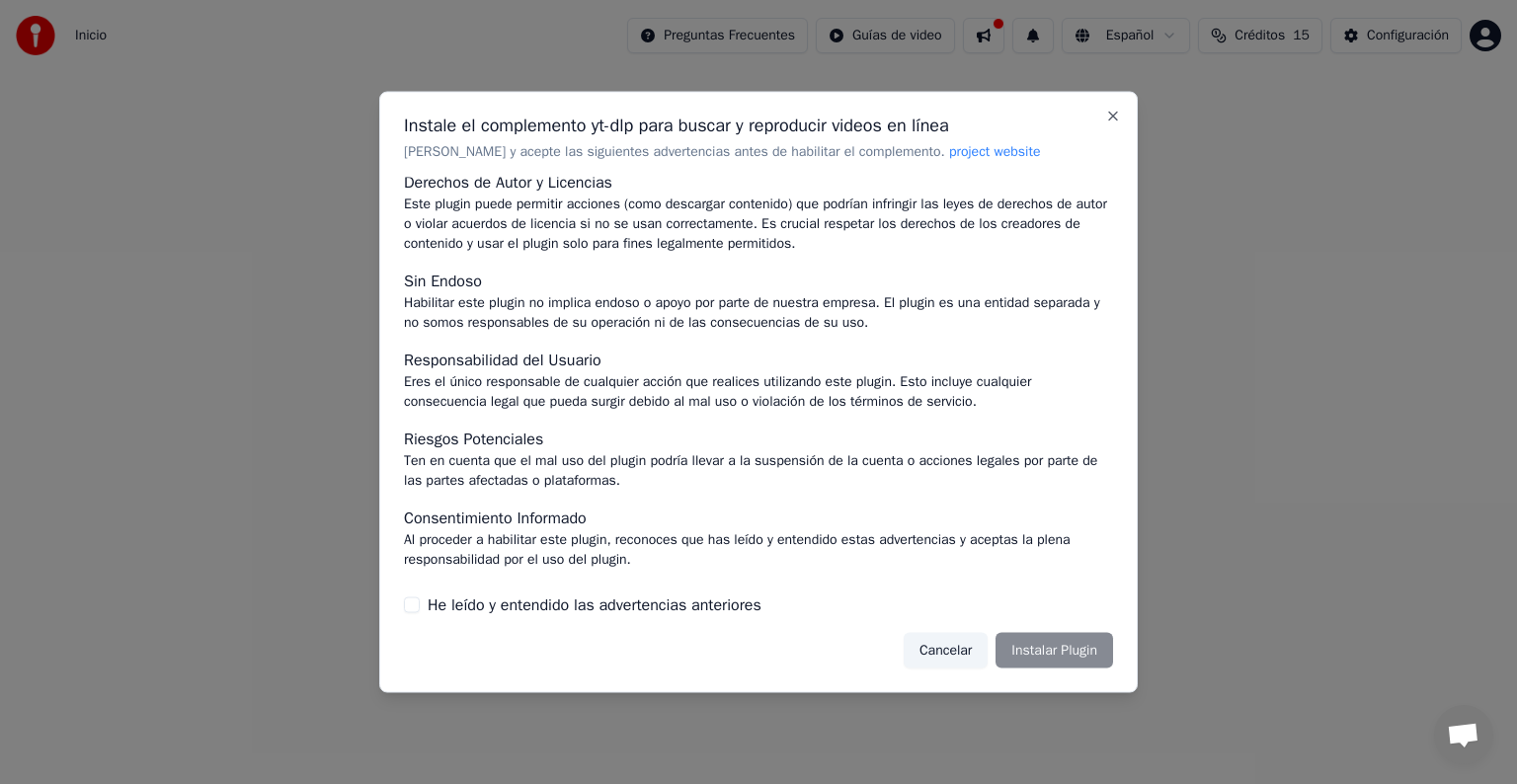 scroll, scrollTop: 0, scrollLeft: 0, axis: both 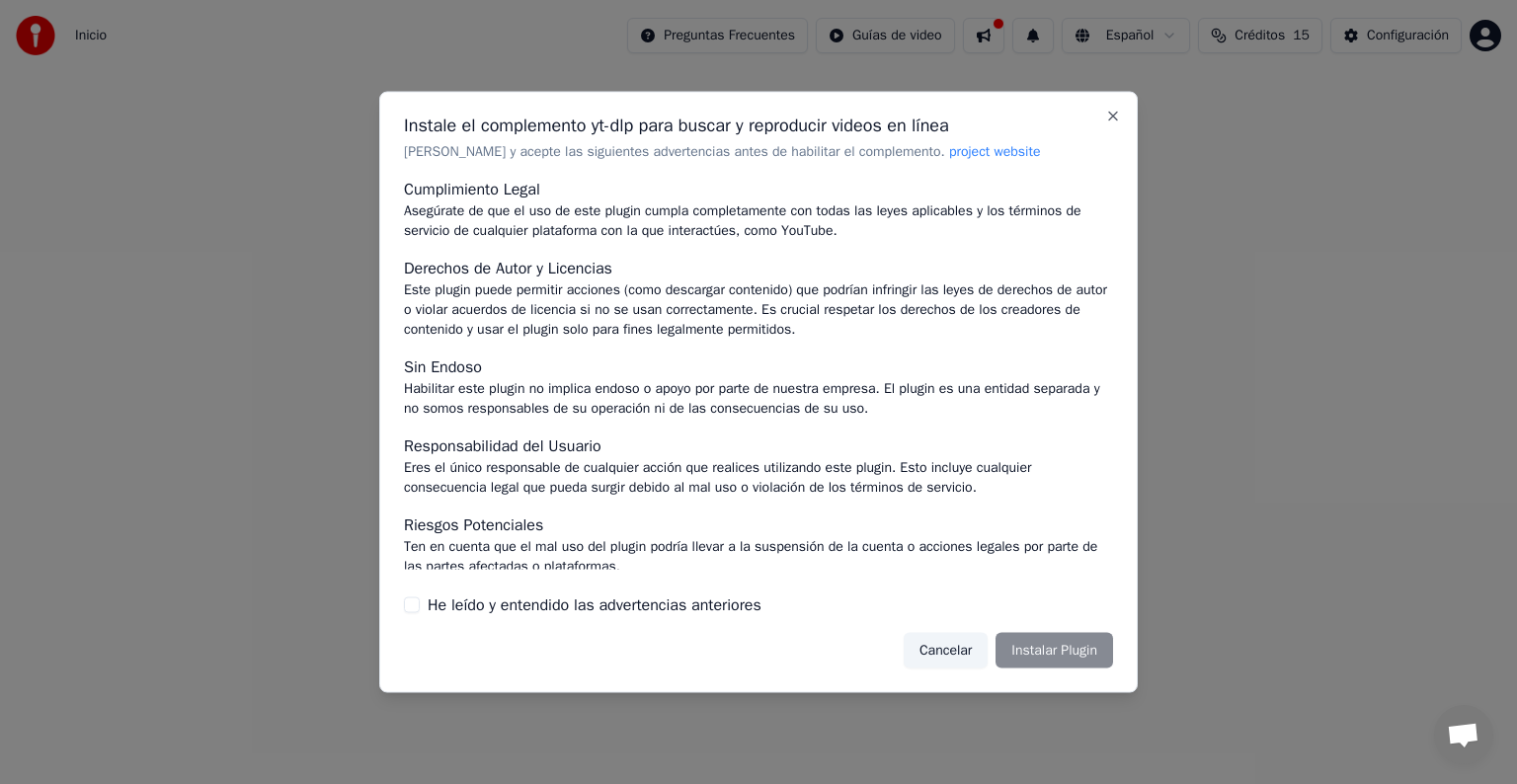 click on "Cancelar Instalar Plugin" at bounding box center [1008, 650] 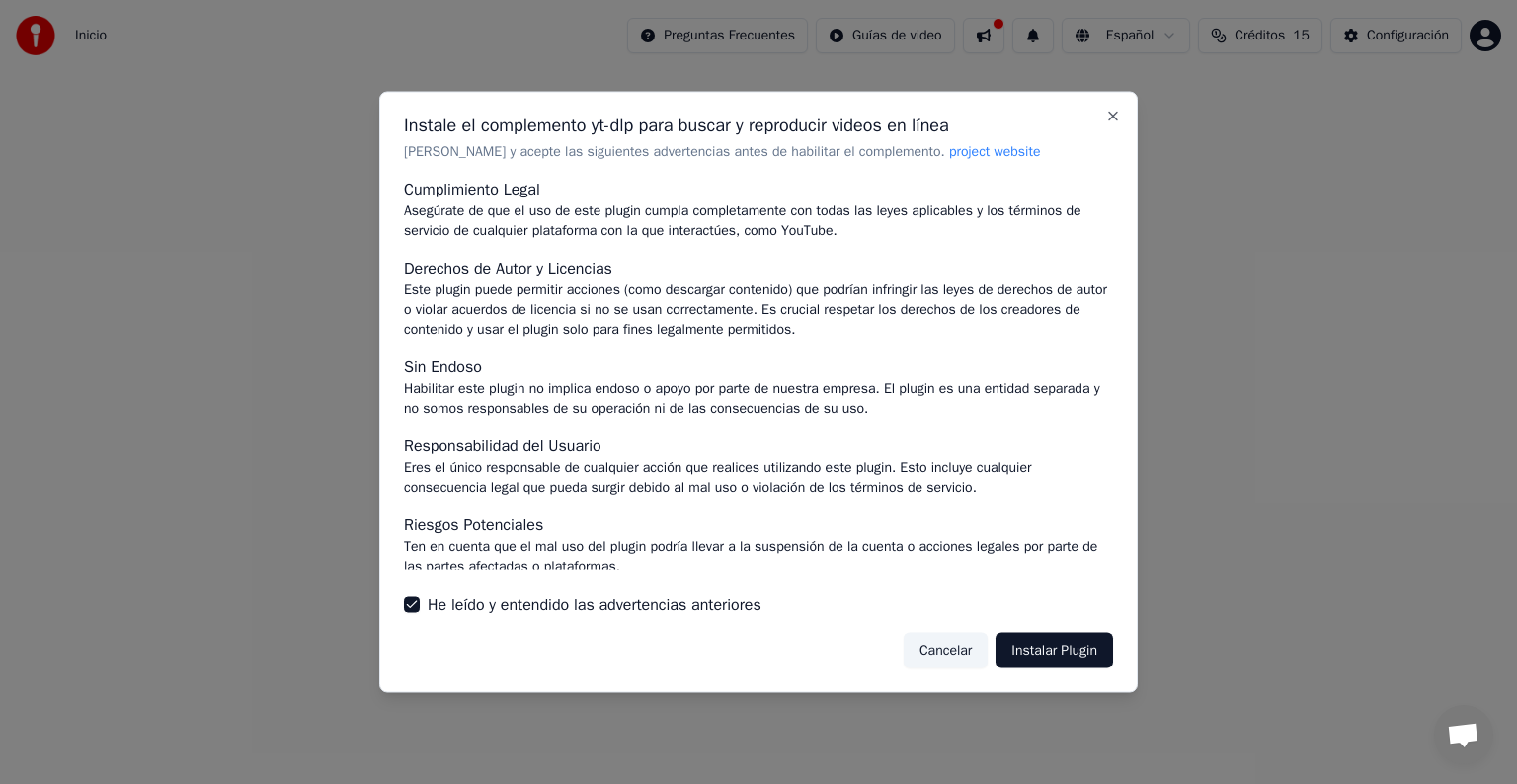 click on "Cancelar" at bounding box center (945, 650) 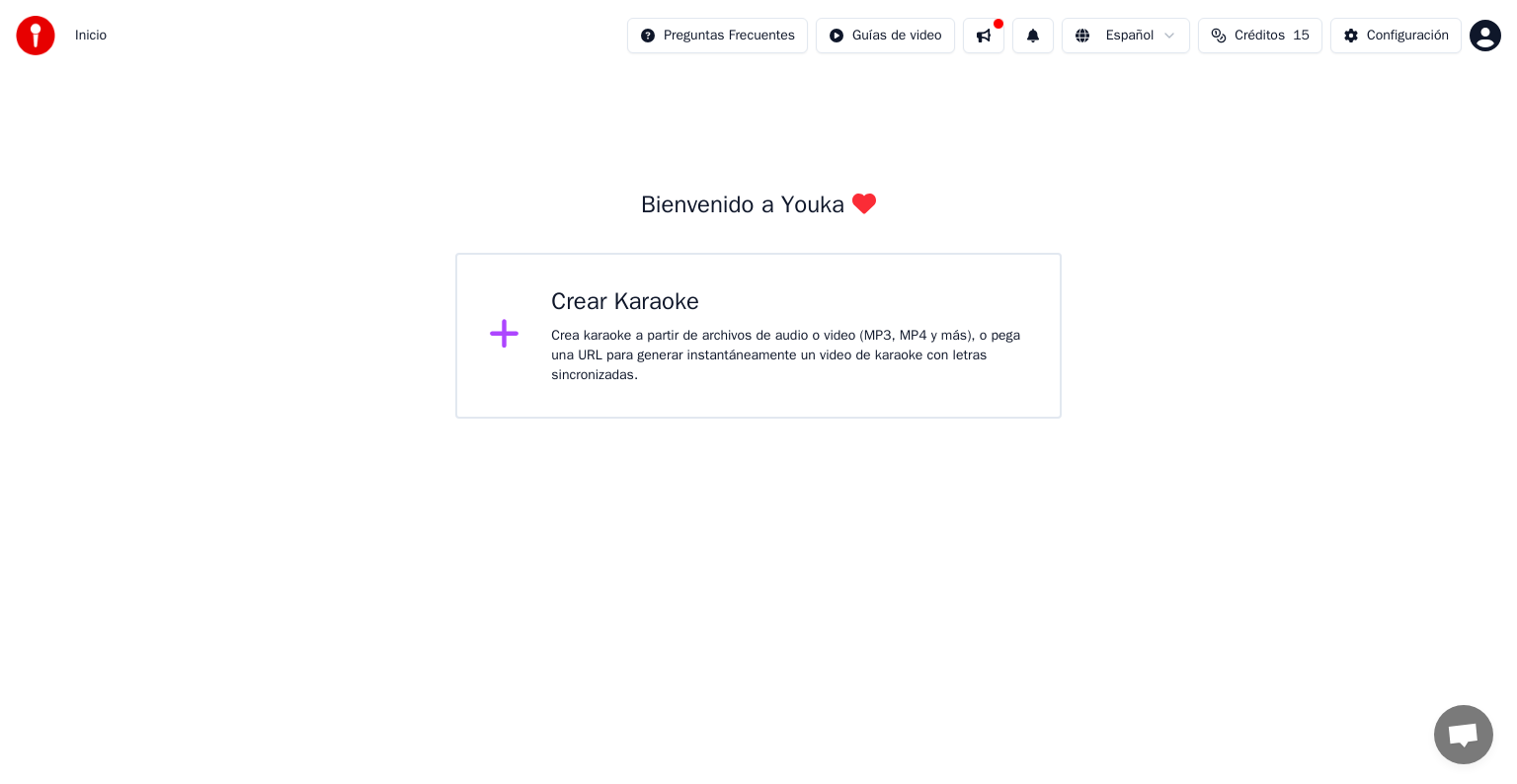 click on "Crea karaoke a partir de archivos de audio o video (MP3, MP4 y más), o pega una URL para generar instantáneamente un video de karaoke con letras sincronizadas." at bounding box center [789, 355] 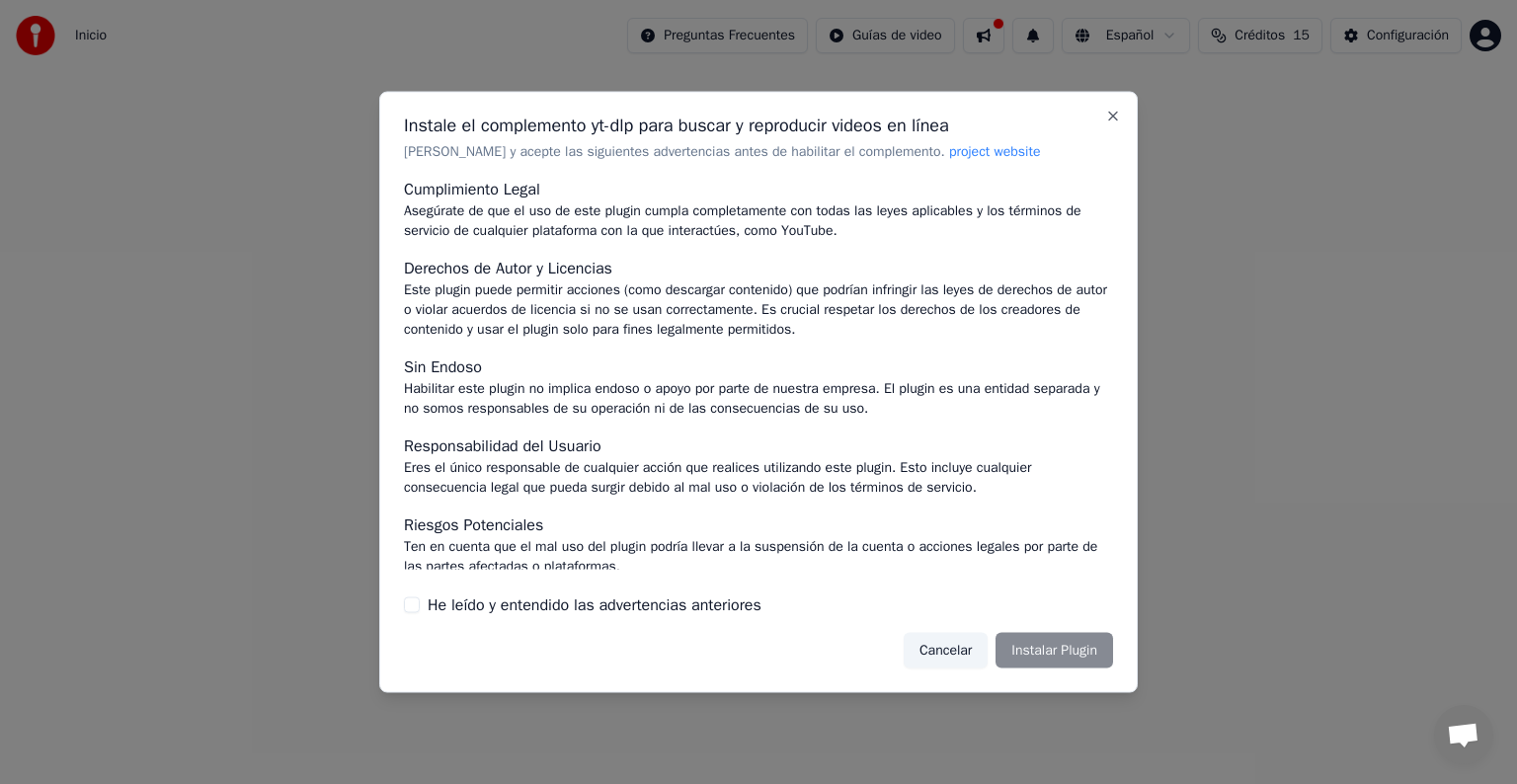 click on "He leído y entendido las advertencias anteriores" at bounding box center [412, 604] 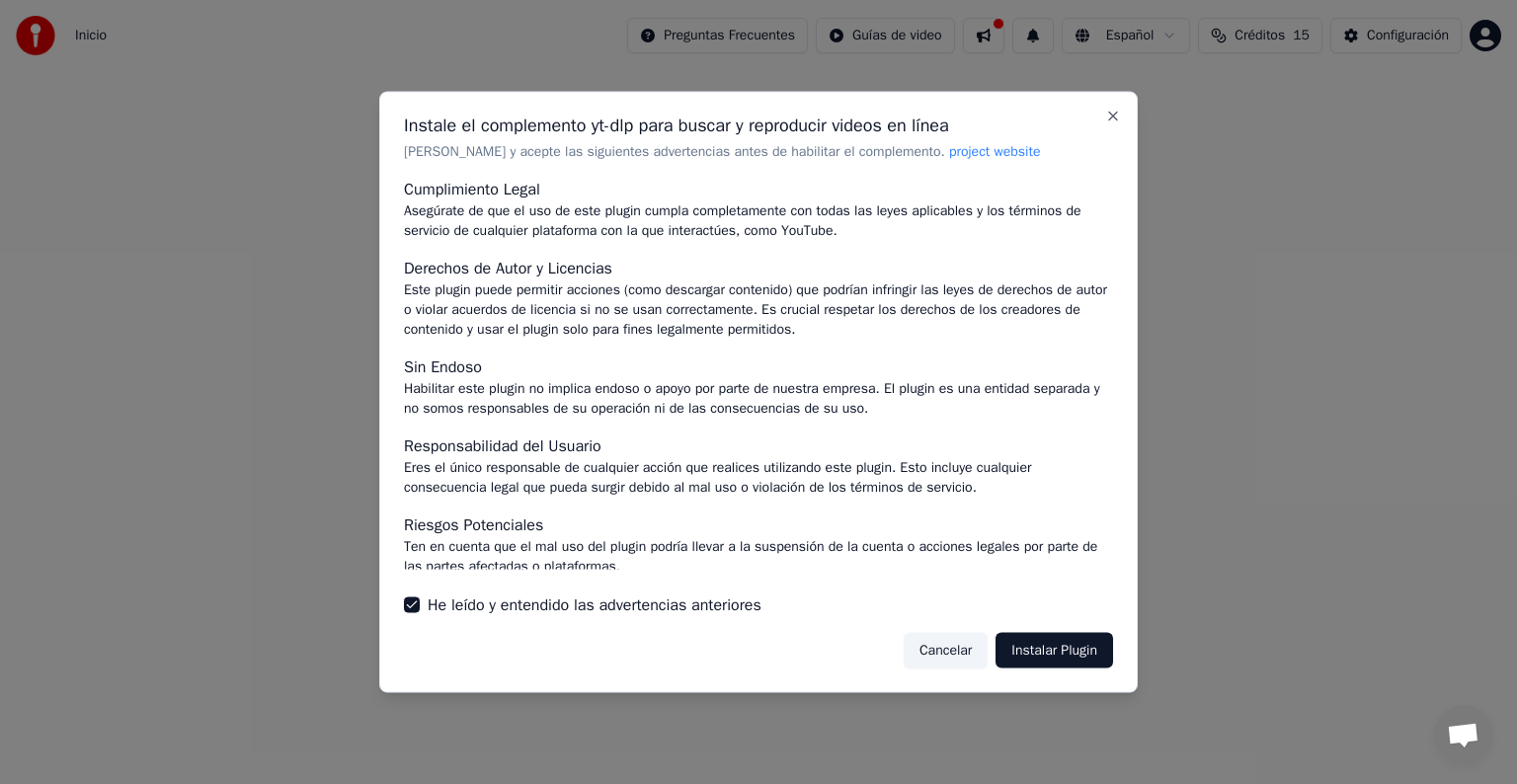 click on "Instalar Plugin" at bounding box center [1054, 650] 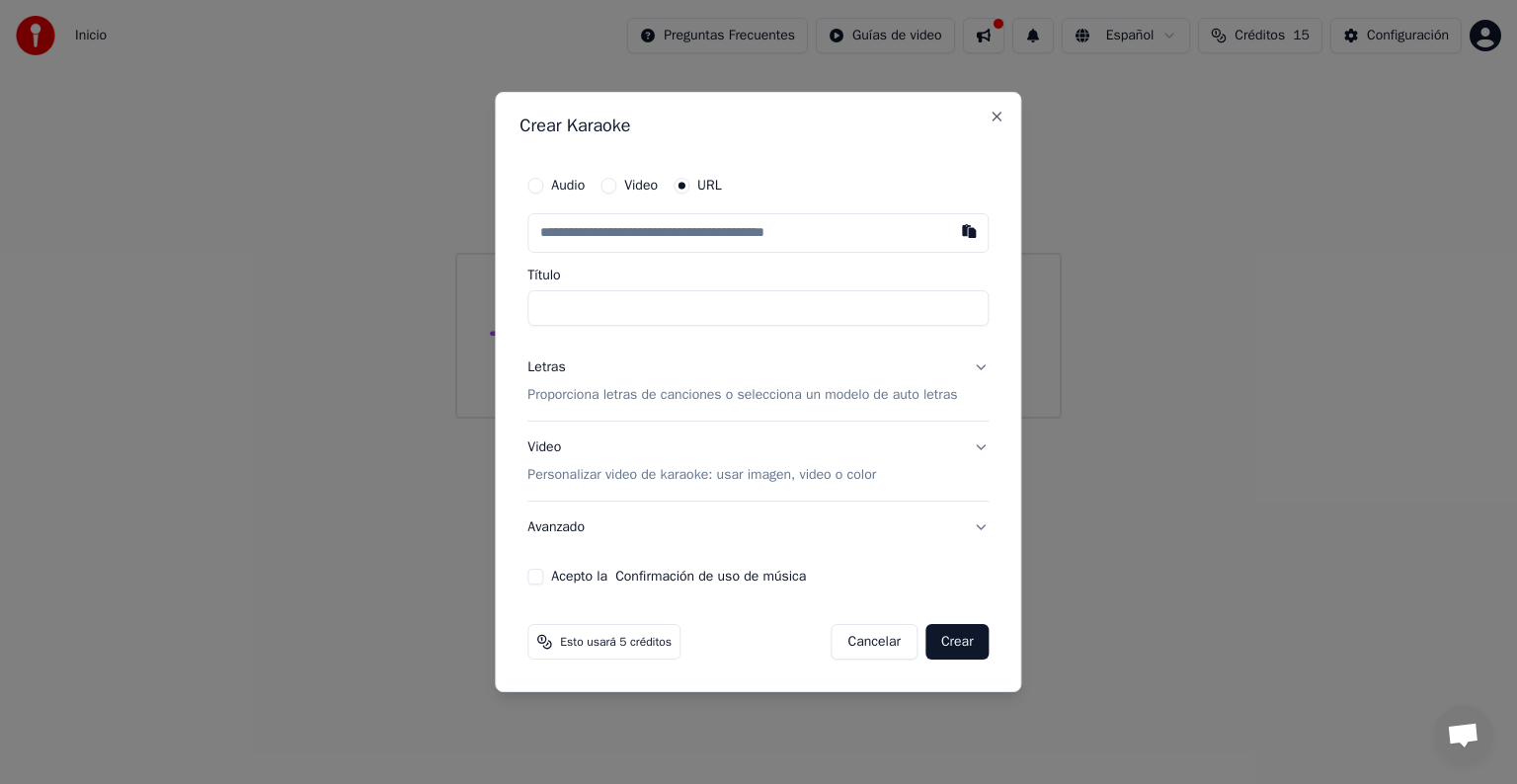 click on "Video" at bounding box center (608, 186) 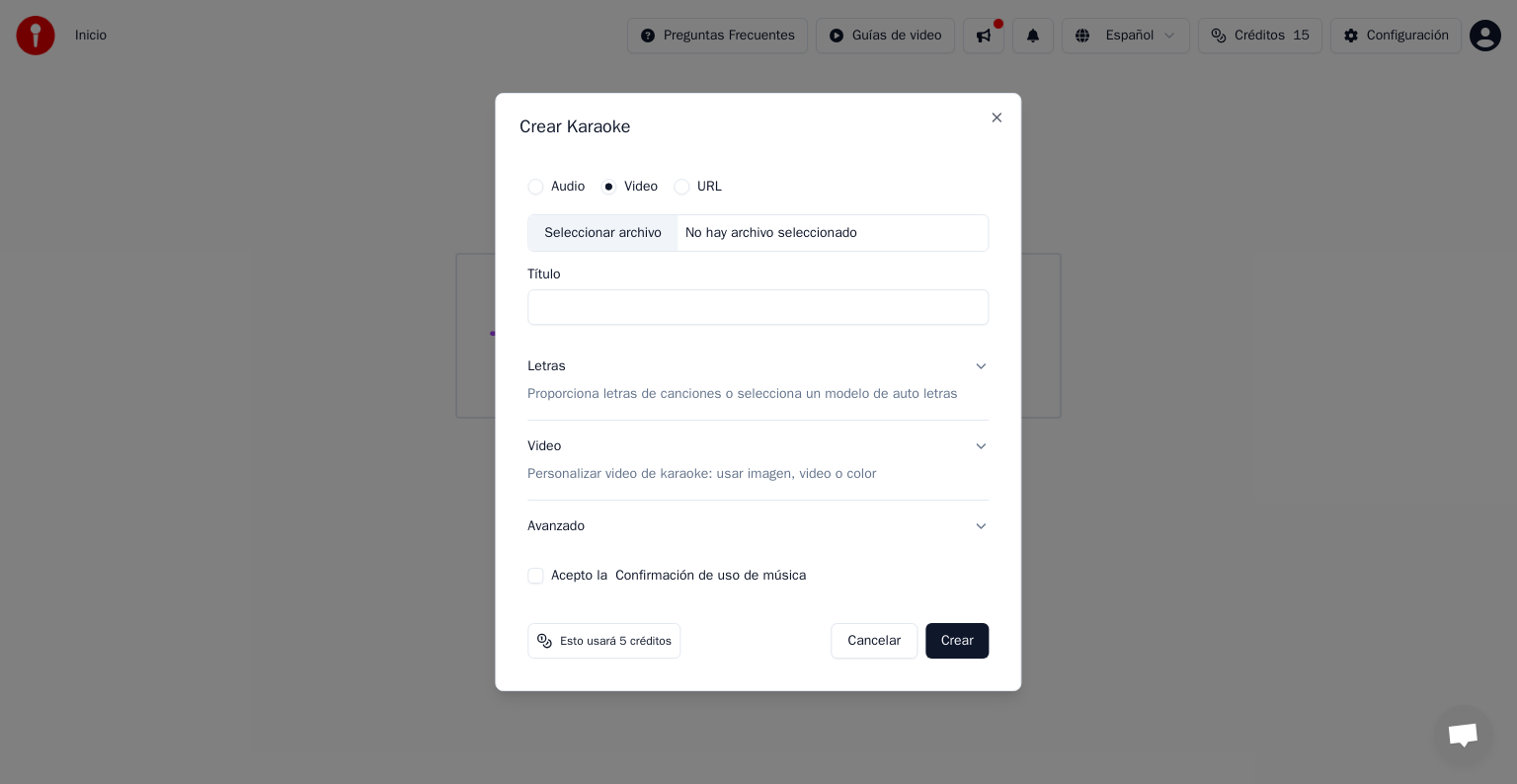 click on "Audio" at bounding box center (535, 187) 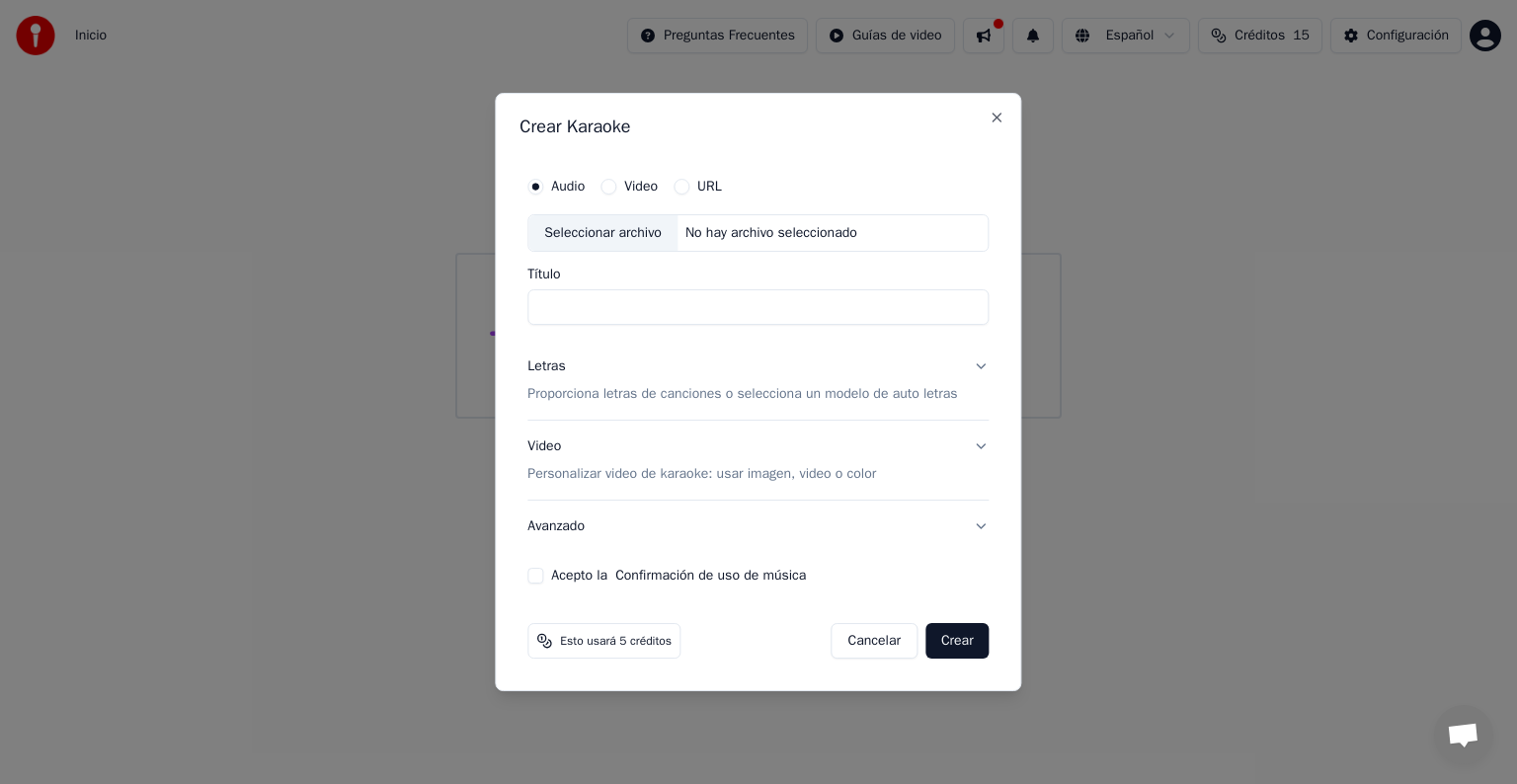 click on "Seleccionar archivo" at bounding box center [602, 233] 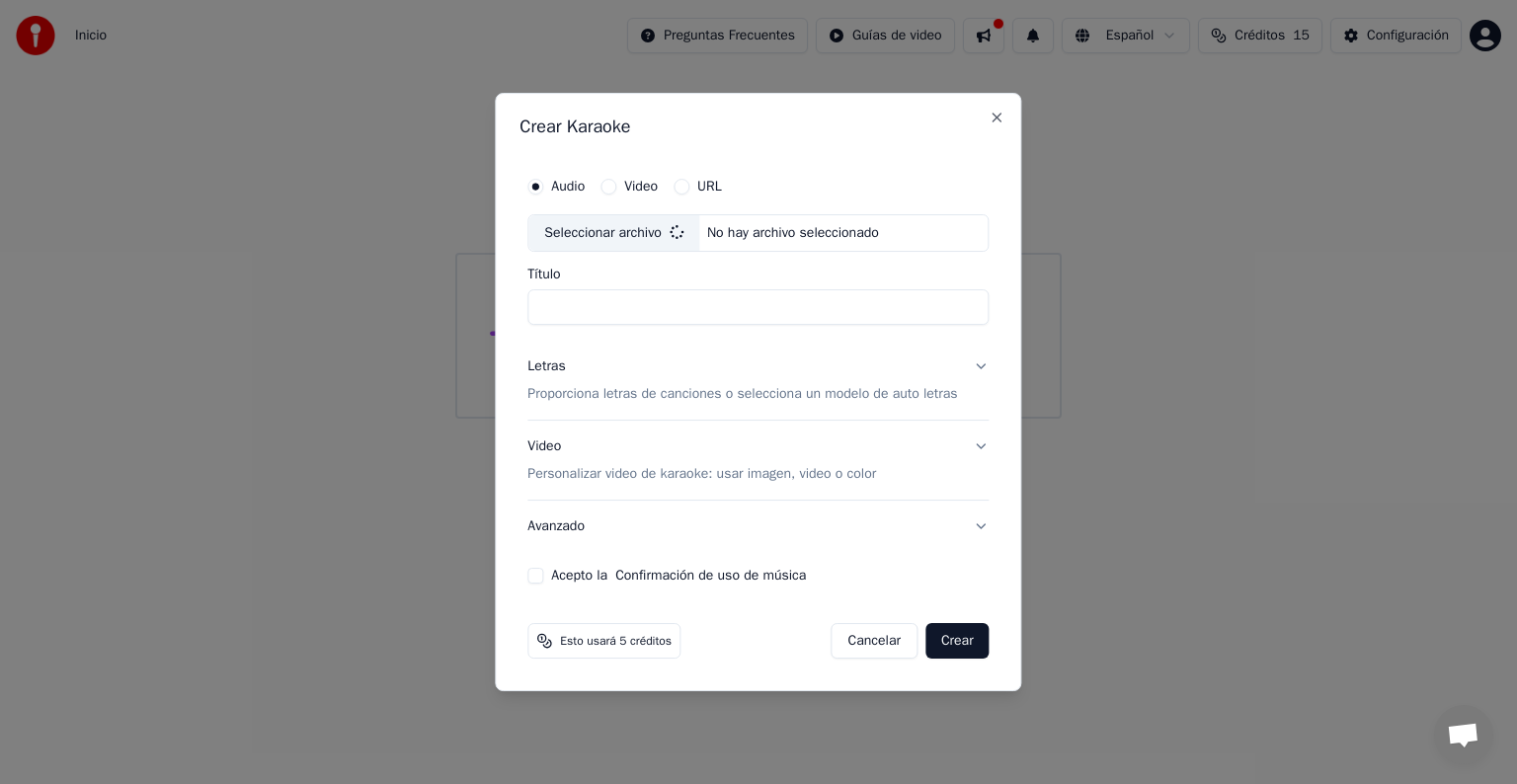 type on "**********" 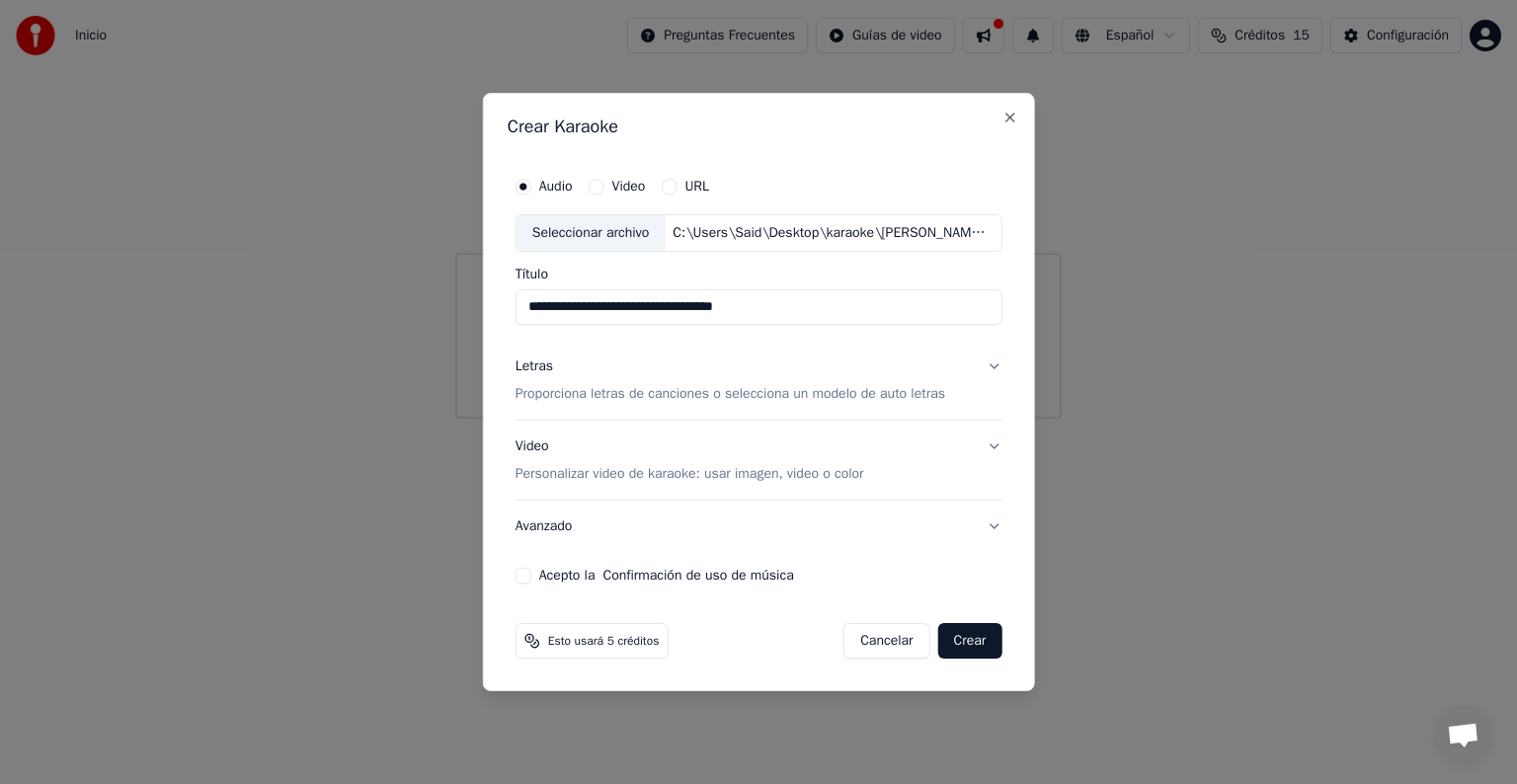 click on "Letras Proporciona letras de canciones o selecciona un modelo de auto letras" at bounding box center [758, 380] 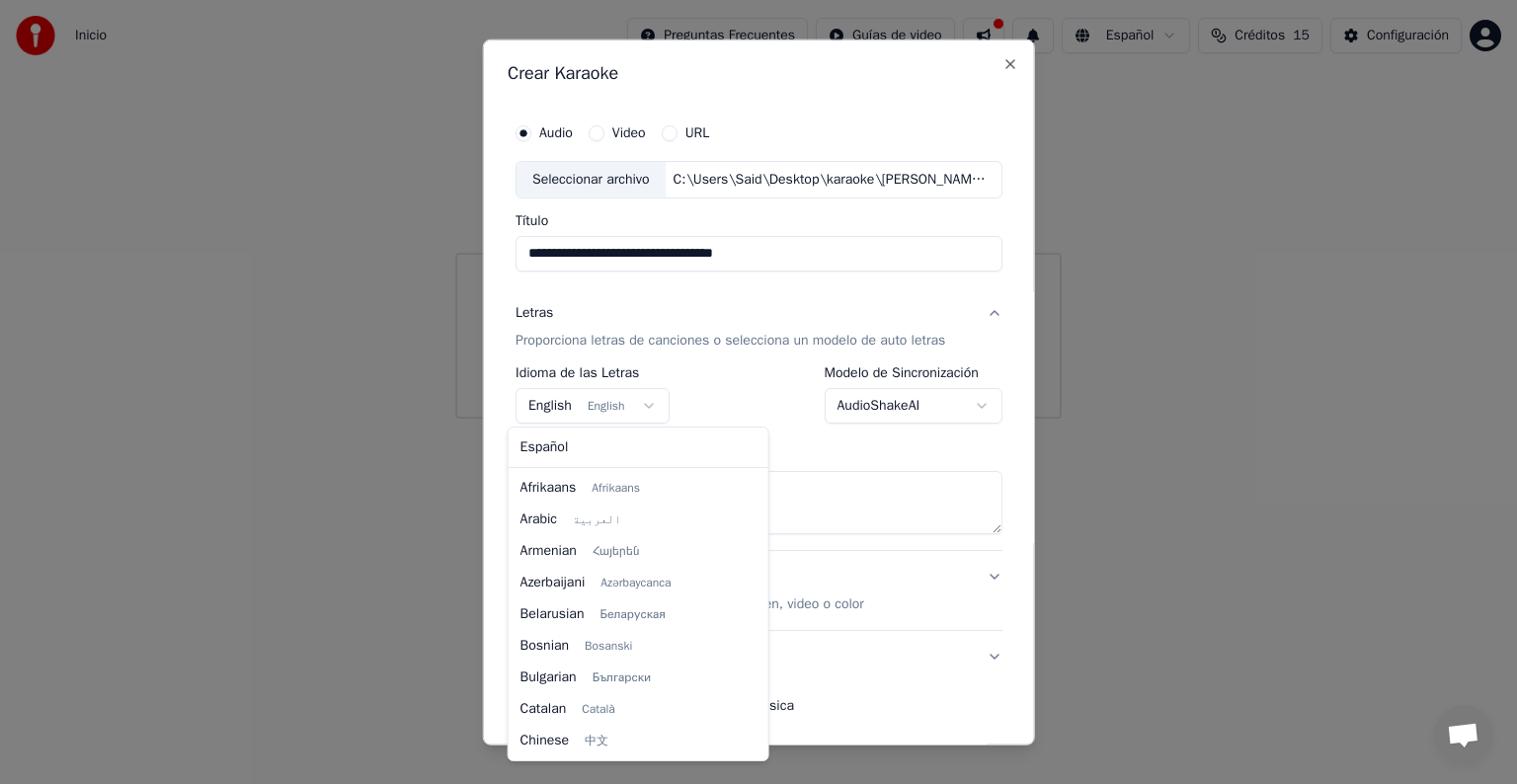 click on "**********" at bounding box center [758, 209] 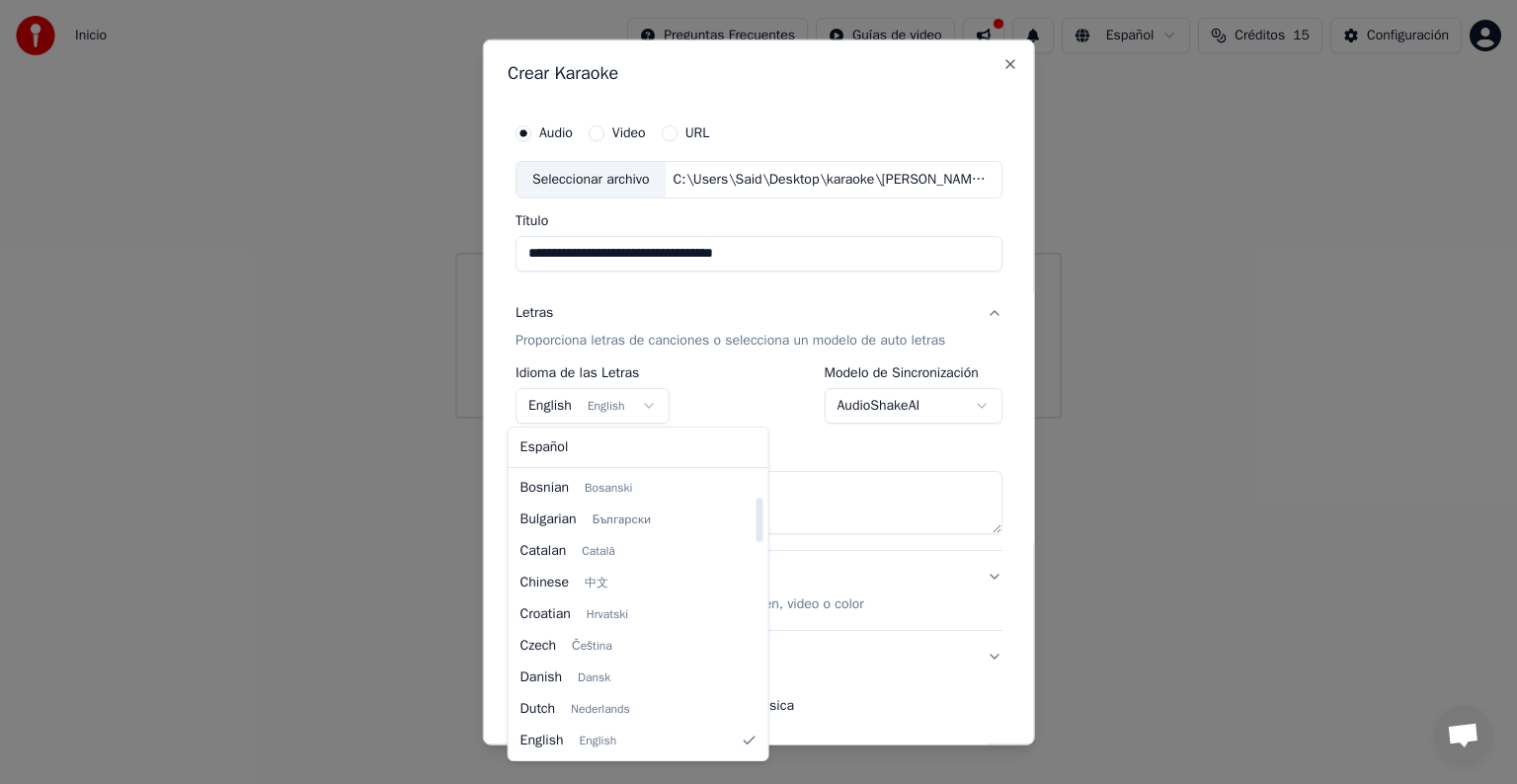 drag, startPoint x: 720, startPoint y: 514, endPoint x: 723, endPoint y: 442, distance: 72.062473 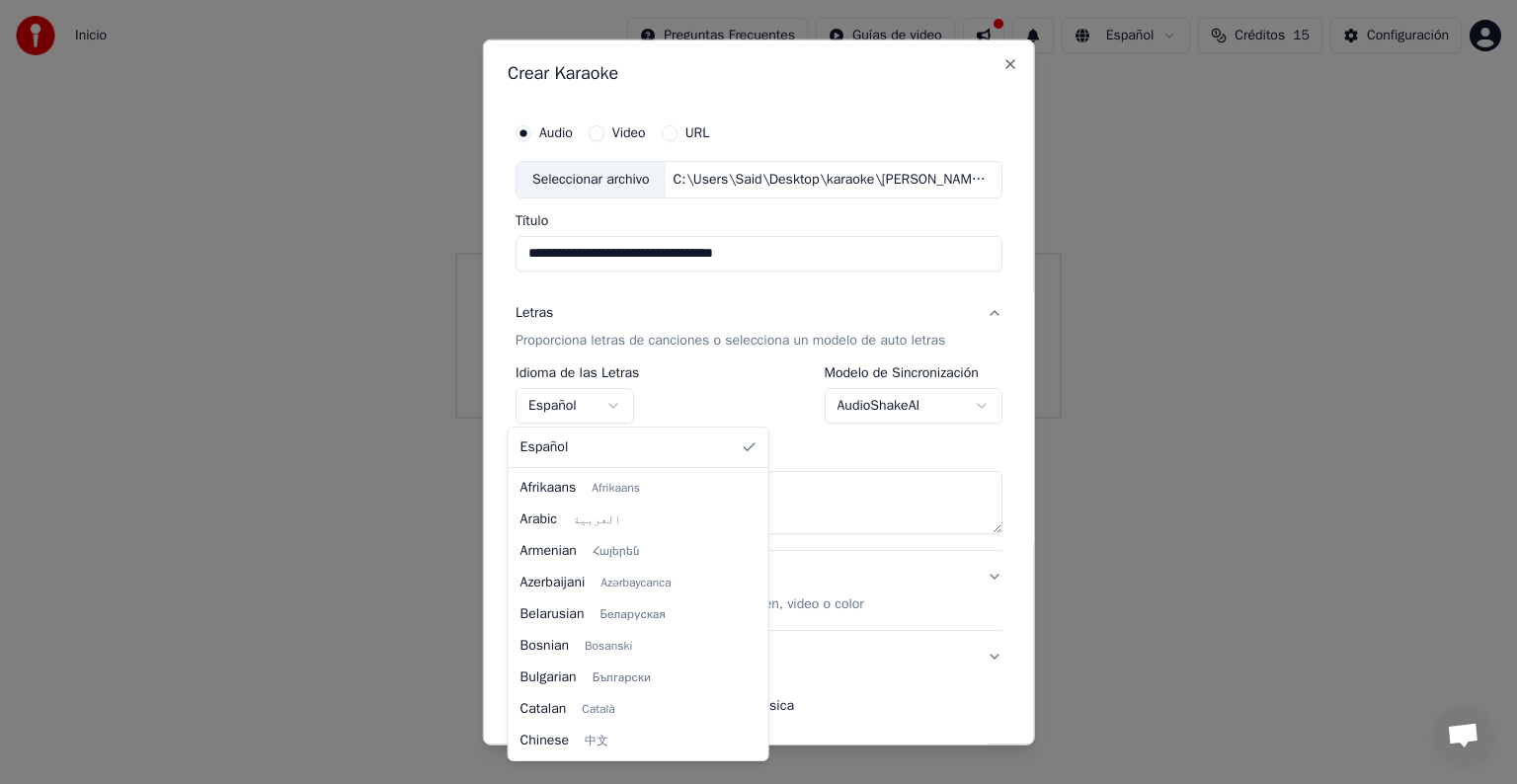 click on "**********" at bounding box center (758, 209) 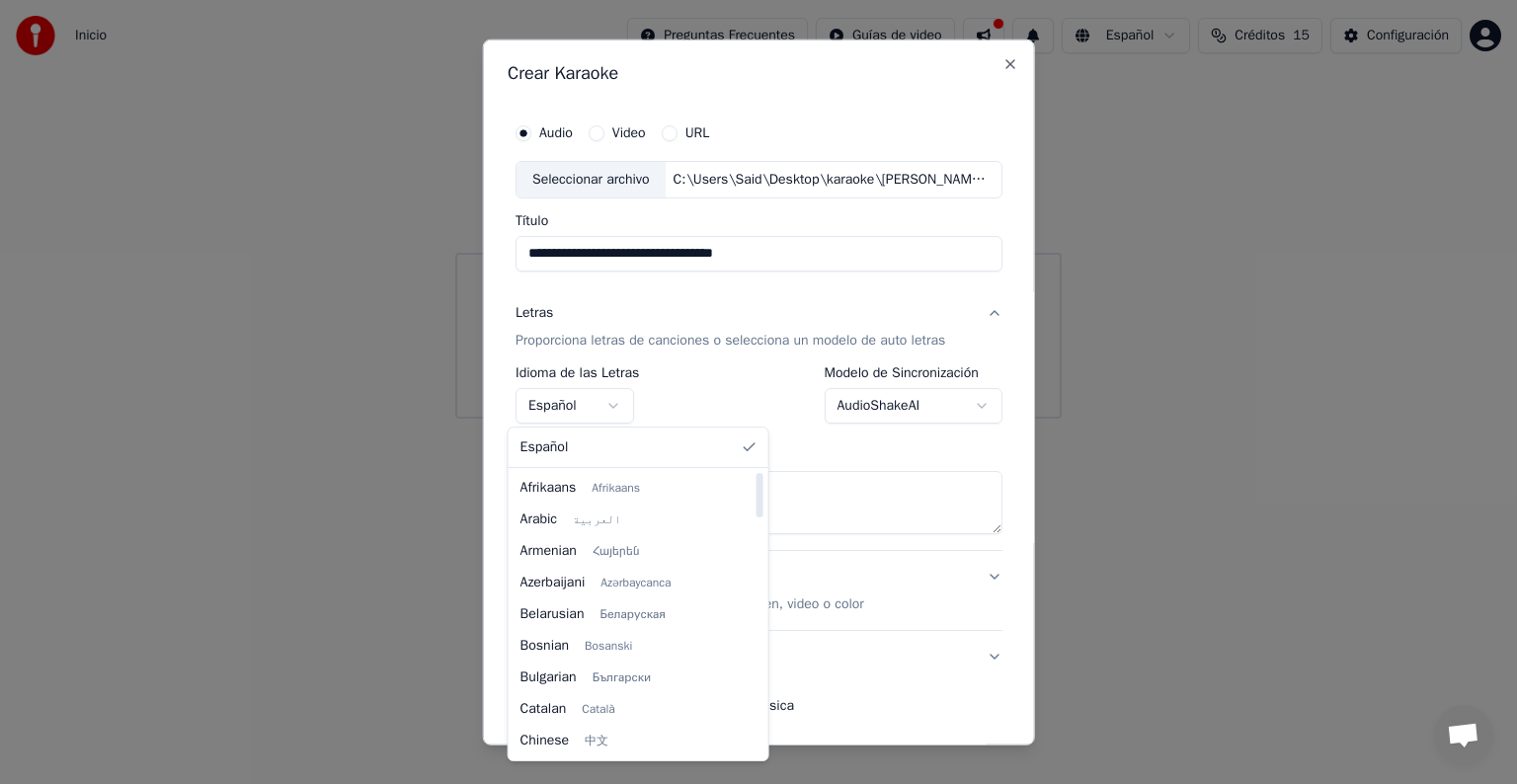 drag, startPoint x: 727, startPoint y: 496, endPoint x: 733, endPoint y: 469, distance: 27.658633 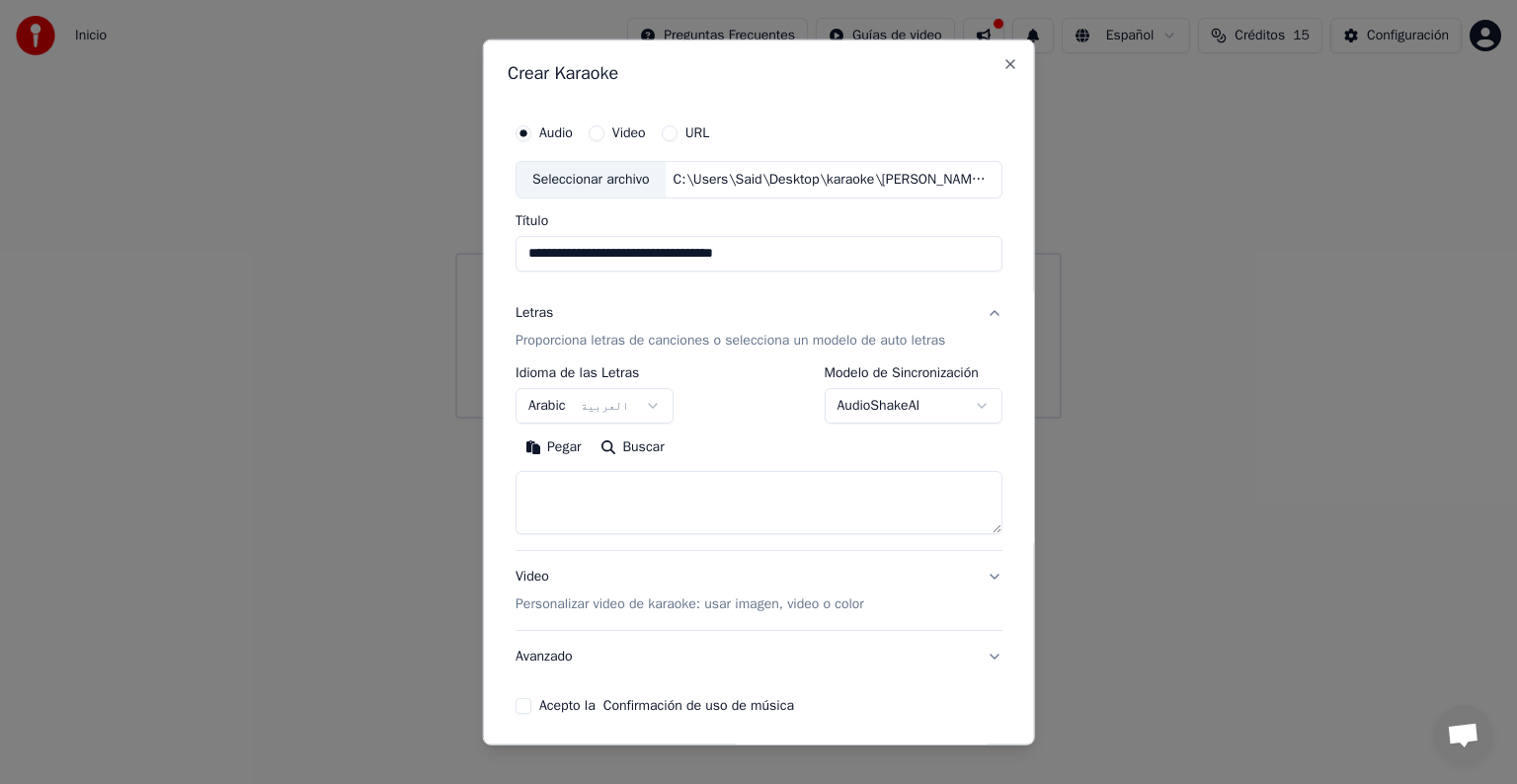 click on "Personalizar video de karaoke: usar imagen, video o color" at bounding box center [689, 604] 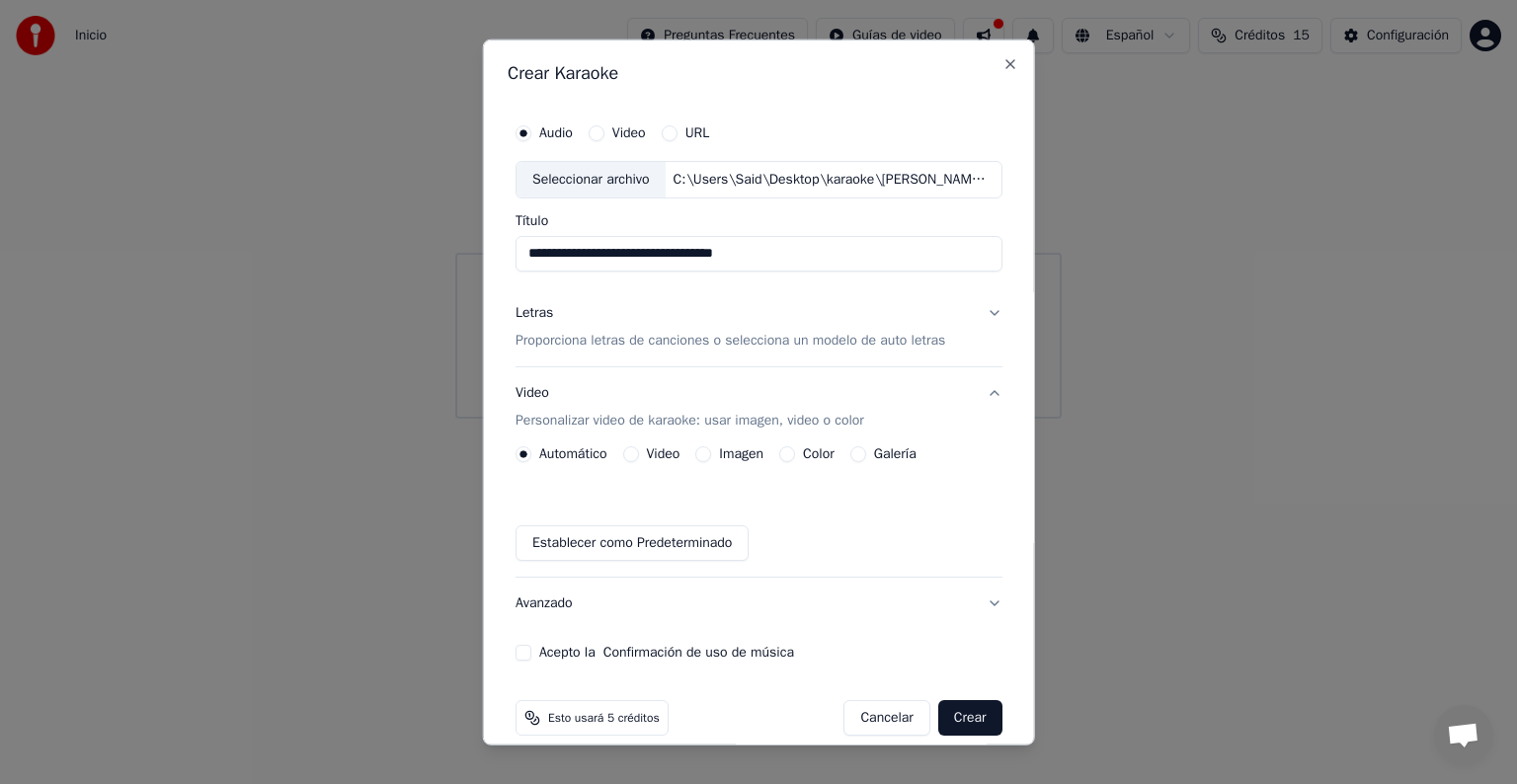 click on "Imagen" at bounding box center (741, 454) 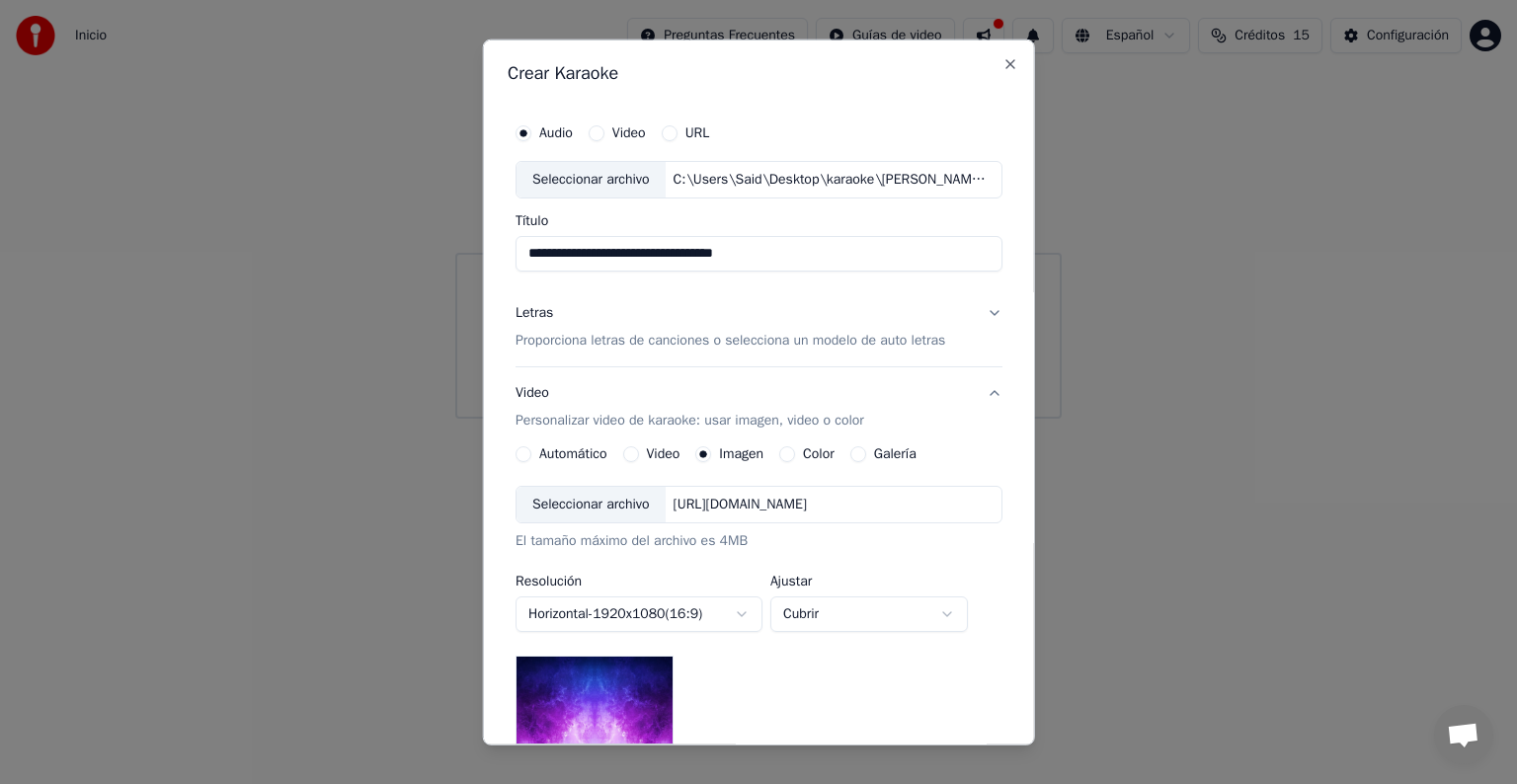 click on "Color" at bounding box center [819, 454] 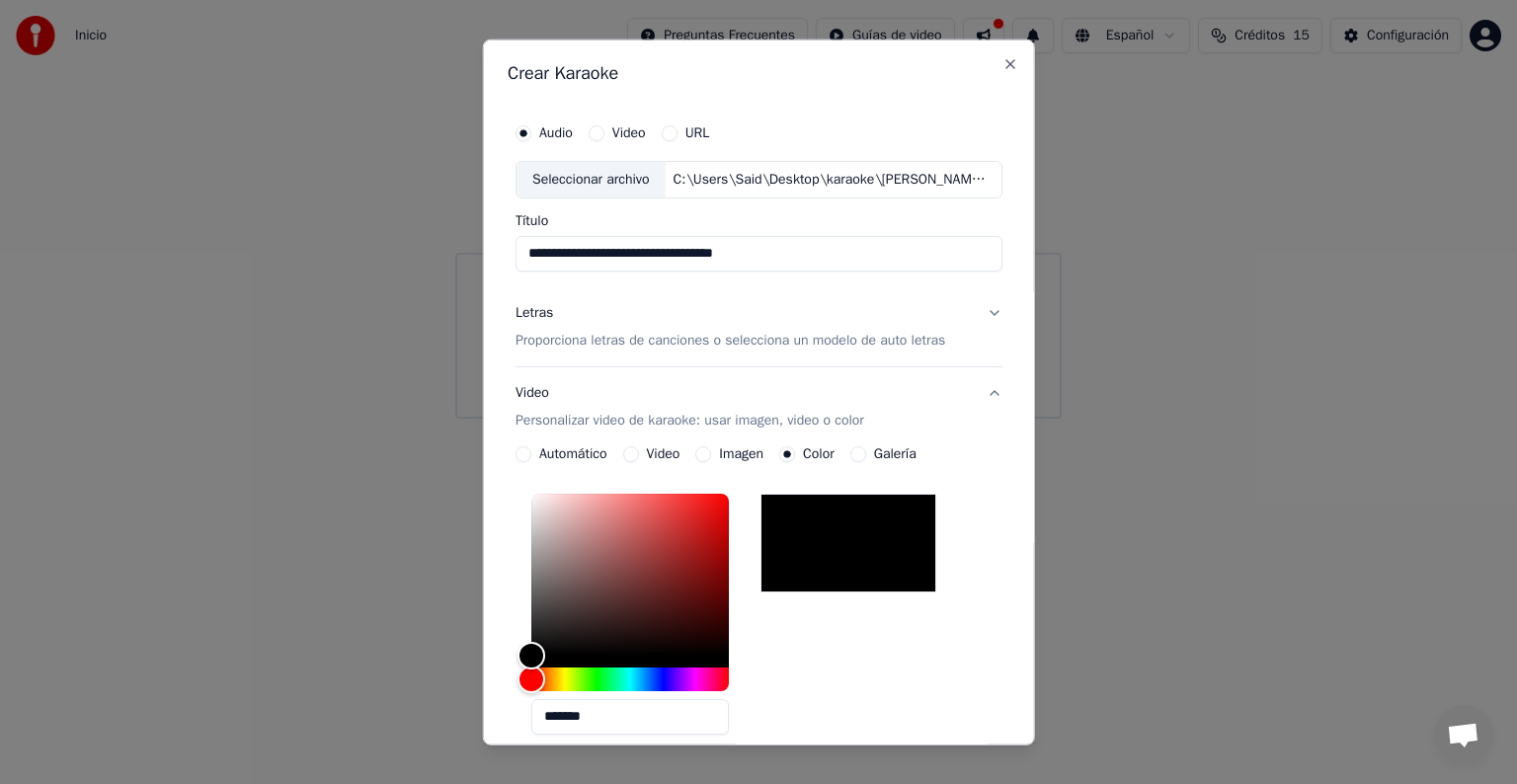 click on "Galería" at bounding box center [894, 454] 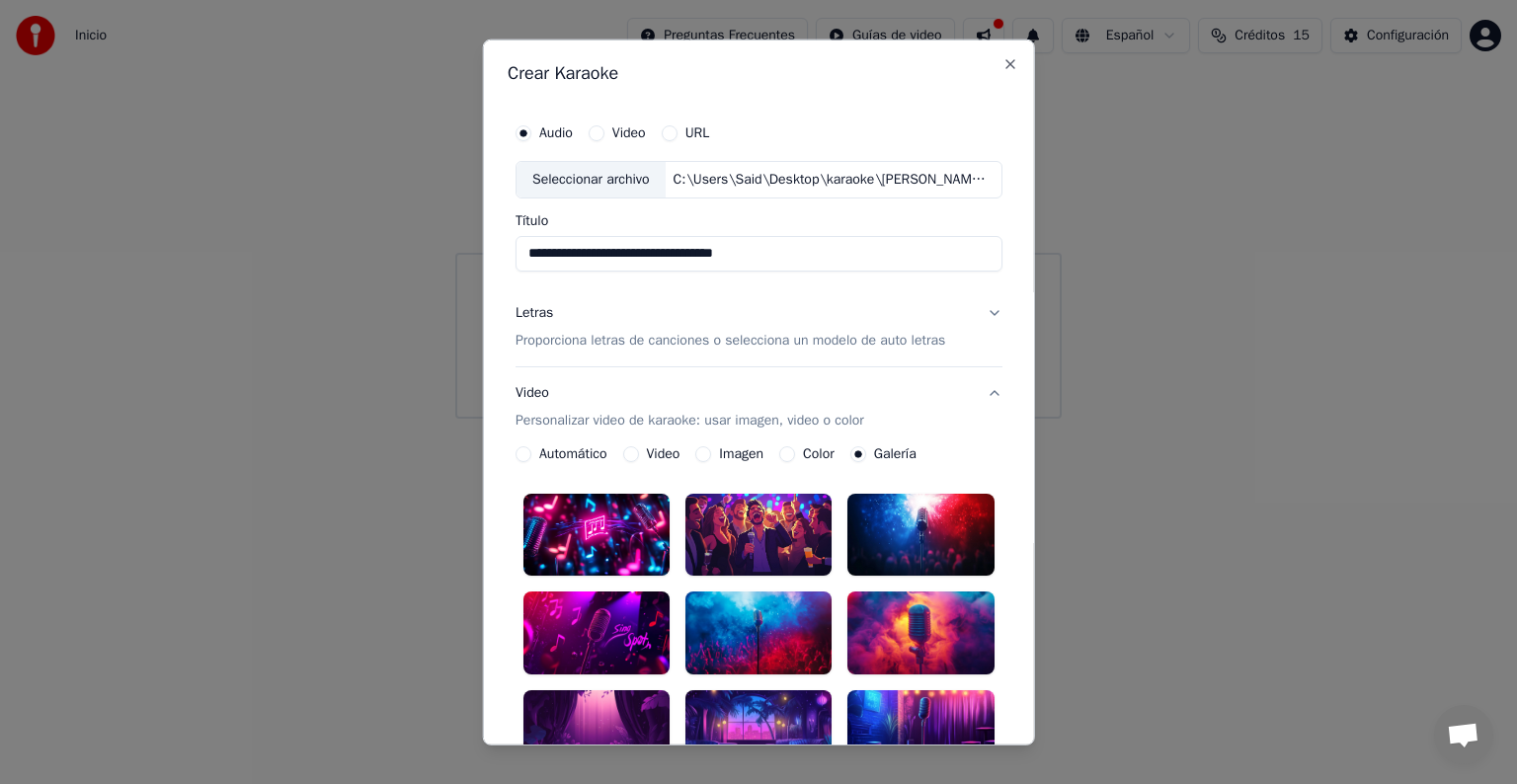type on "gallery" 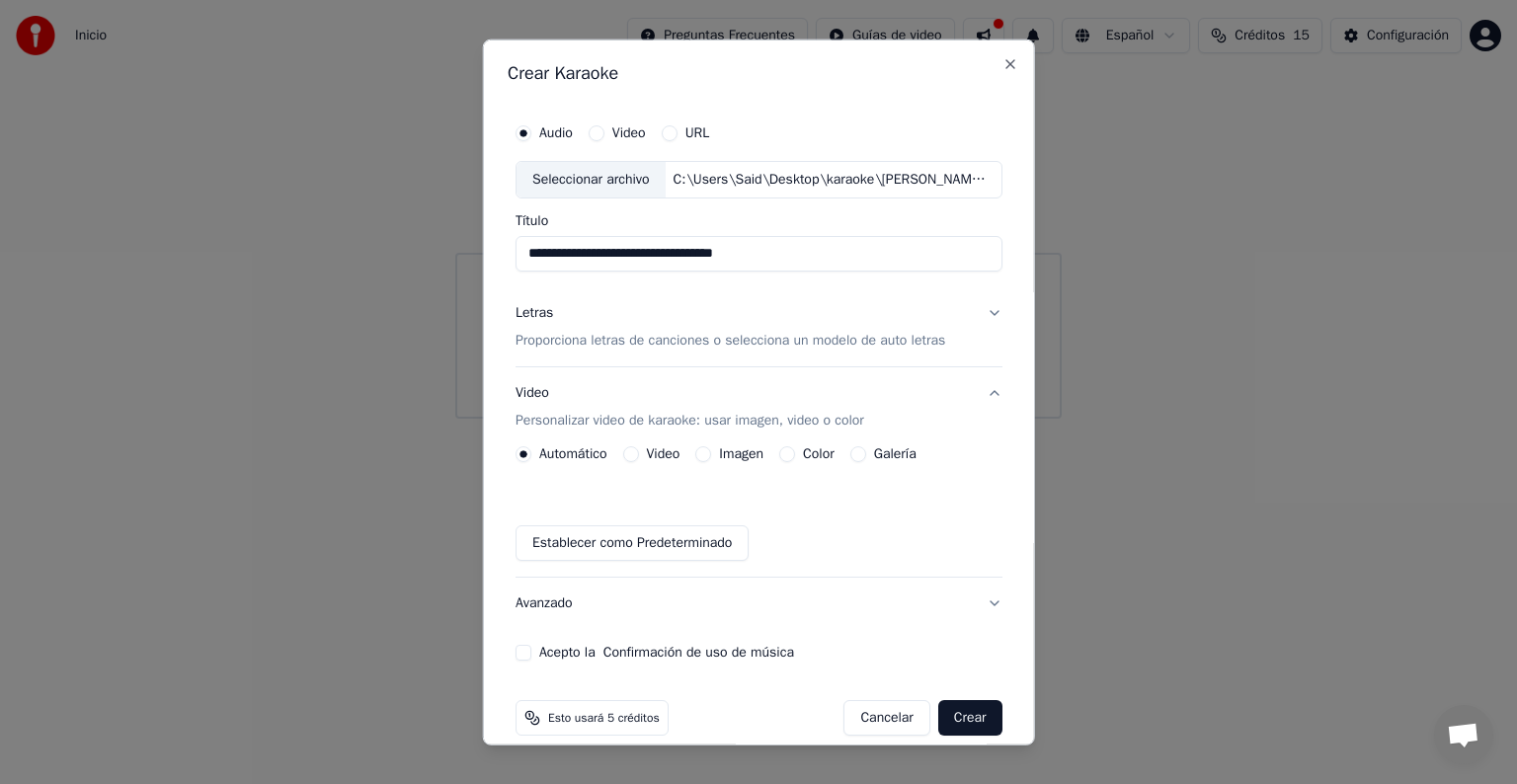 type on "auto" 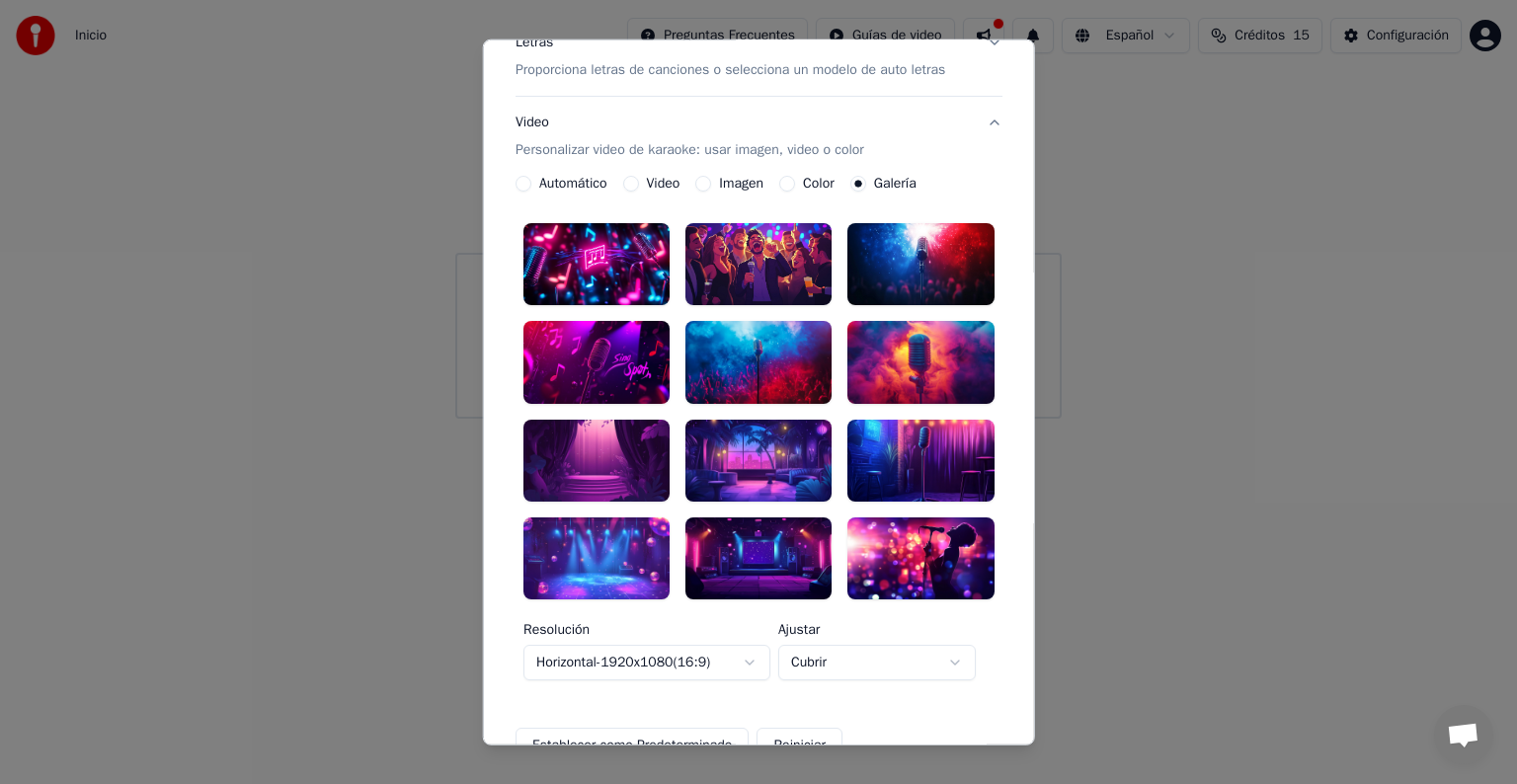 scroll, scrollTop: 273, scrollLeft: 0, axis: vertical 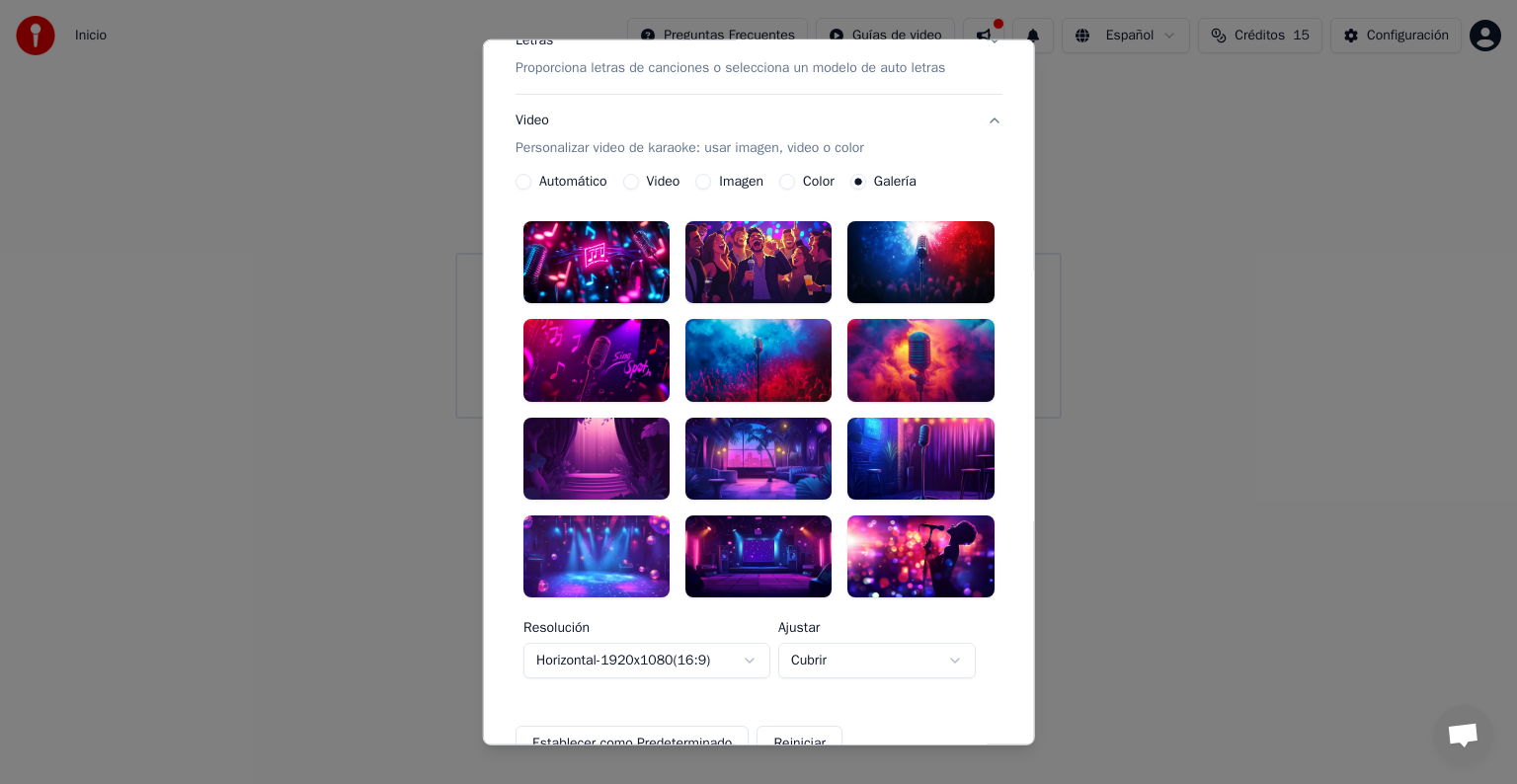 click at bounding box center (758, 556) 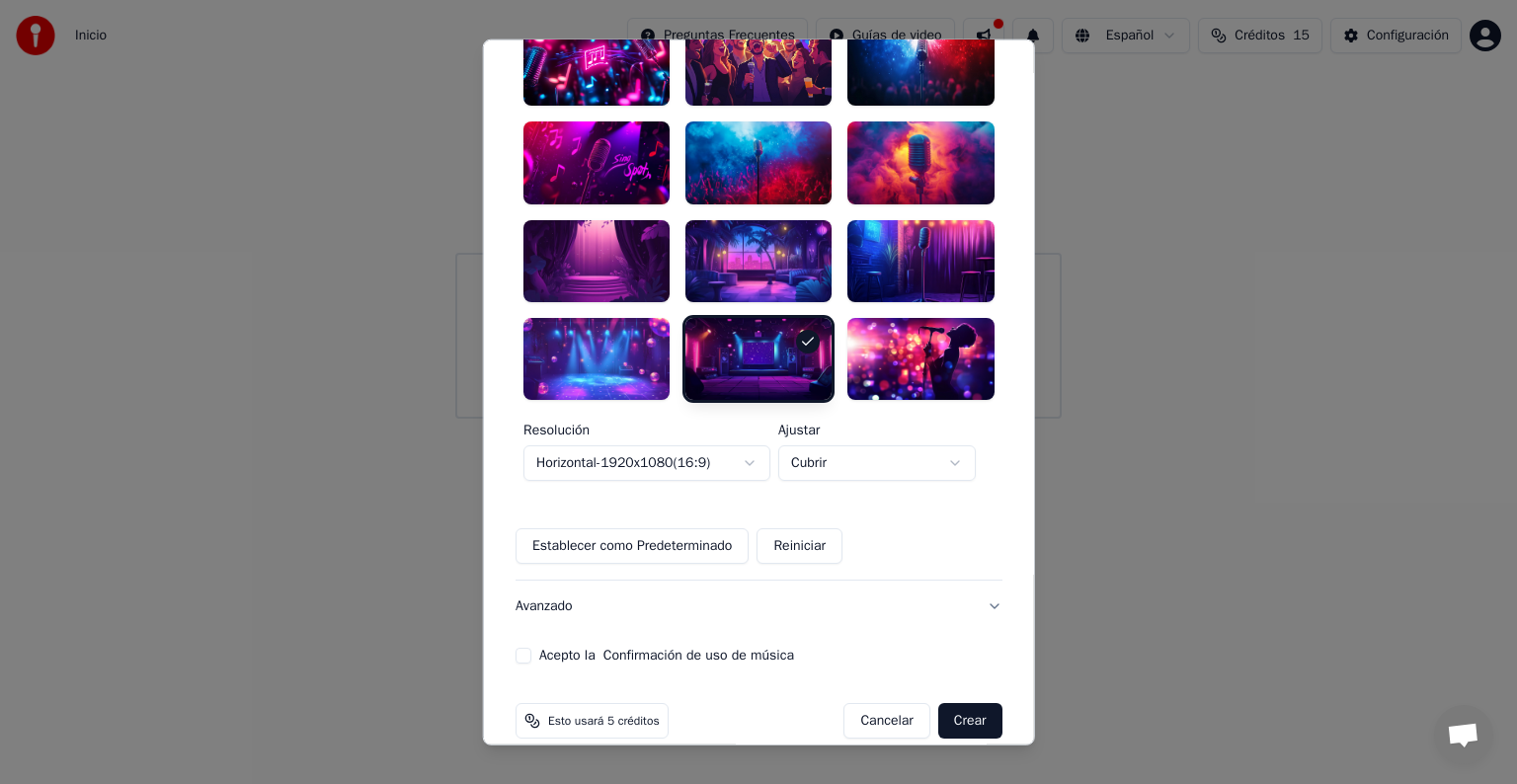 scroll, scrollTop: 495, scrollLeft: 0, axis: vertical 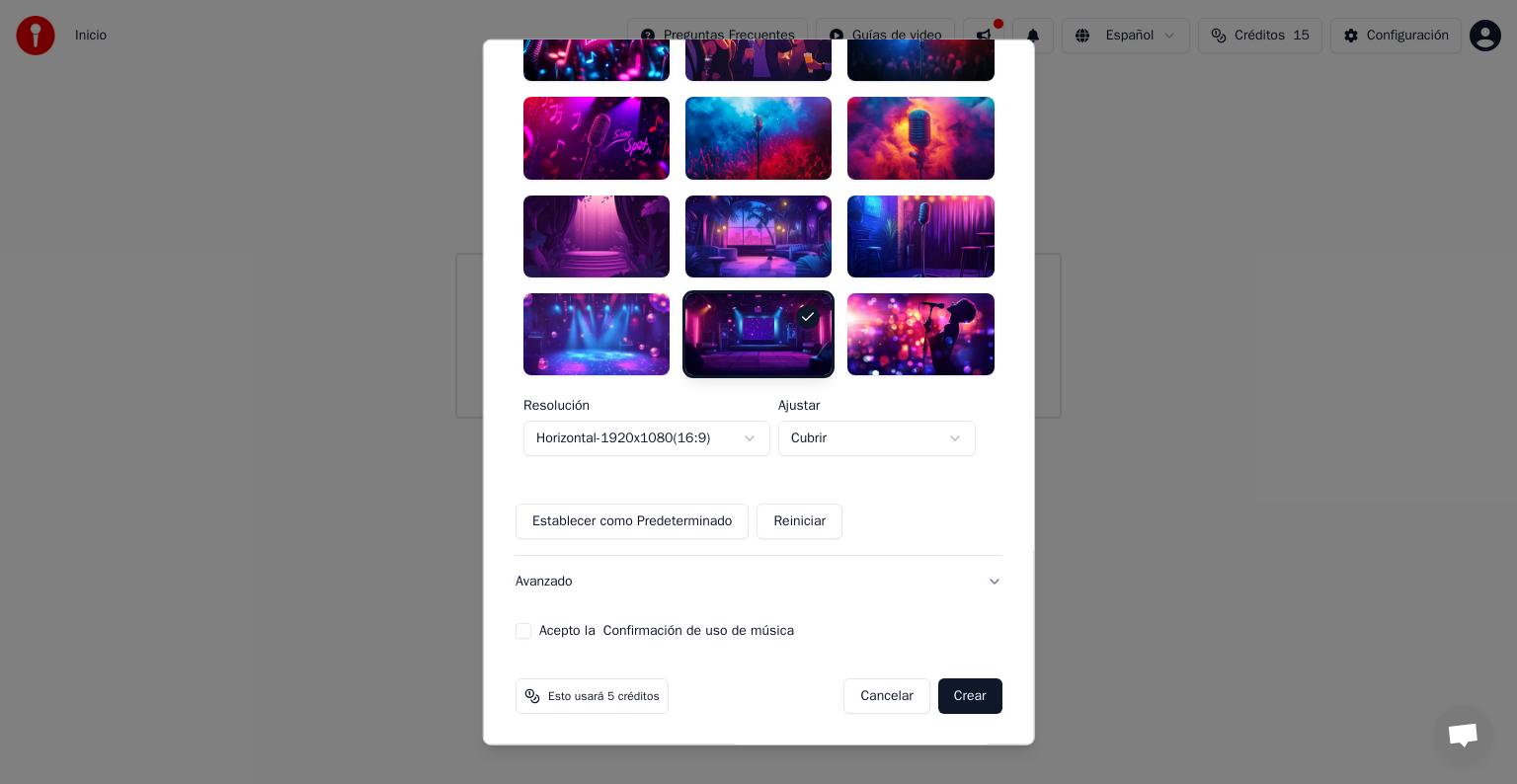 click on "**********" at bounding box center (758, 128) 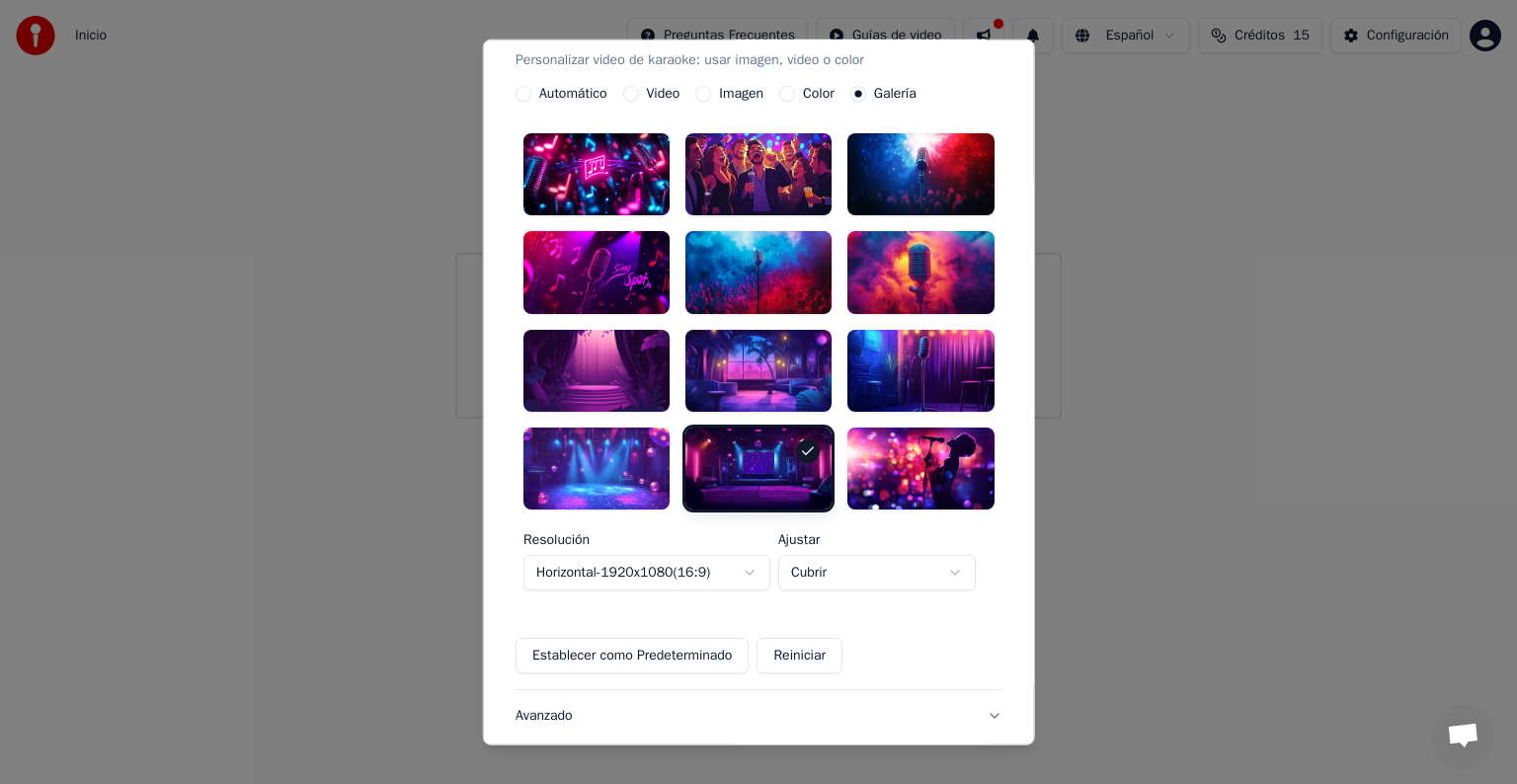 scroll, scrollTop: 0, scrollLeft: 0, axis: both 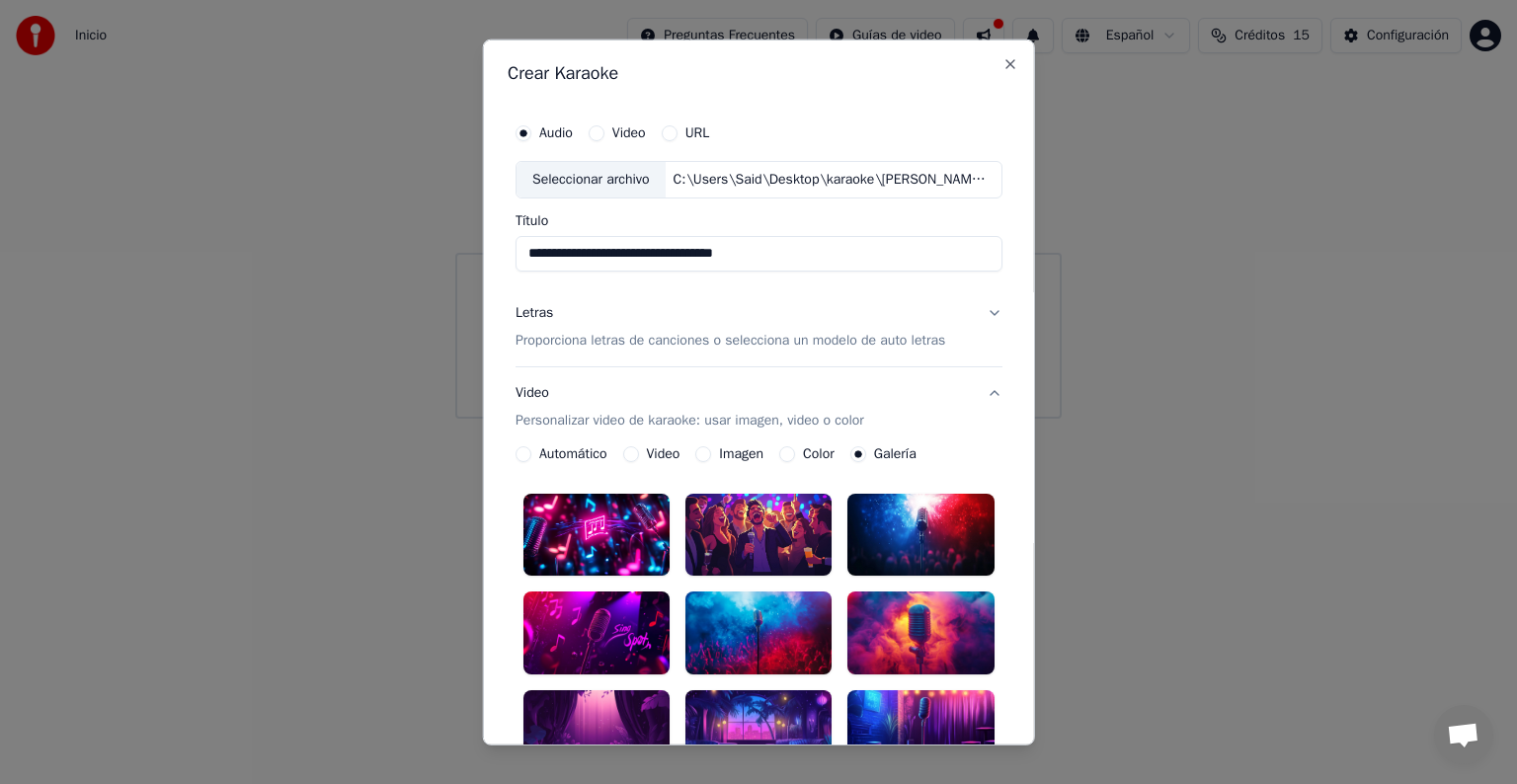 click on "Seleccionar archivo" at bounding box center [591, 180] 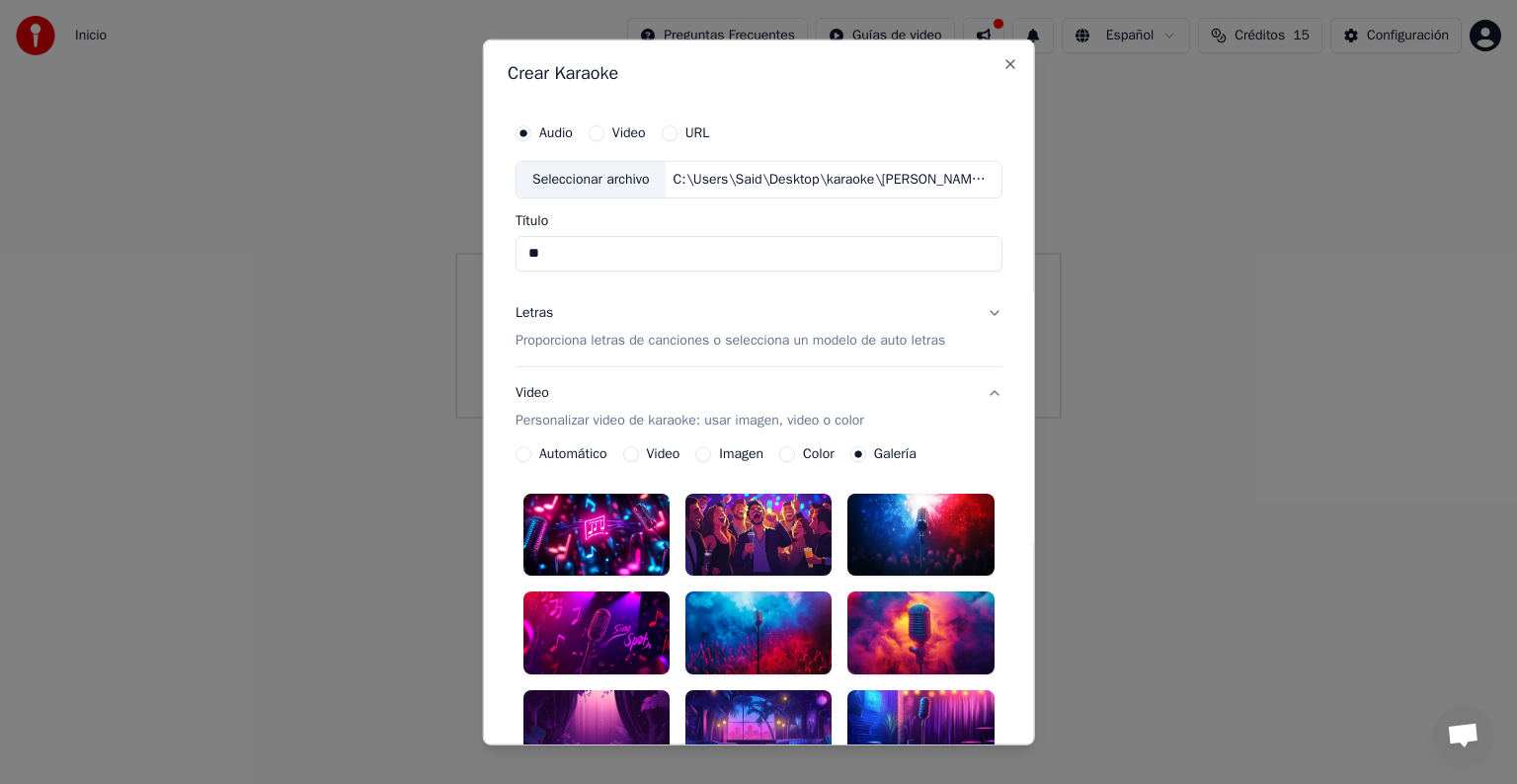 type on "*" 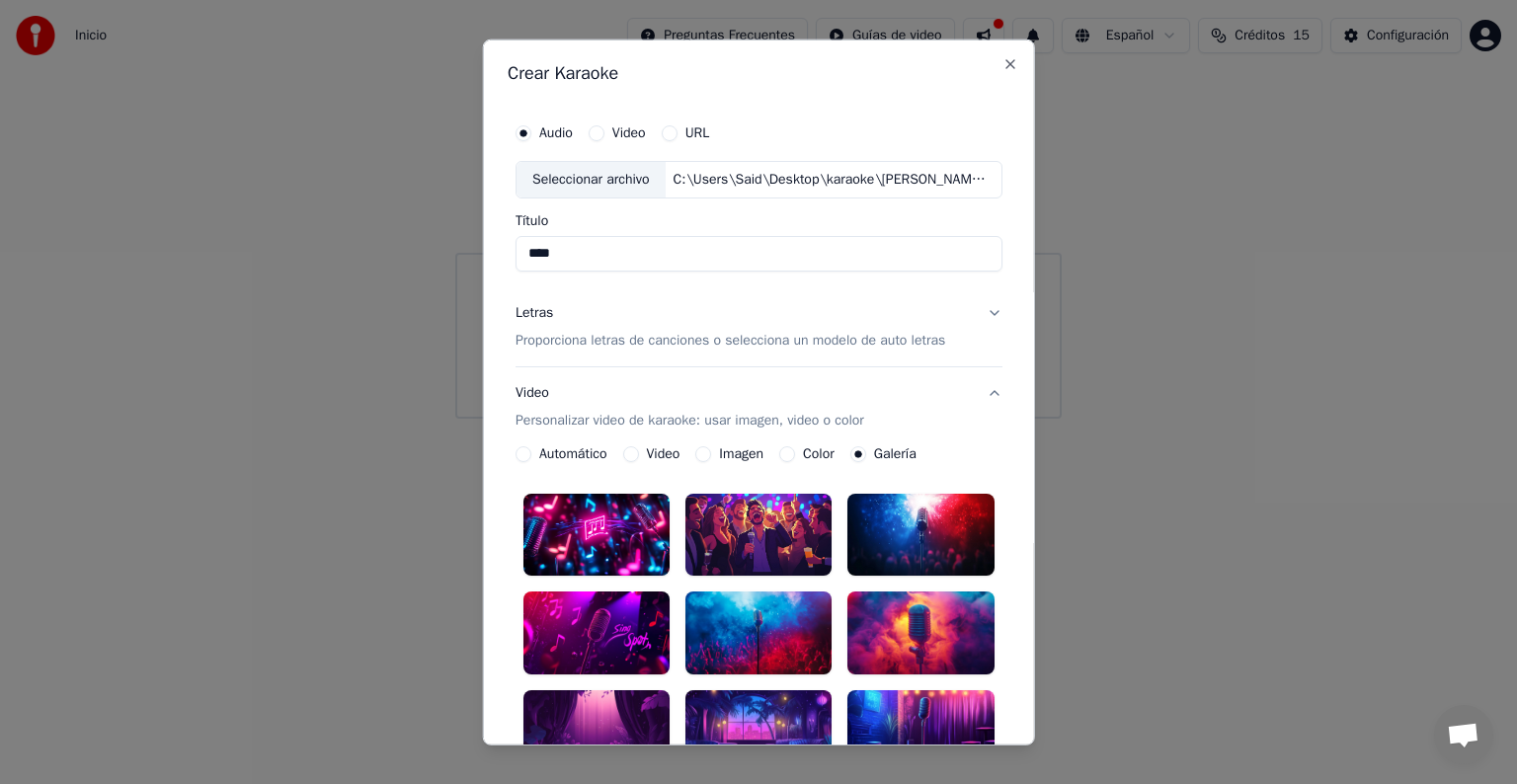 type on "****" 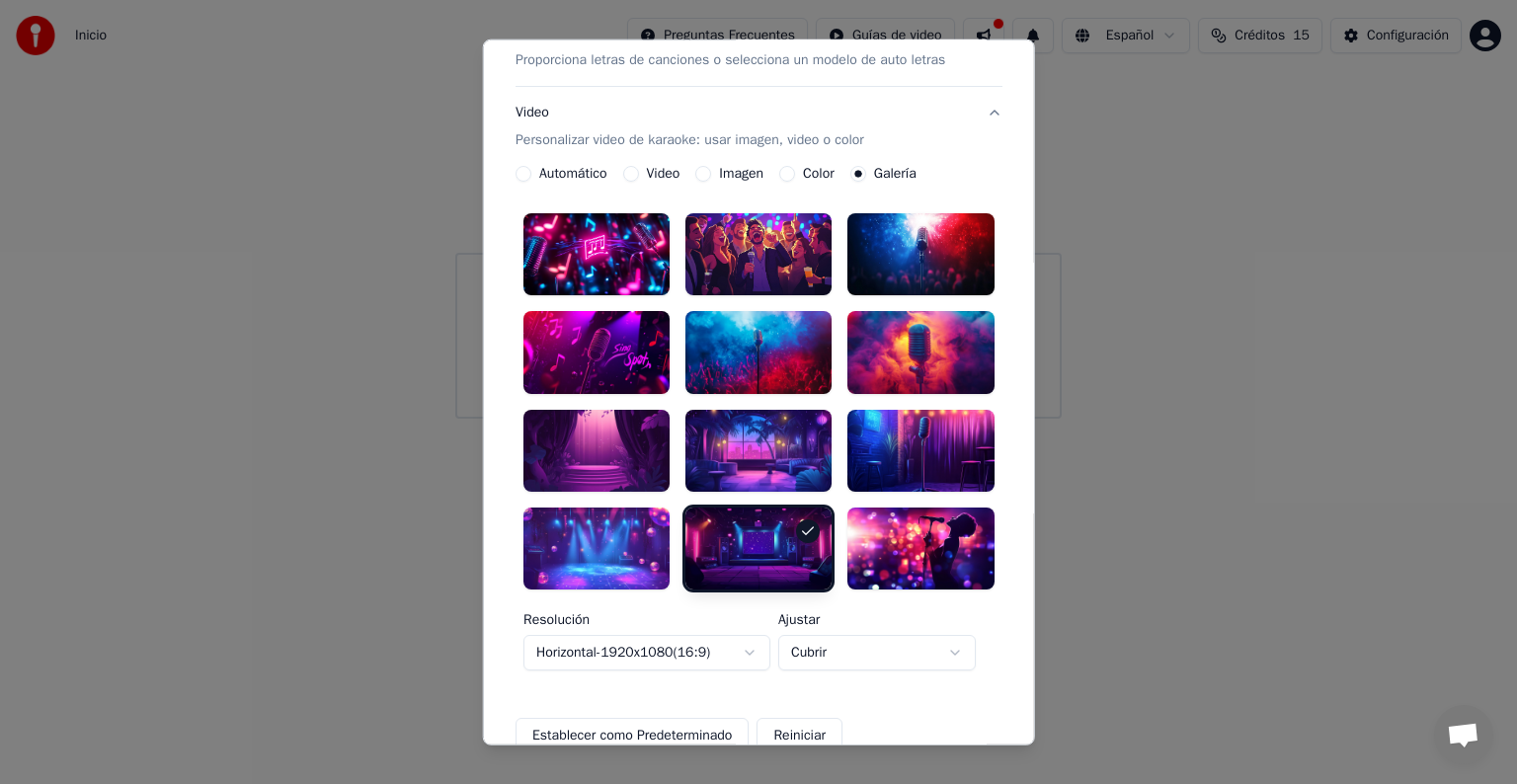 scroll, scrollTop: 495, scrollLeft: 0, axis: vertical 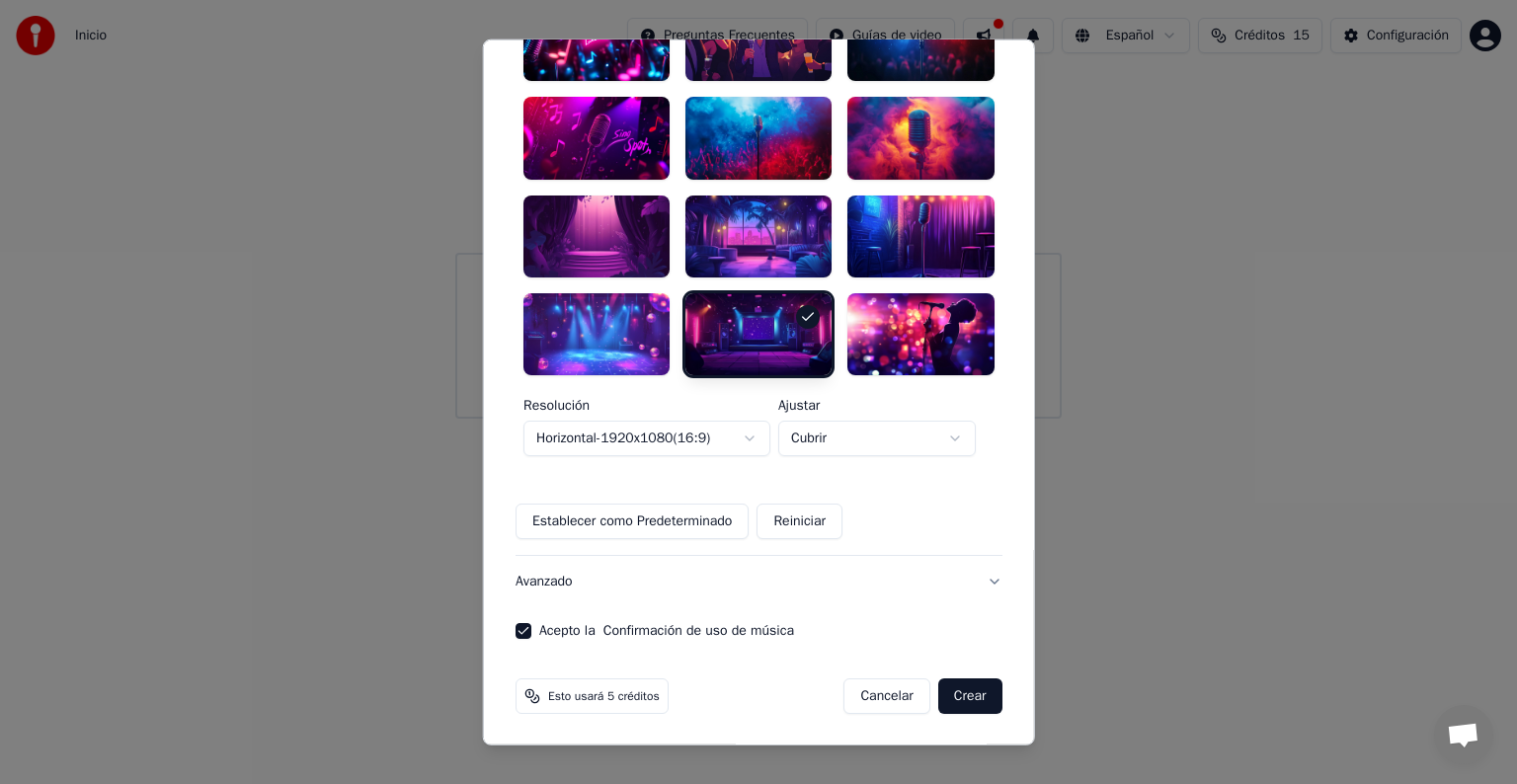 click on "Crear" at bounding box center (970, 696) 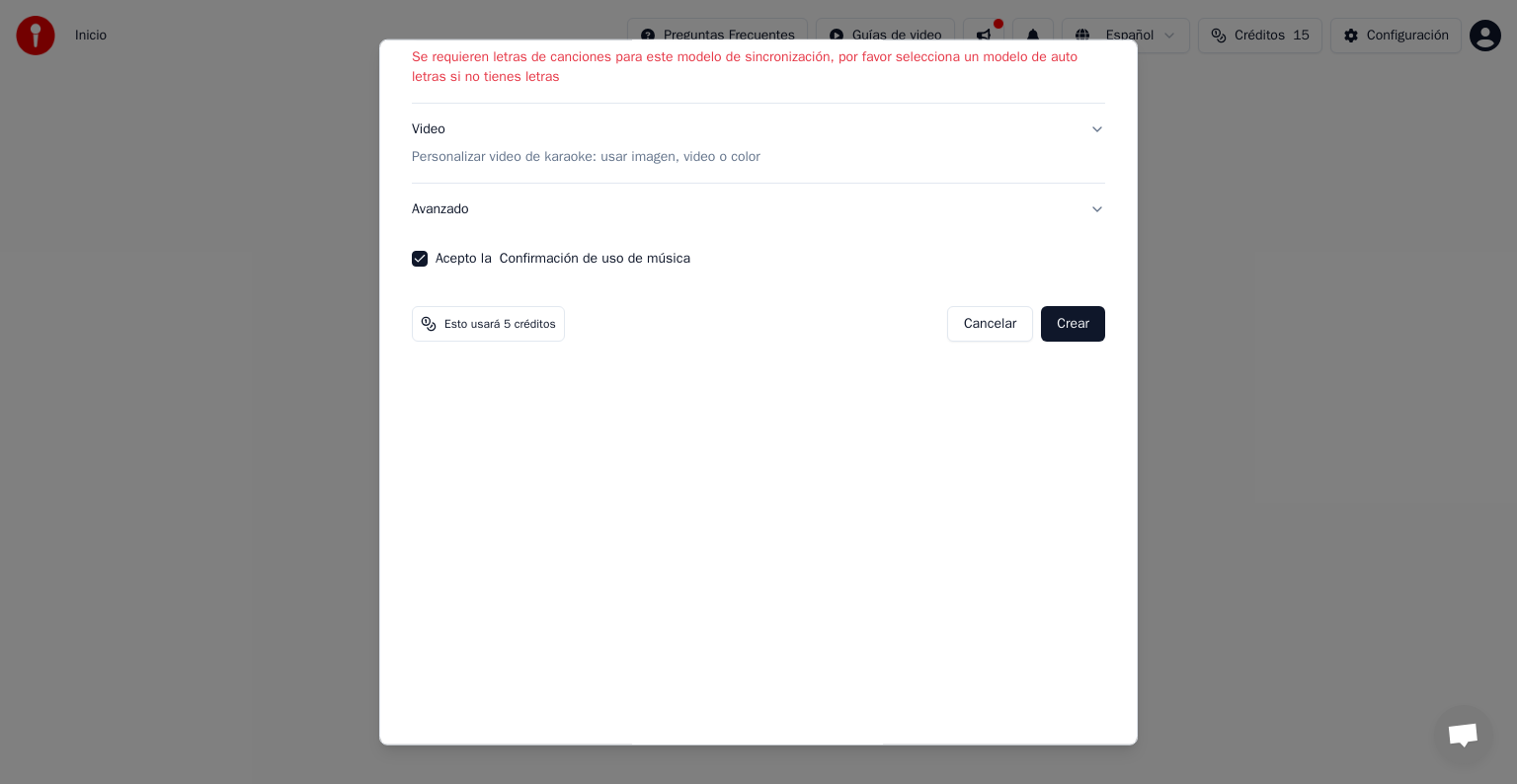 scroll, scrollTop: 122, scrollLeft: 0, axis: vertical 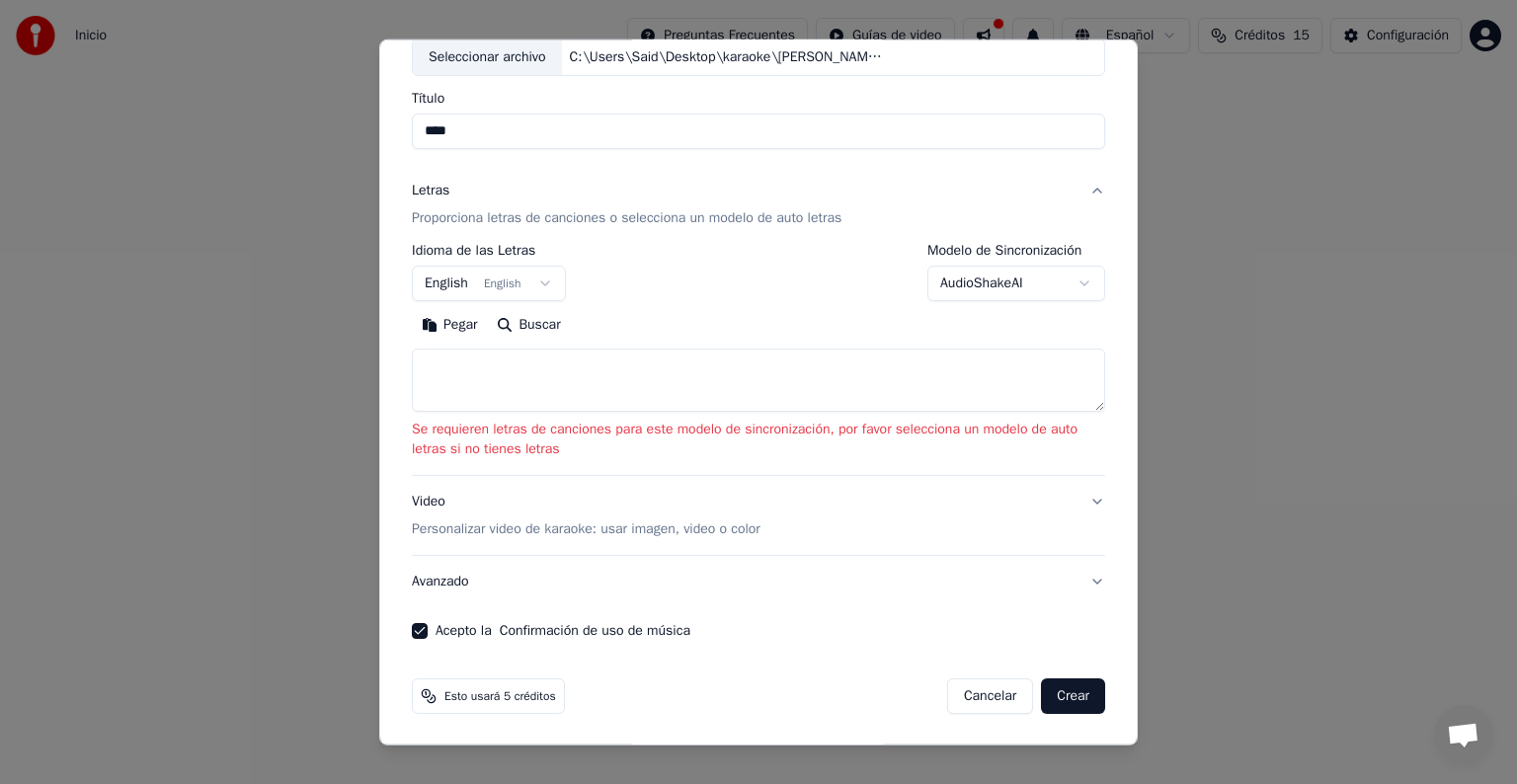 click at bounding box center [758, 380] 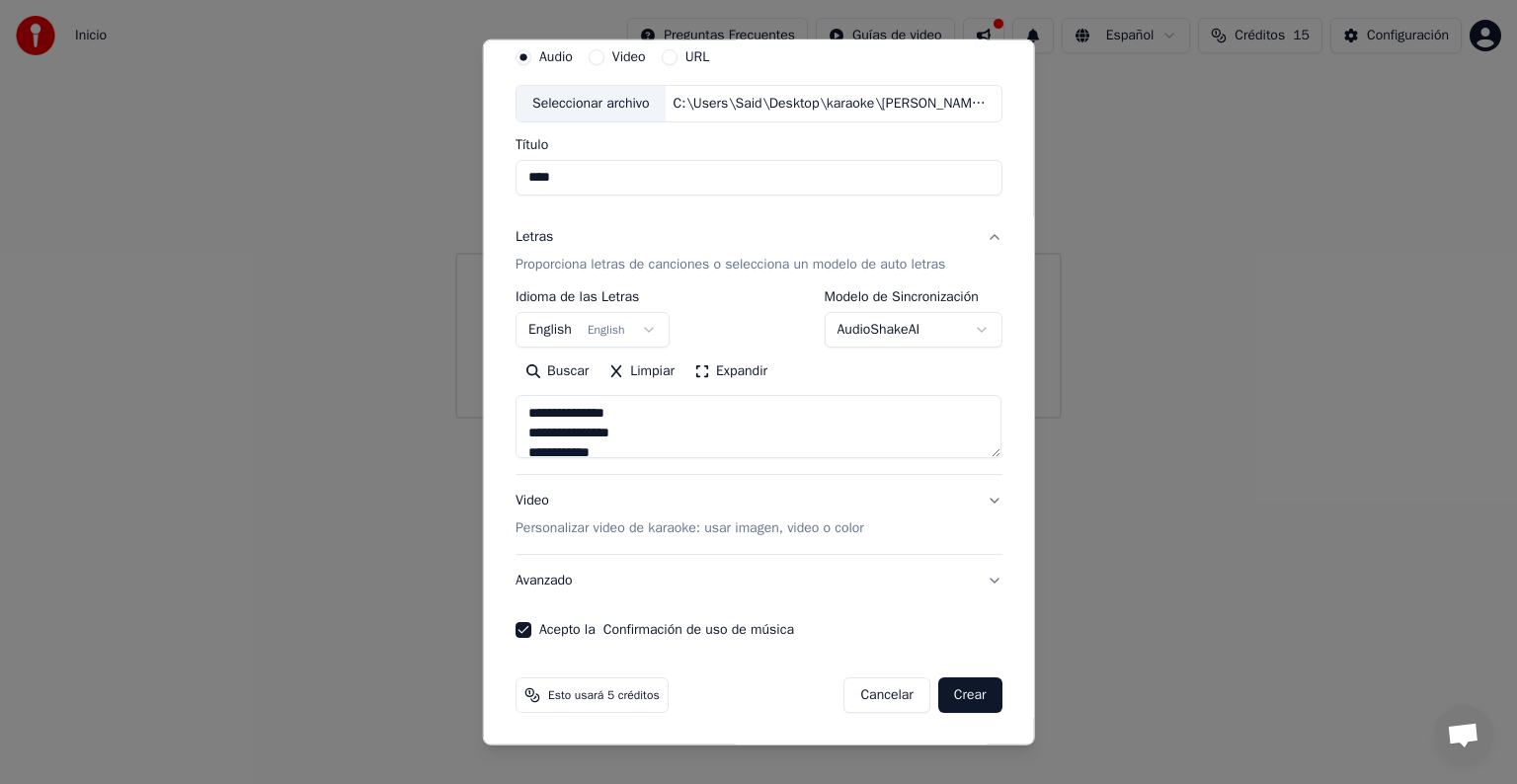 scroll, scrollTop: 75, scrollLeft: 0, axis: vertical 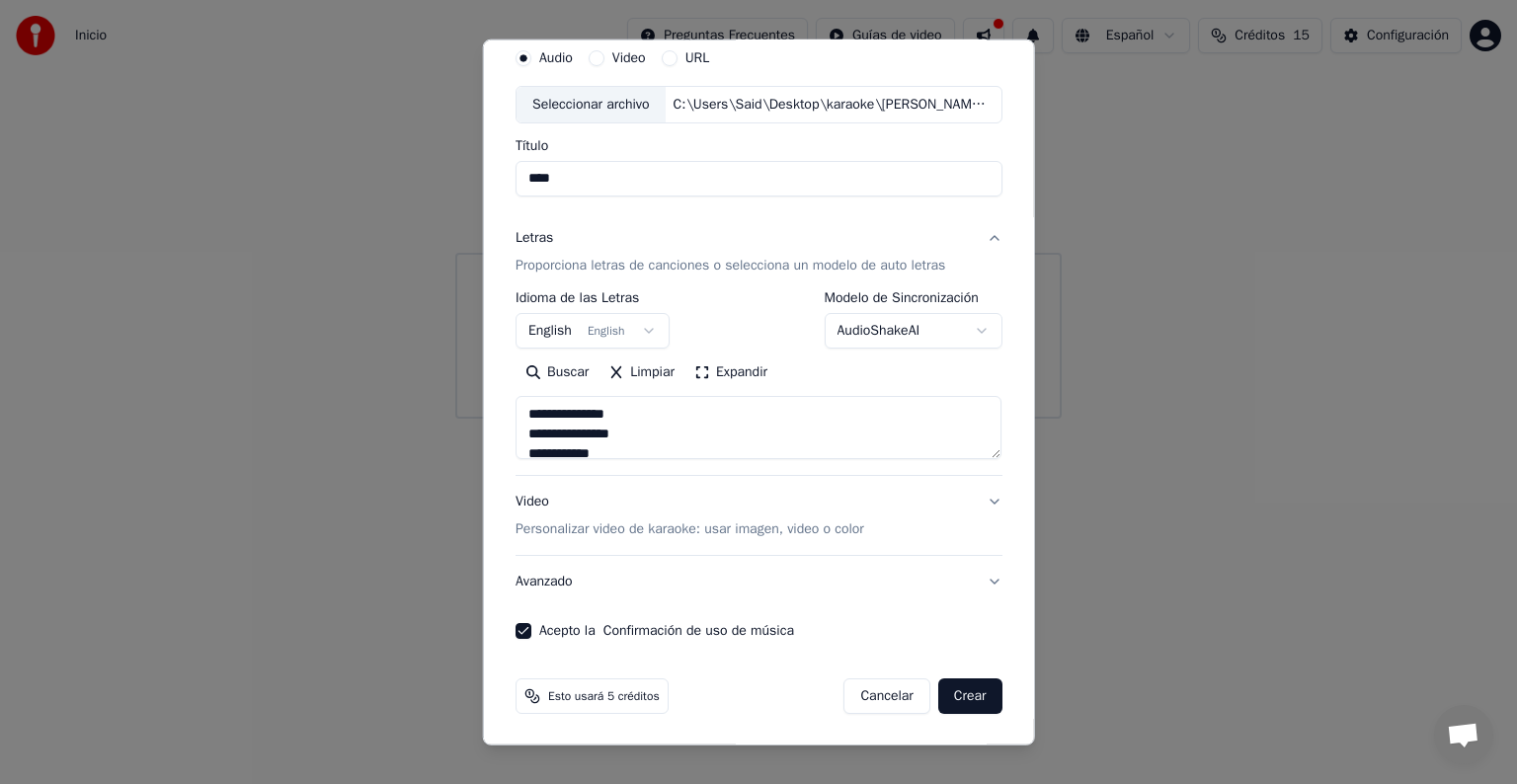 type on "**********" 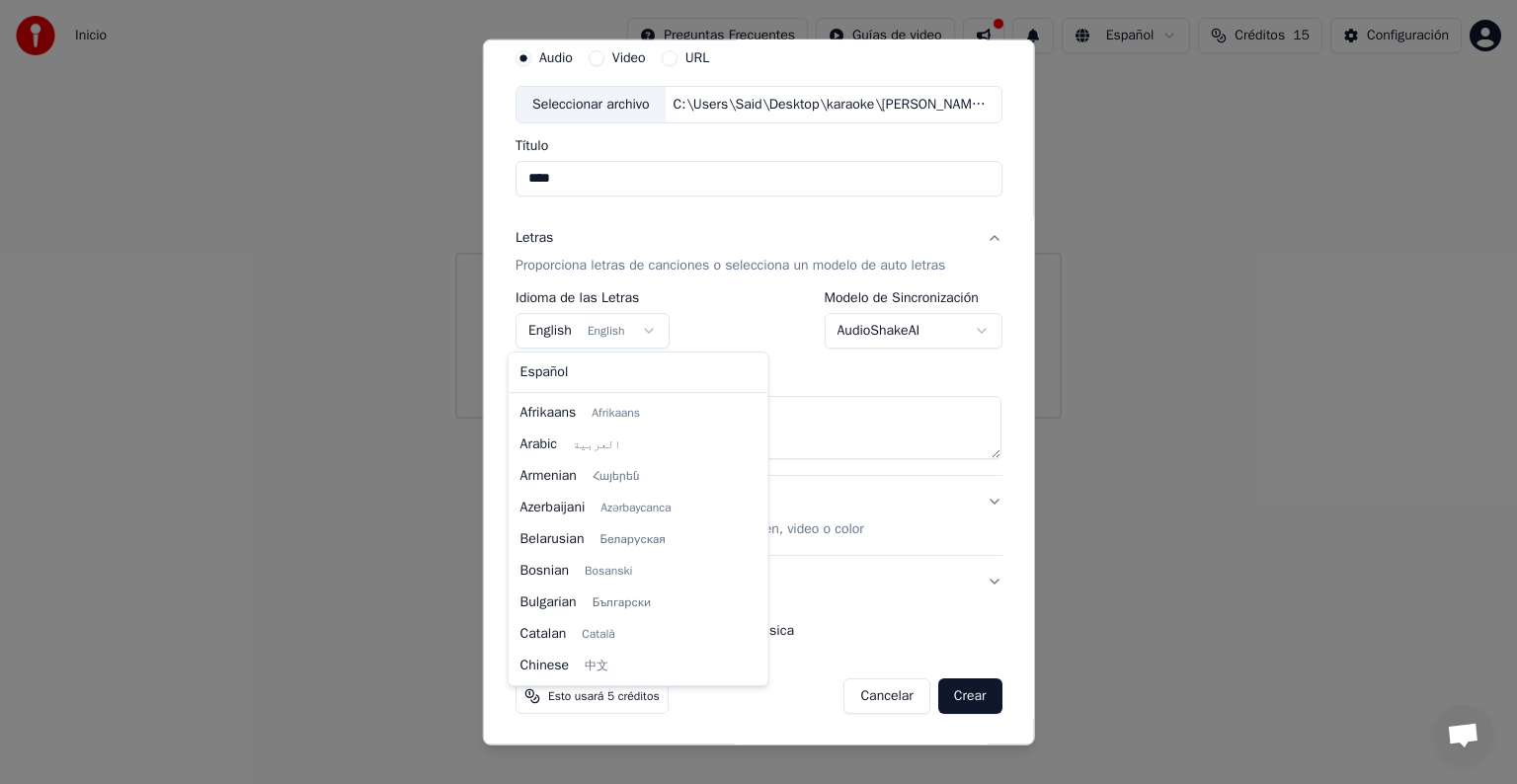 click on "**********" at bounding box center [758, 209] 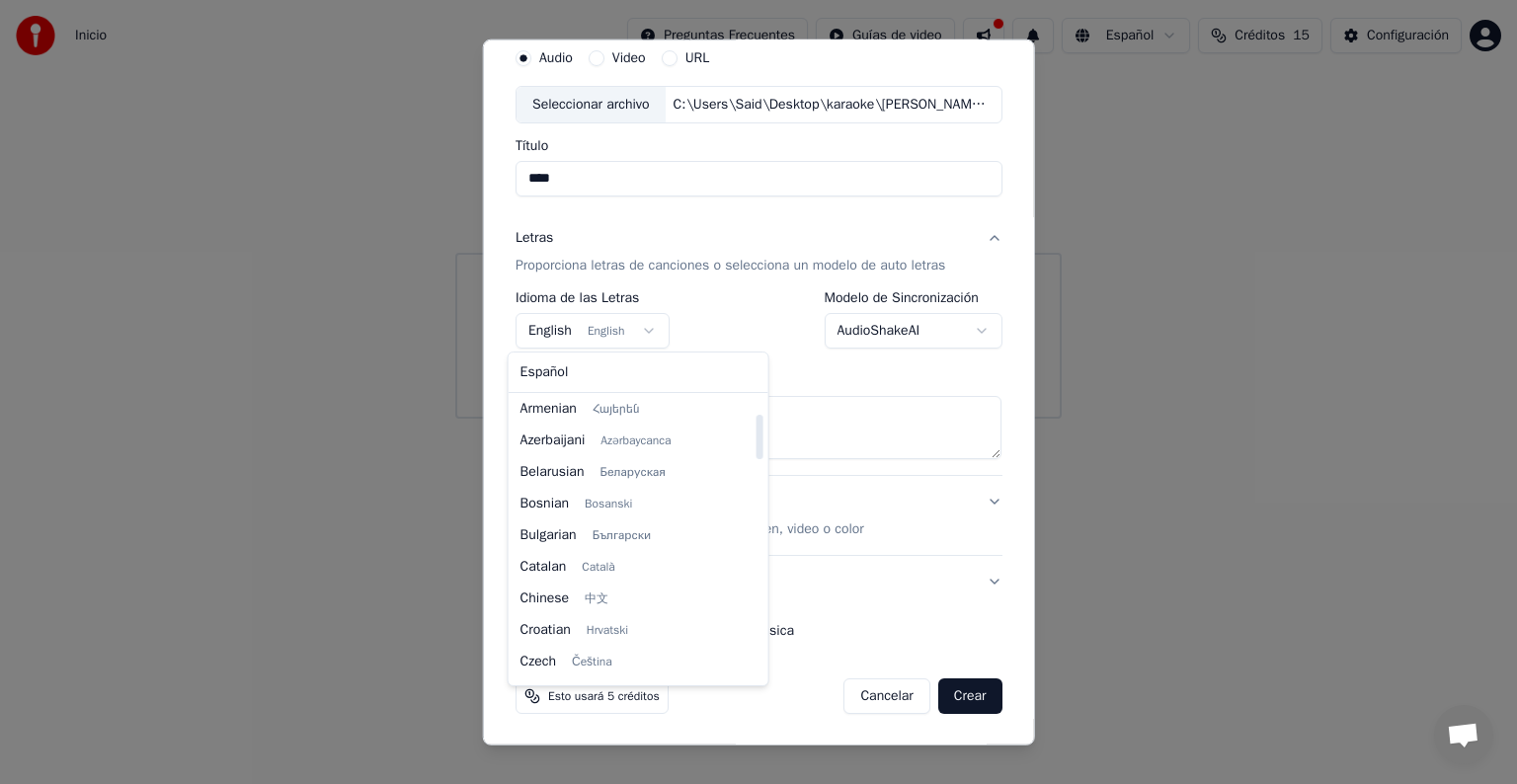 scroll, scrollTop: 0, scrollLeft: 0, axis: both 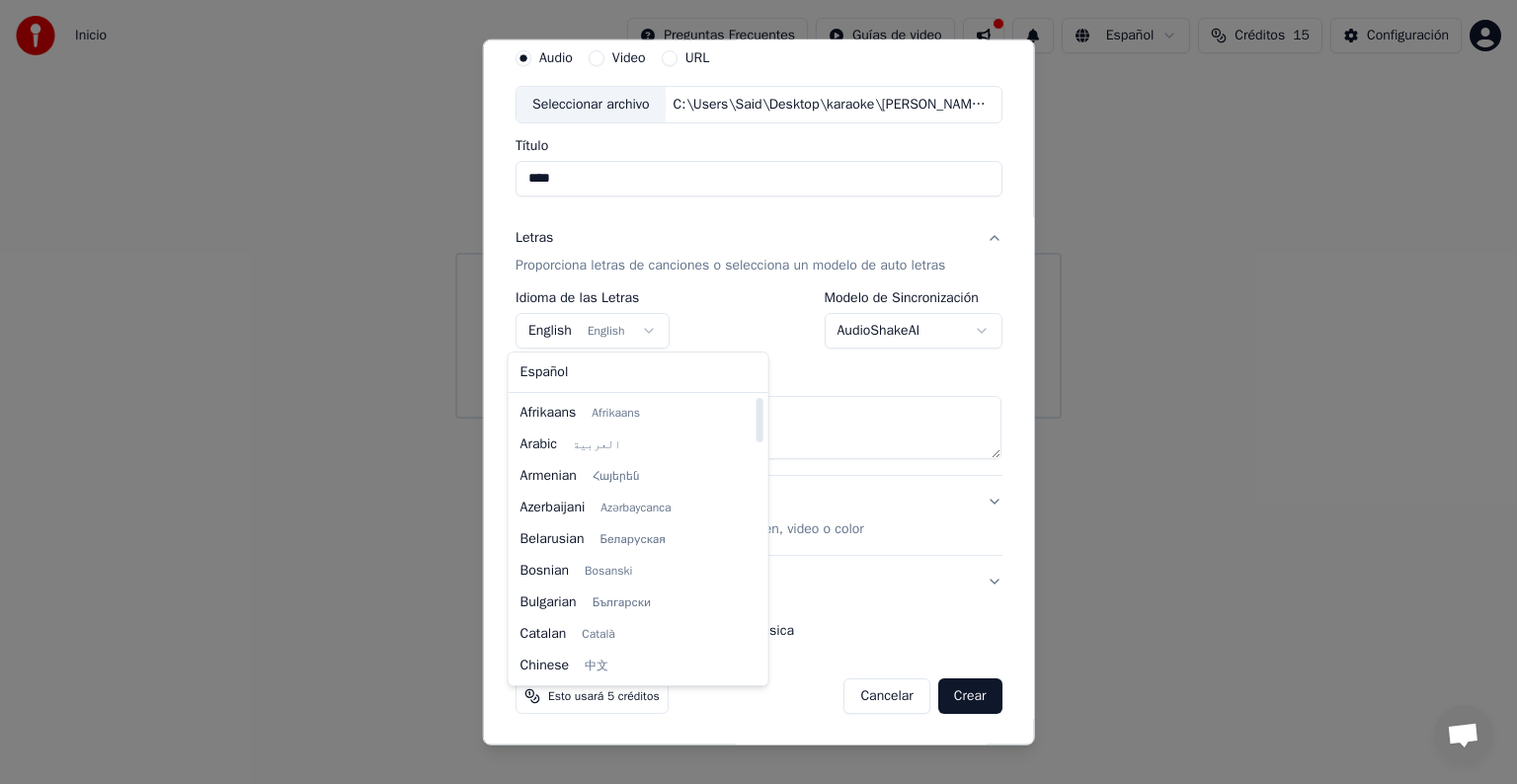 drag, startPoint x: 730, startPoint y: 448, endPoint x: 727, endPoint y: 355, distance: 93.04837 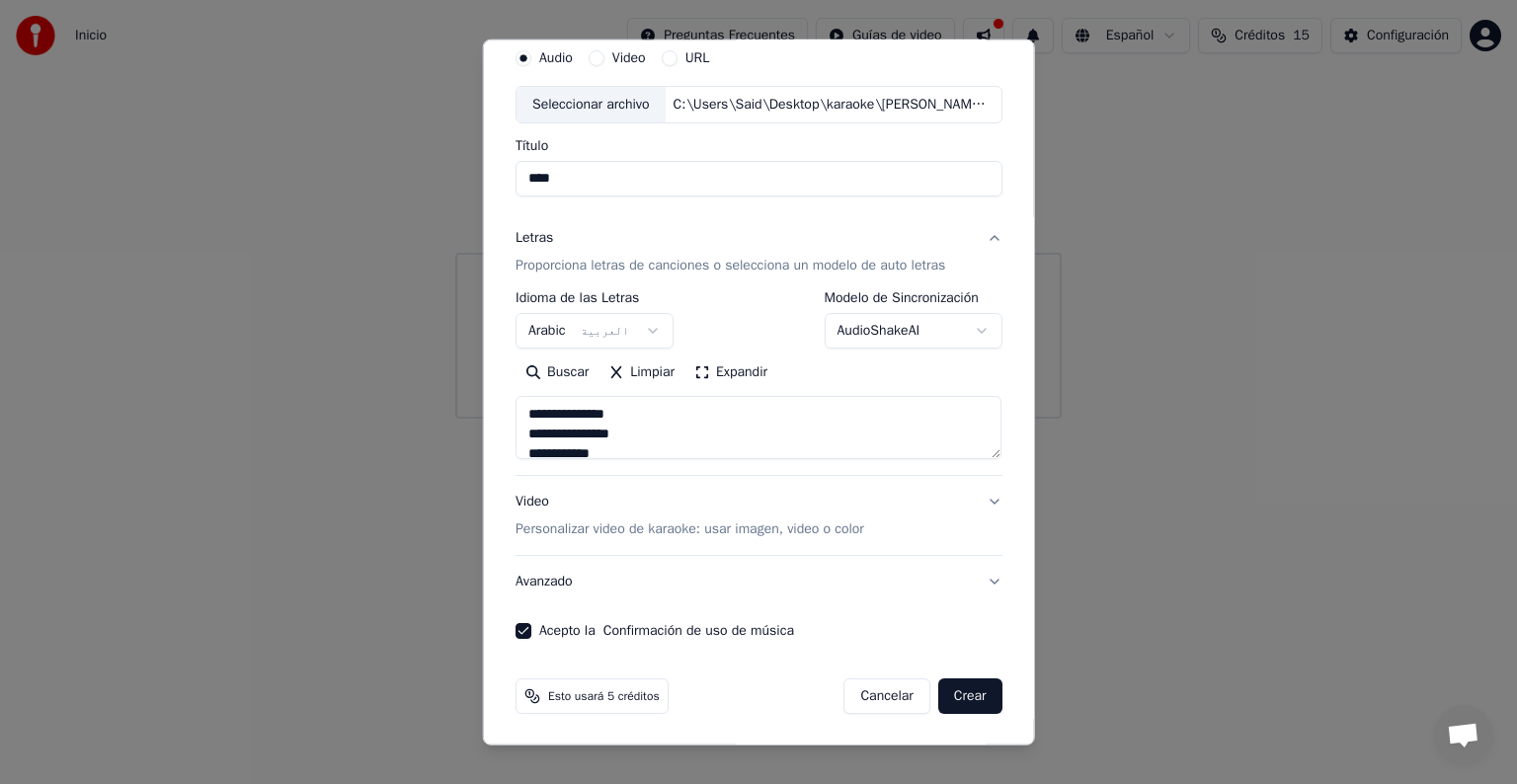 click on "Crear" at bounding box center [970, 696] 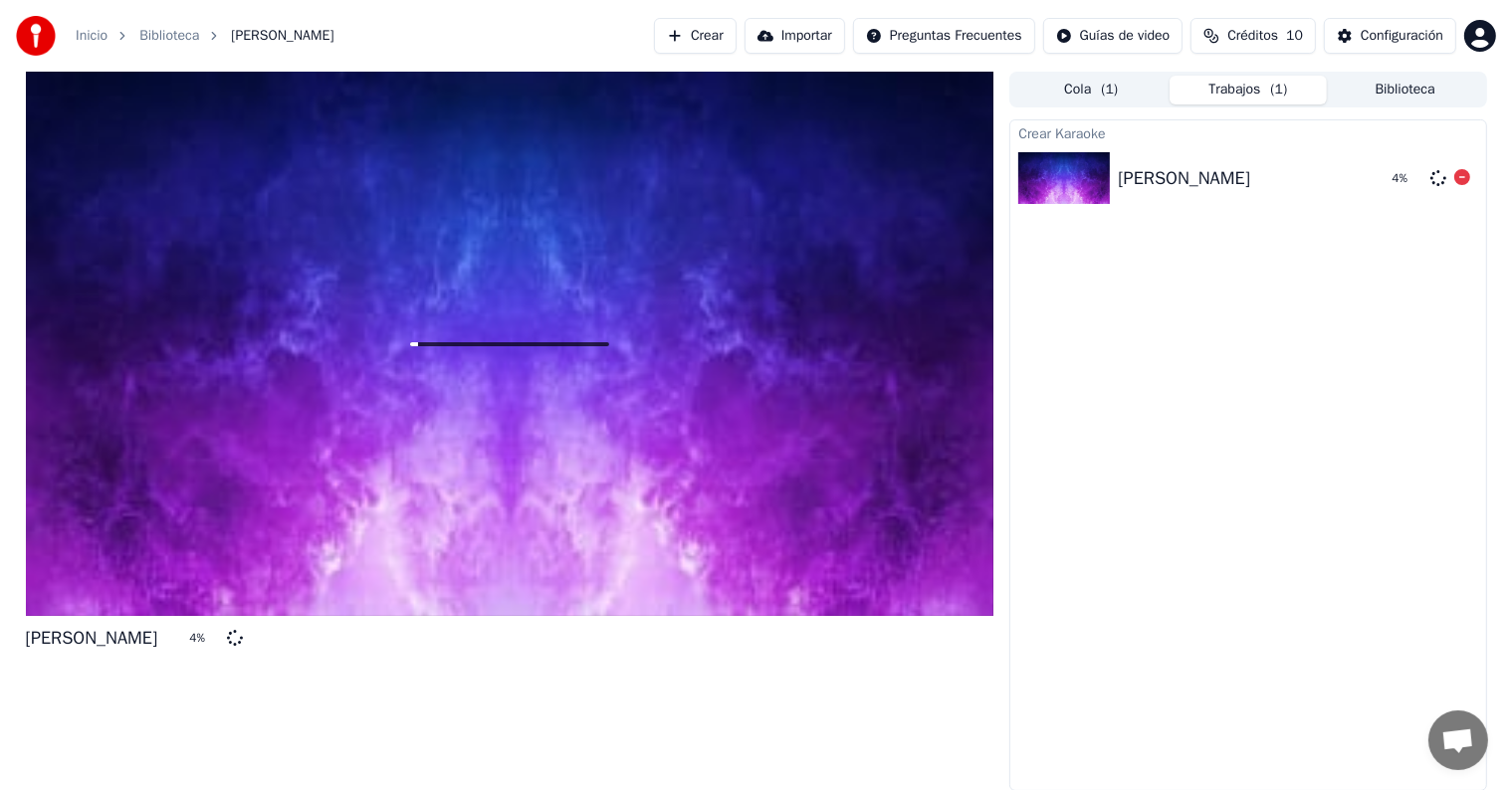 click 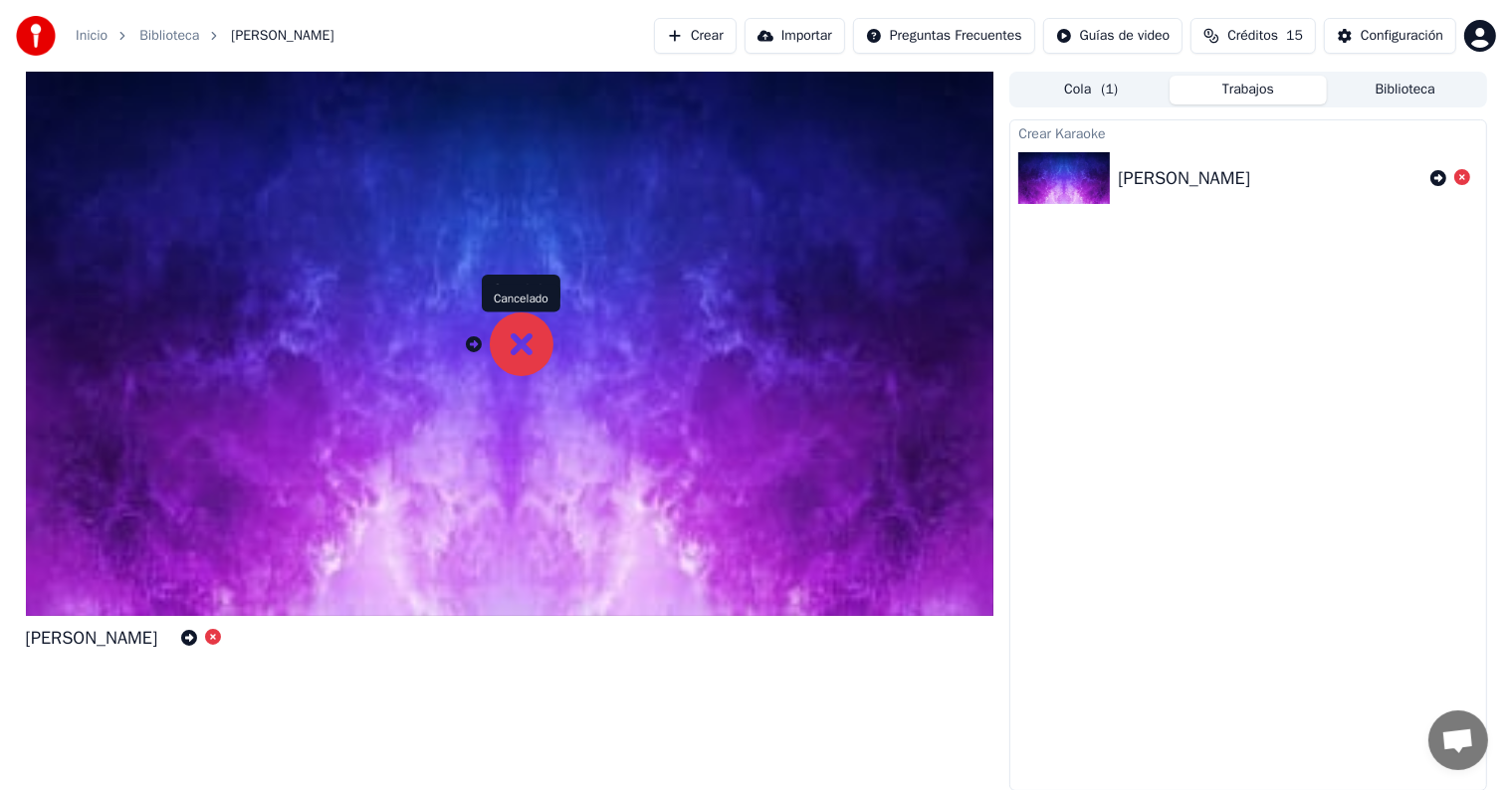 click 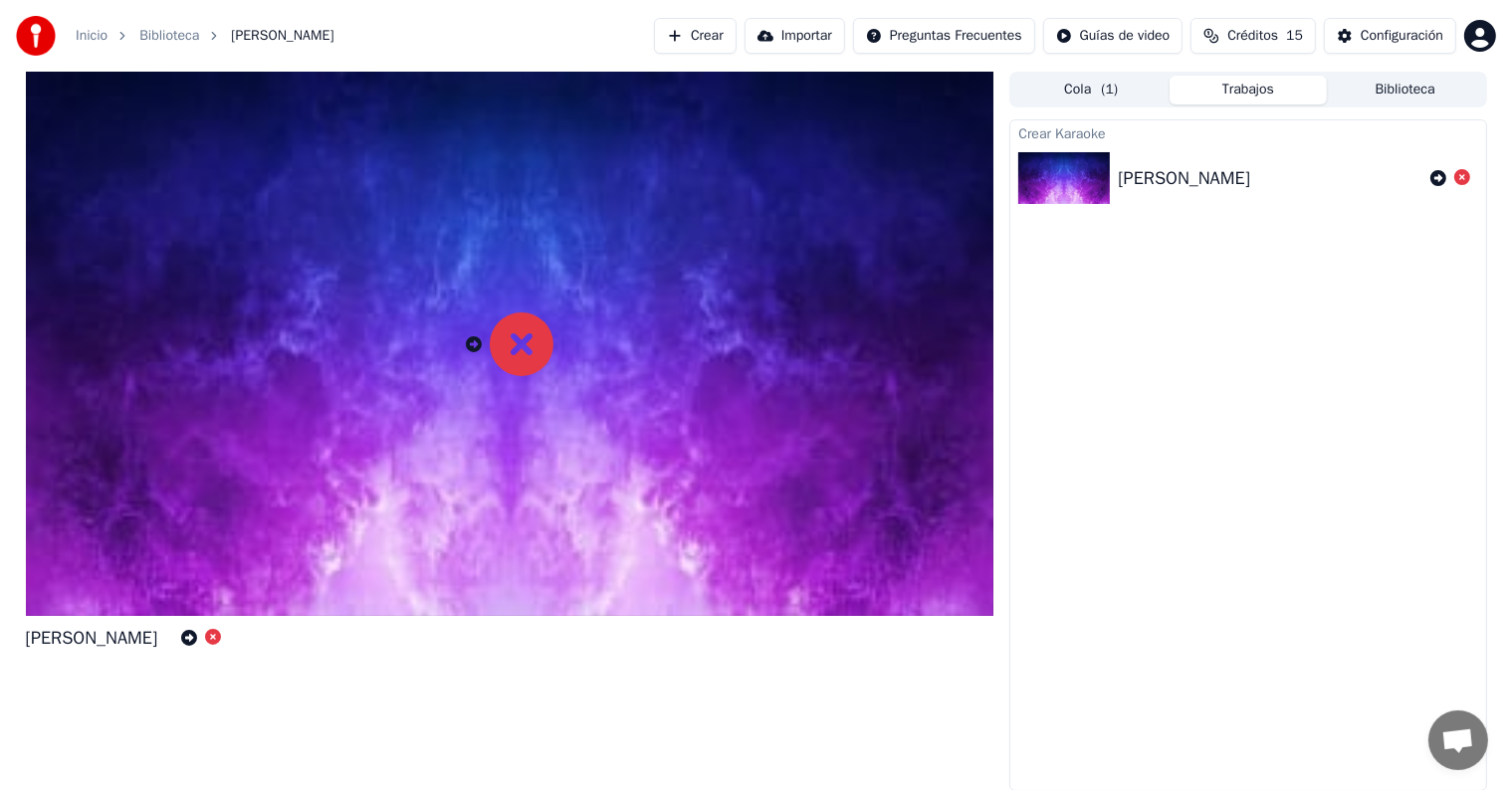 click 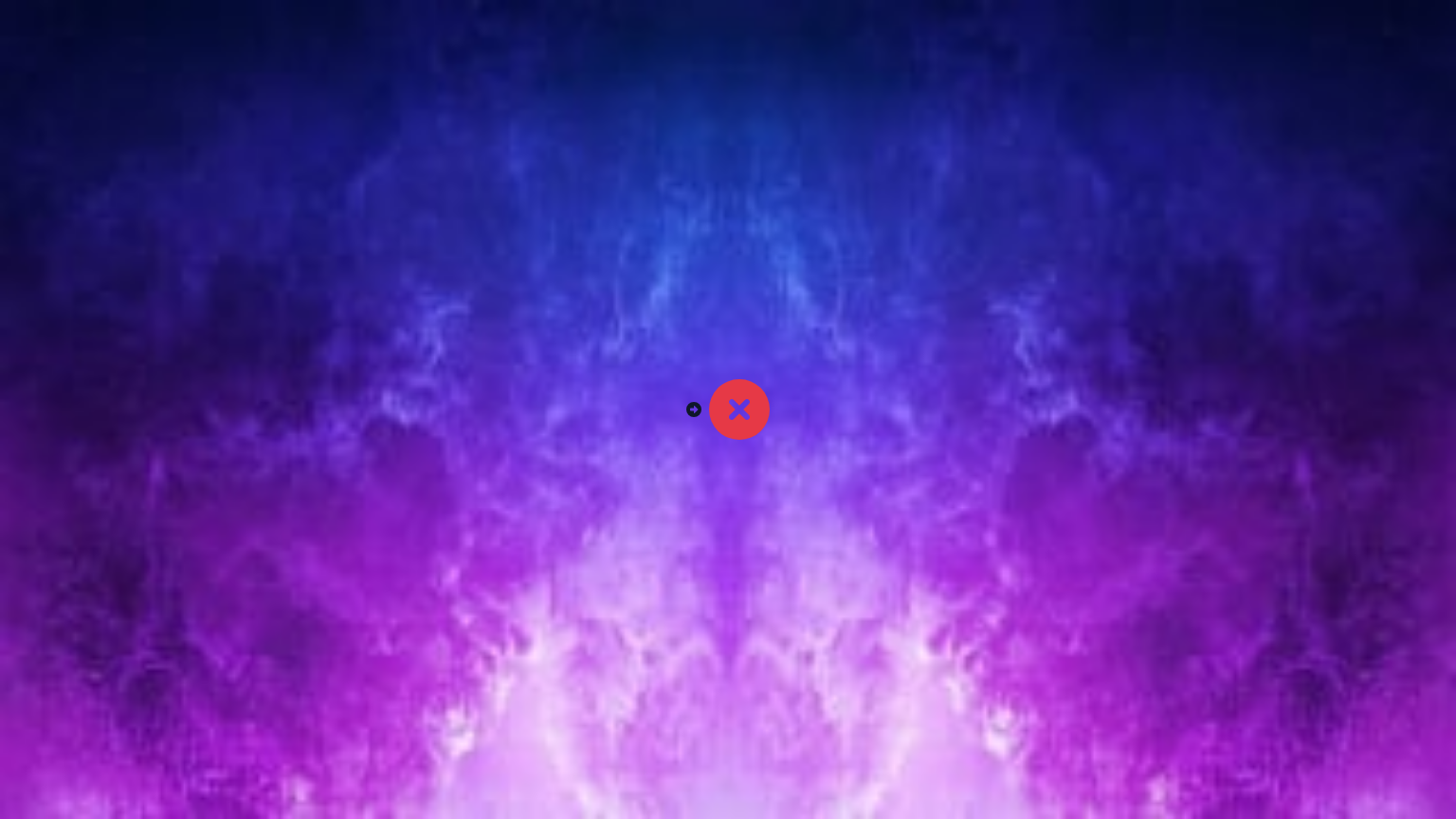 click at bounding box center (728, 410) 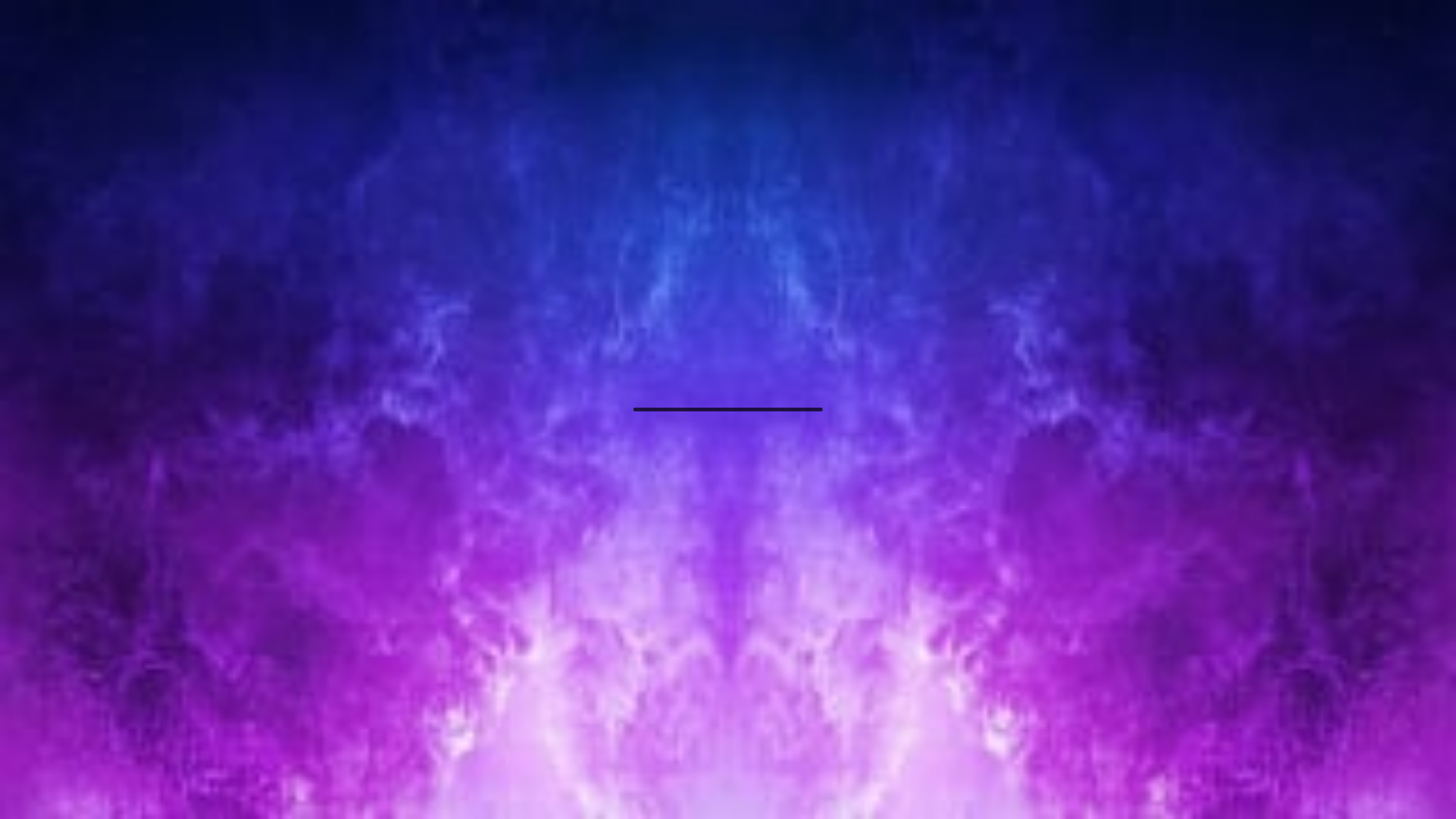 click at bounding box center (728, 410) 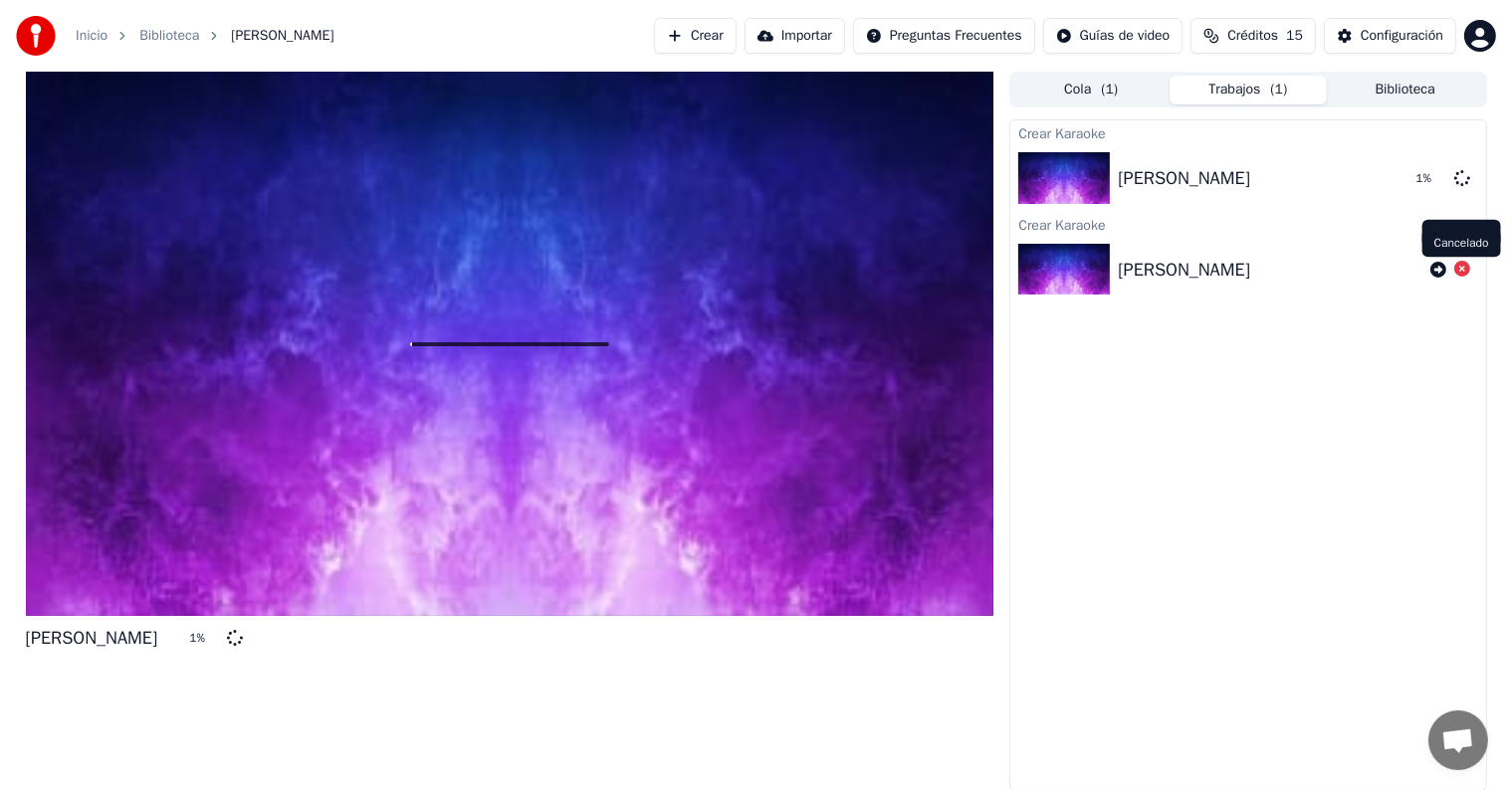 click 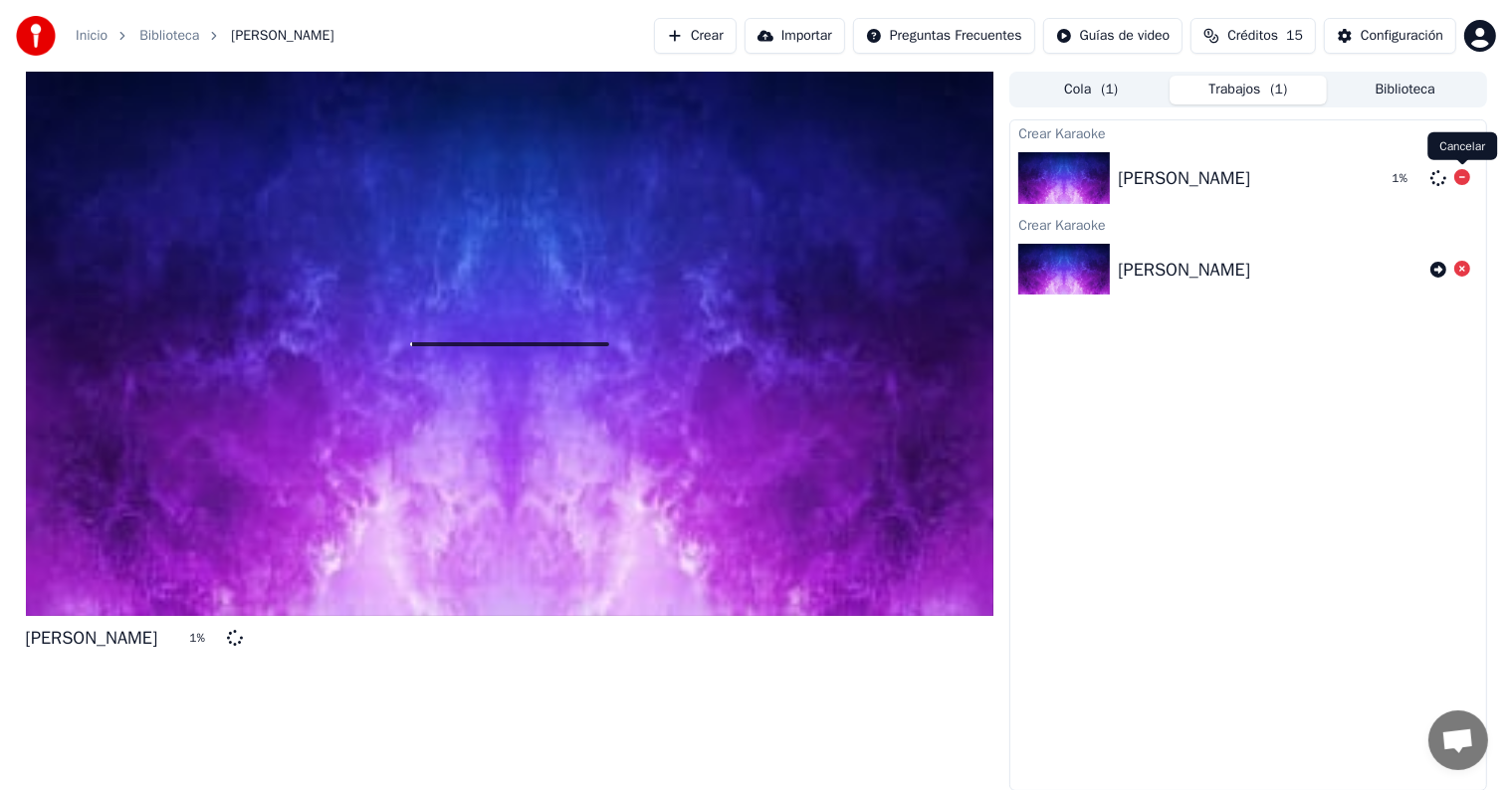 click 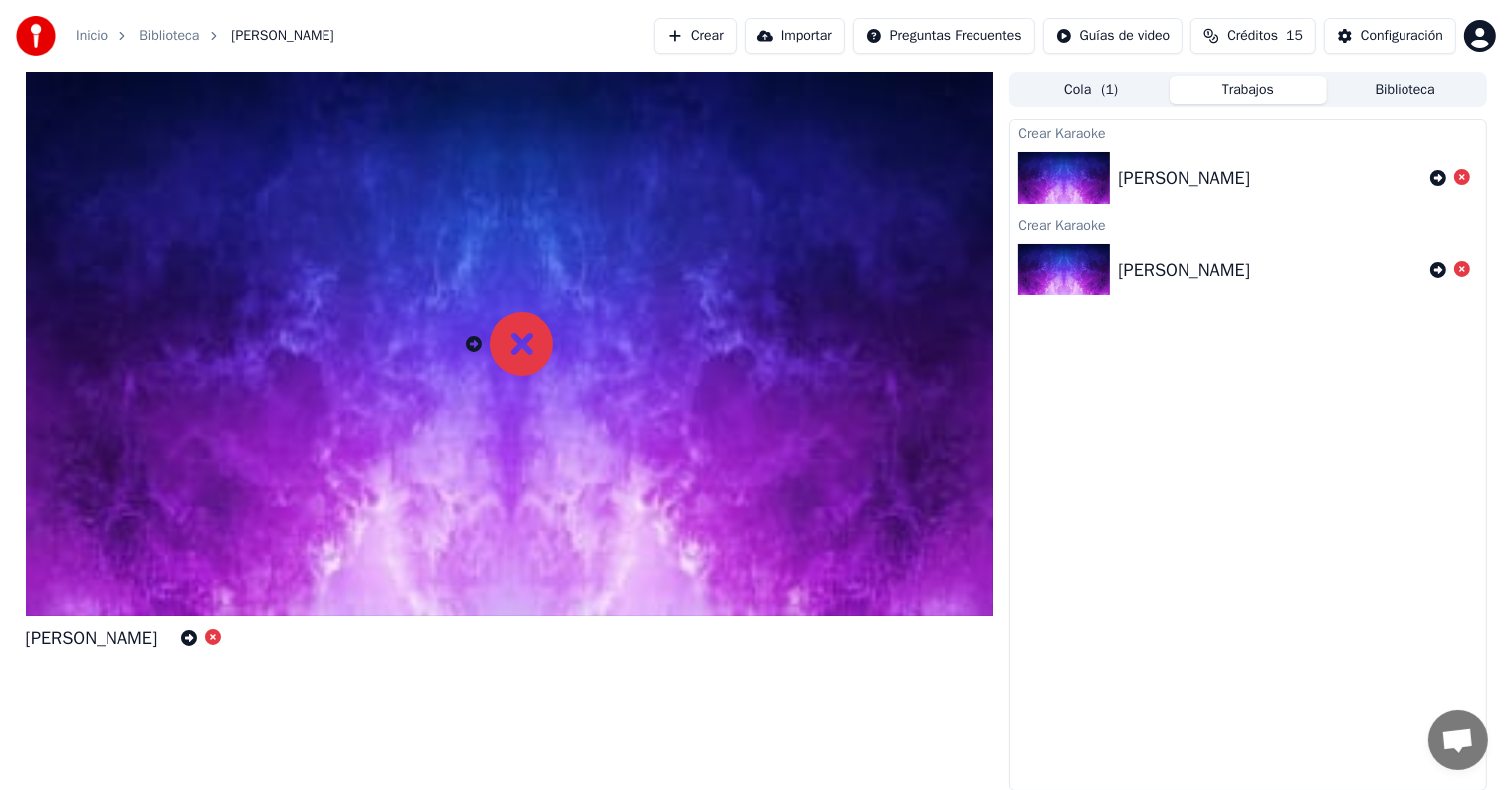 click 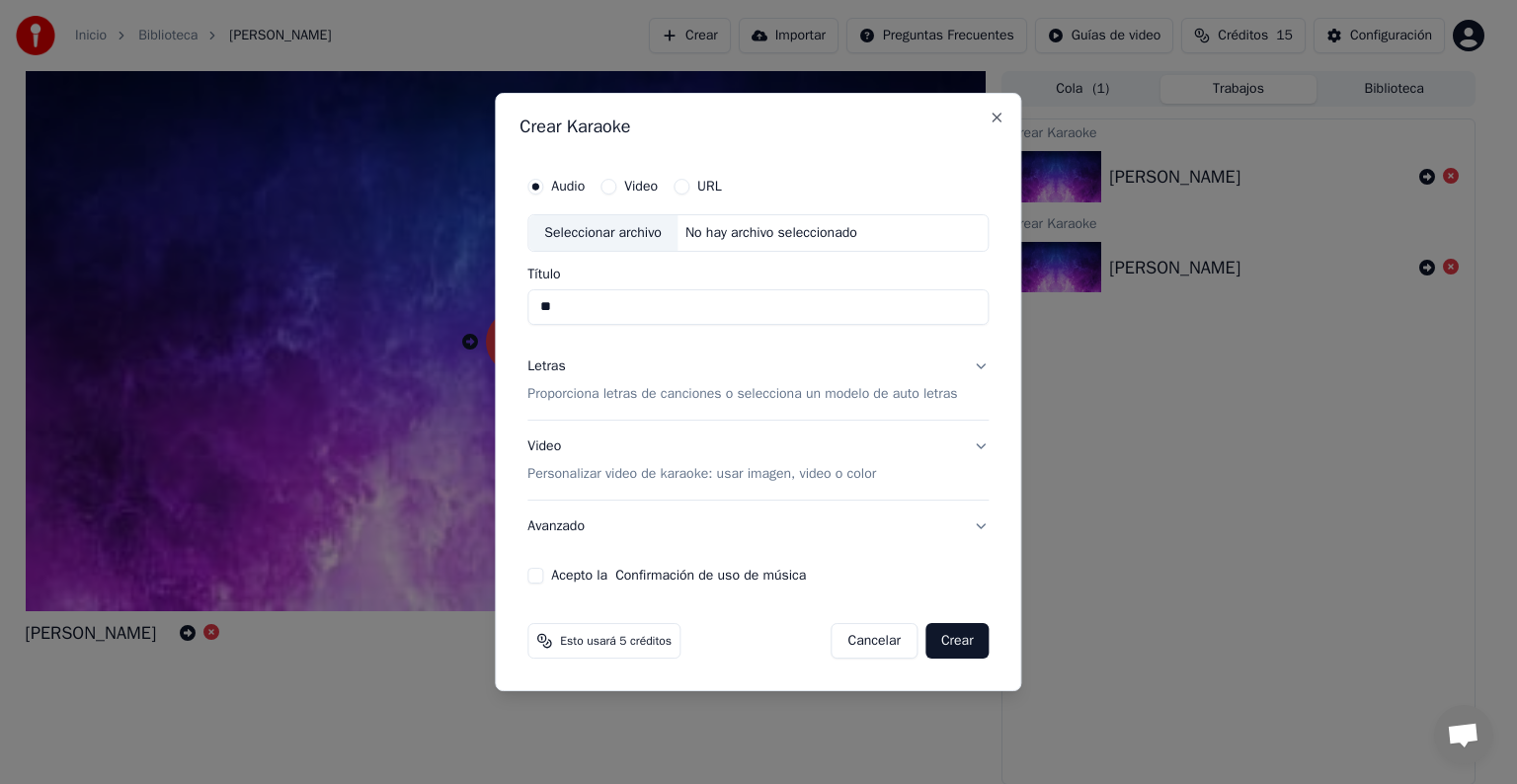 type on "*" 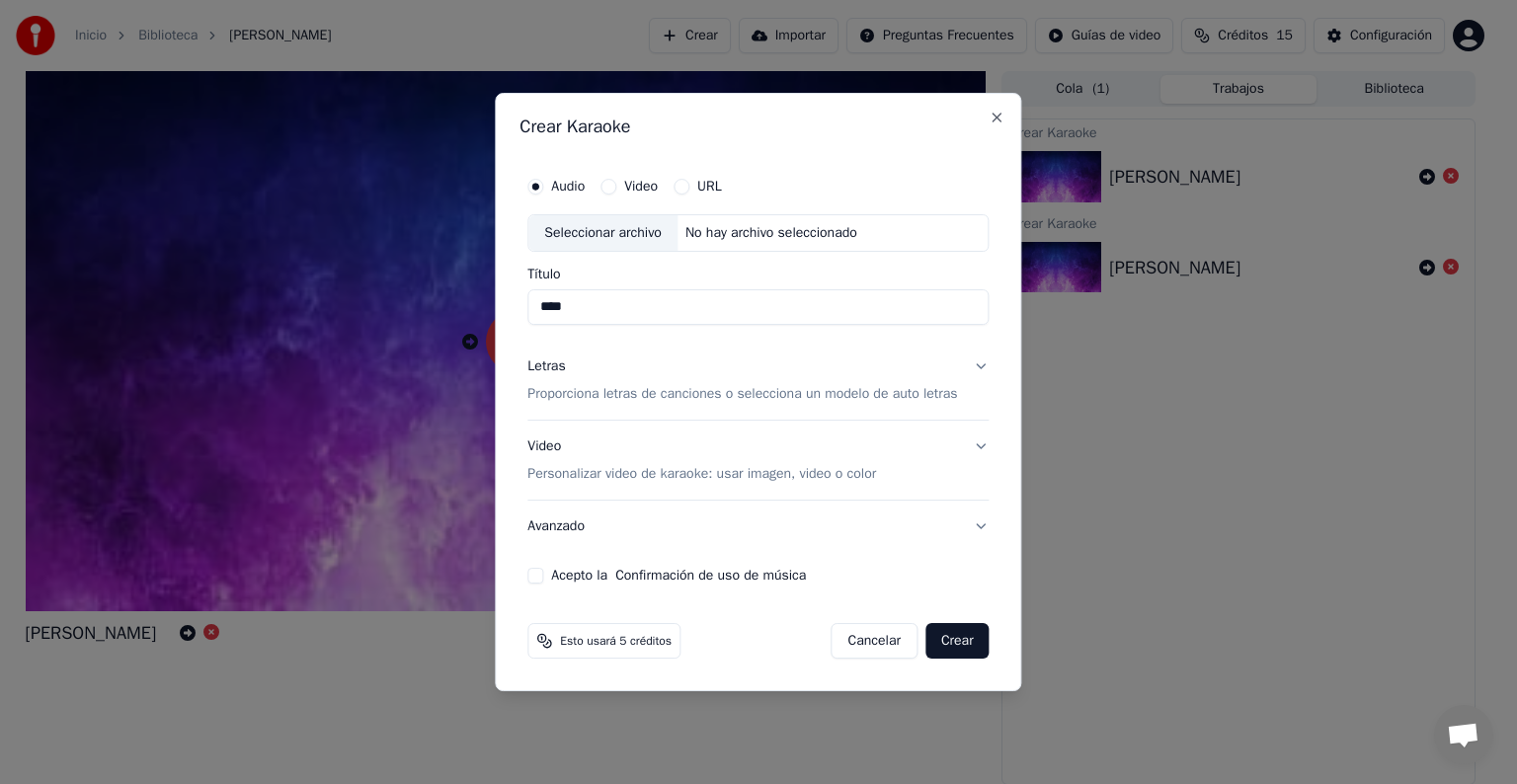 click on "Seleccionar archivo" at bounding box center [602, 233] 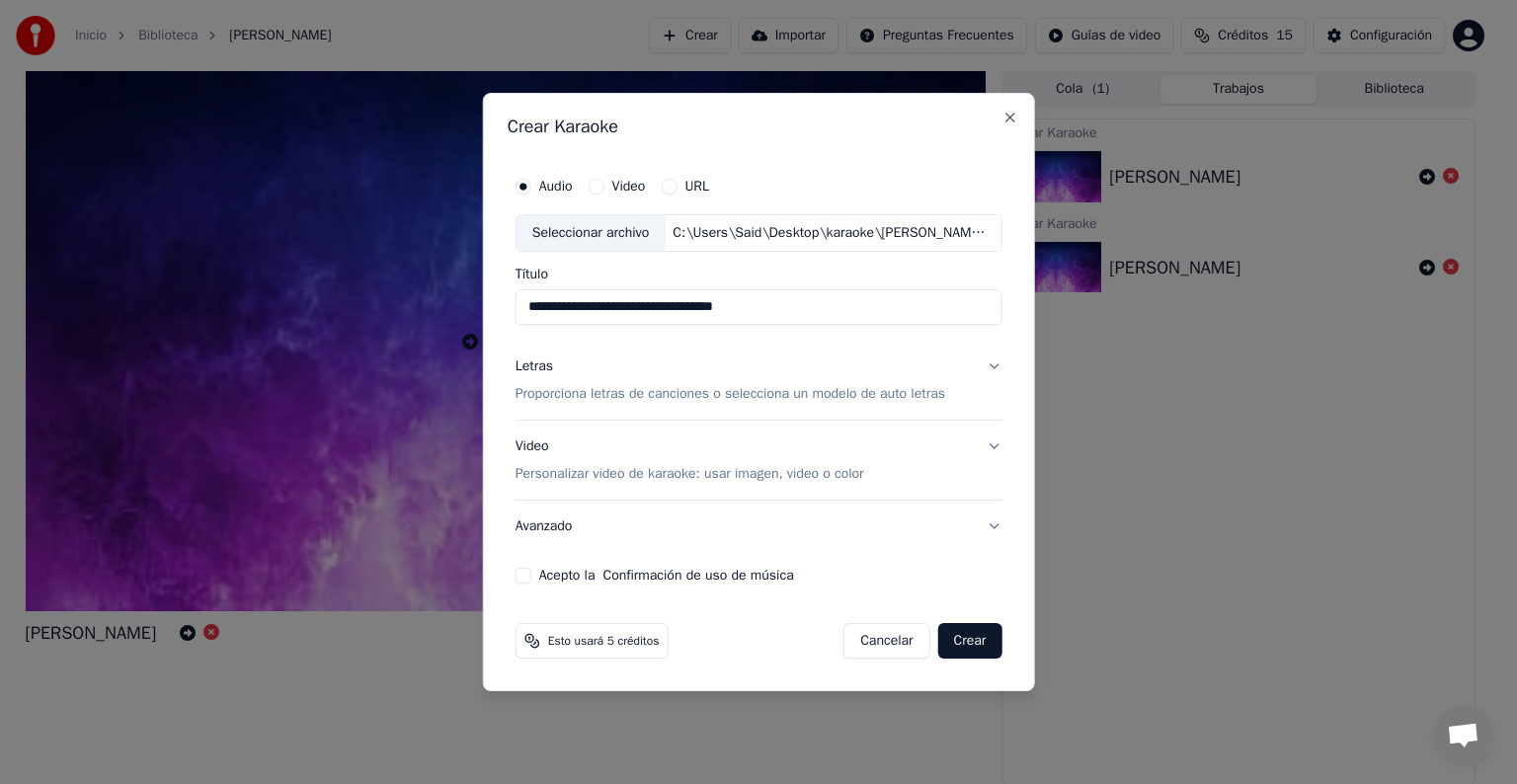 click on "**********" at bounding box center (758, 307) 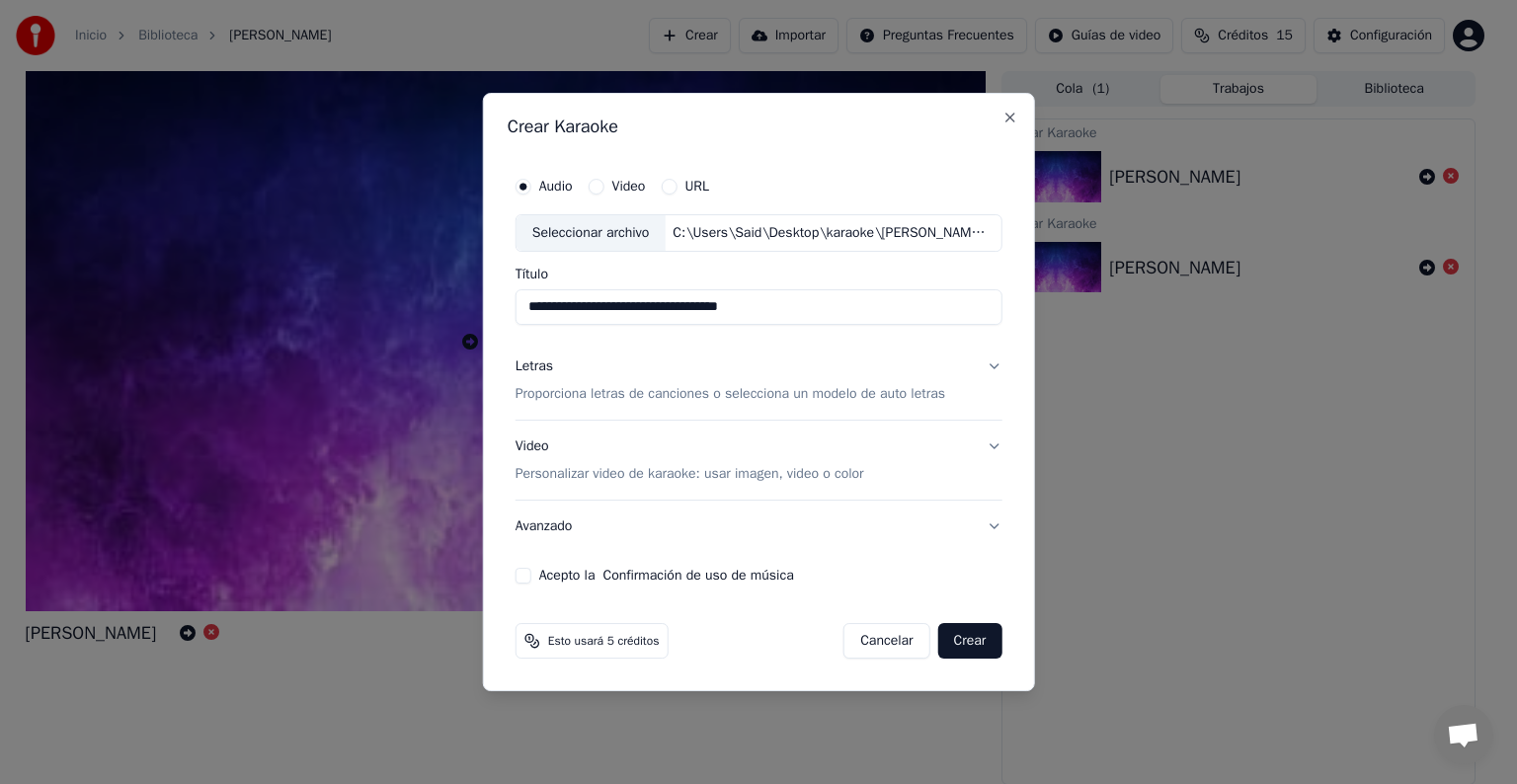 click on "**********" at bounding box center [758, 307] 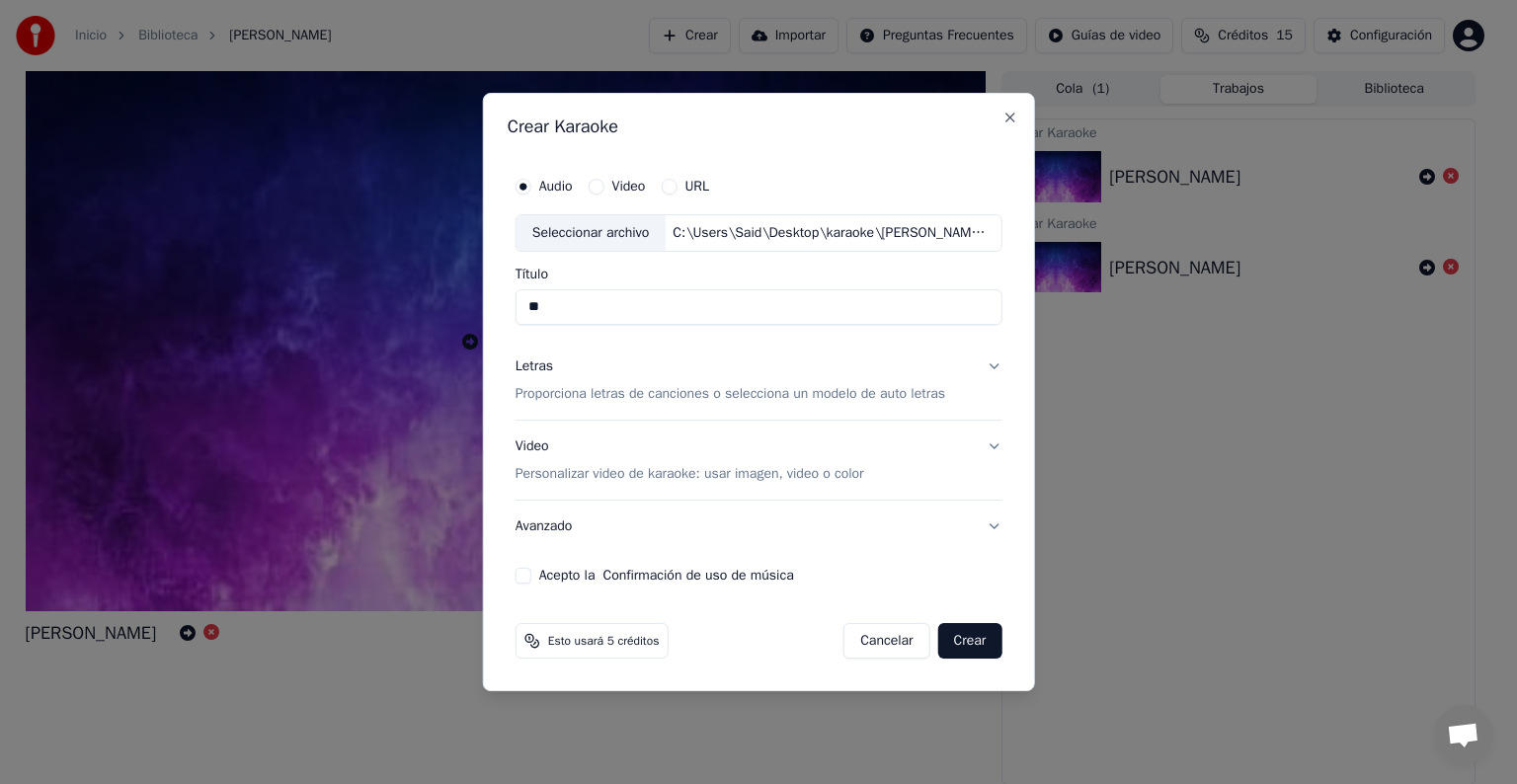 type on "*" 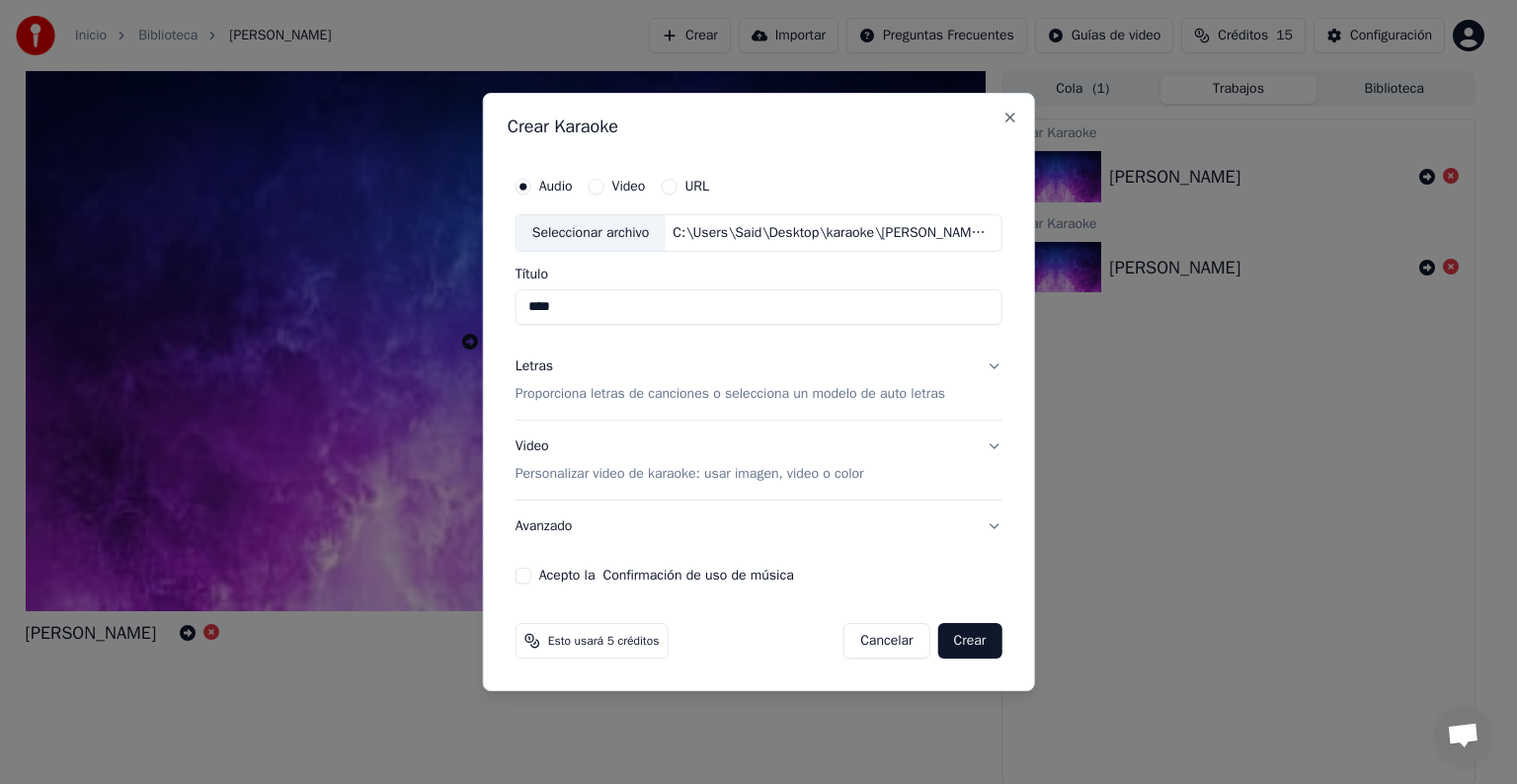 type on "****" 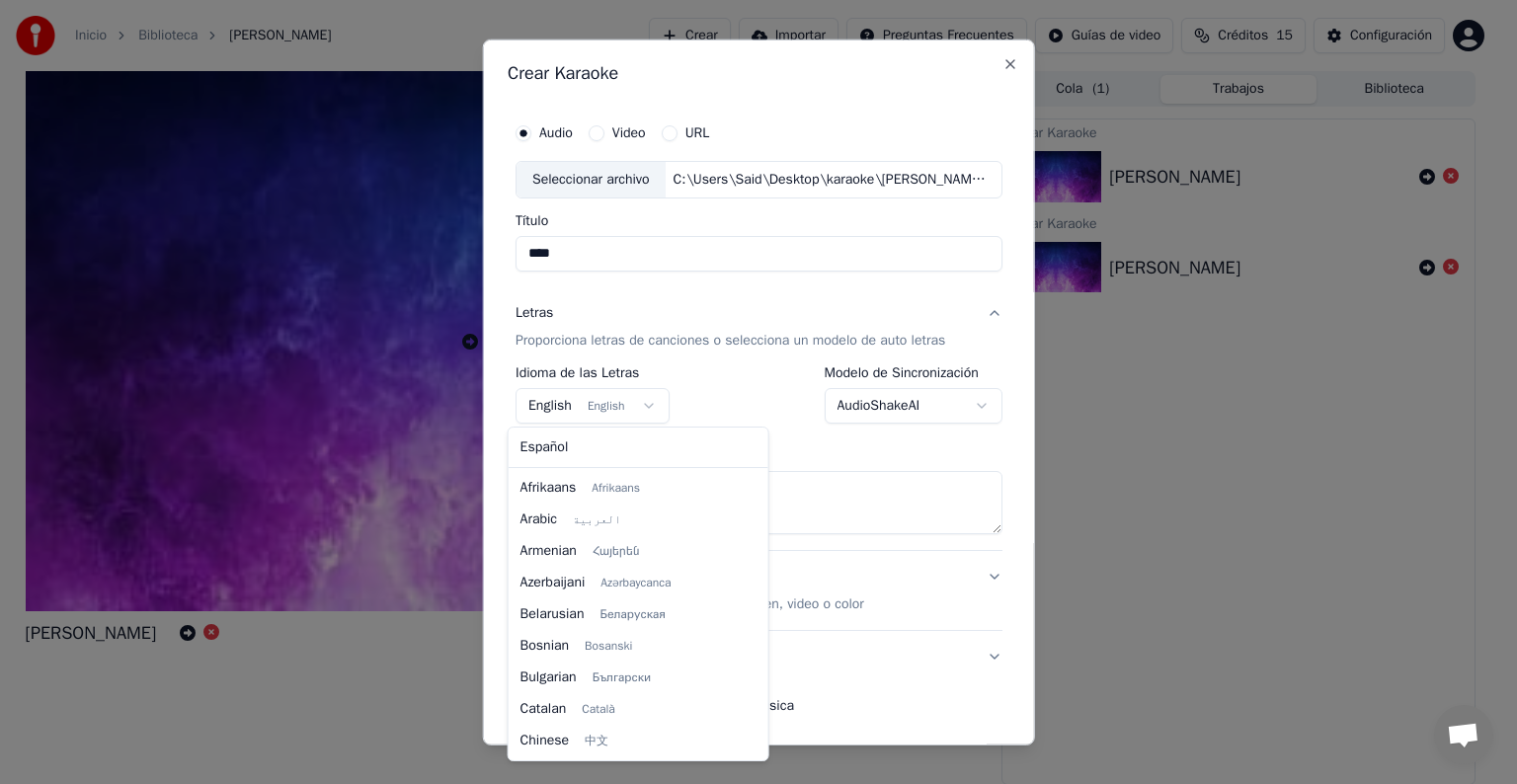click on "**********" at bounding box center (750, 392) 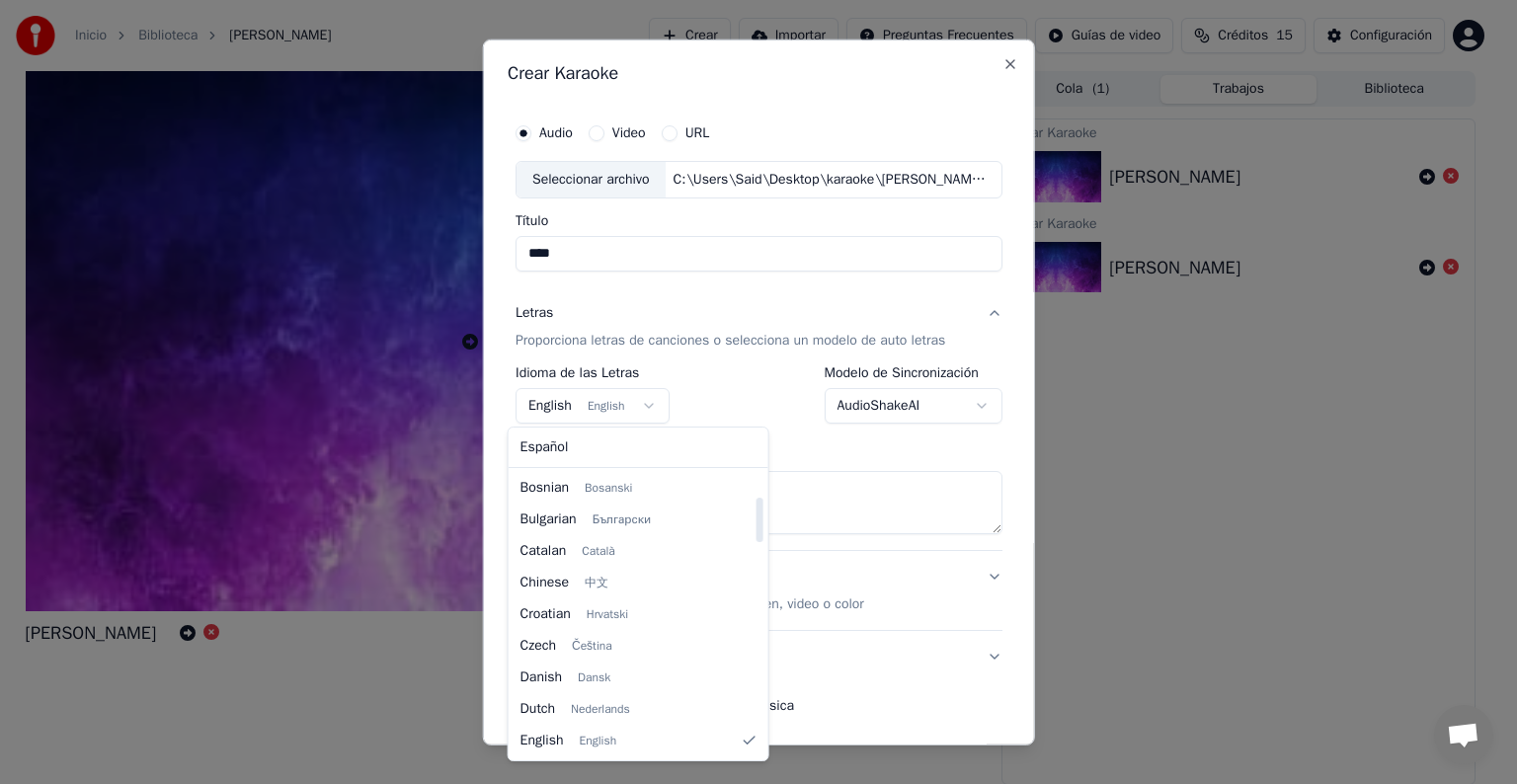 drag, startPoint x: 733, startPoint y: 521, endPoint x: 731, endPoint y: 484, distance: 37.054015 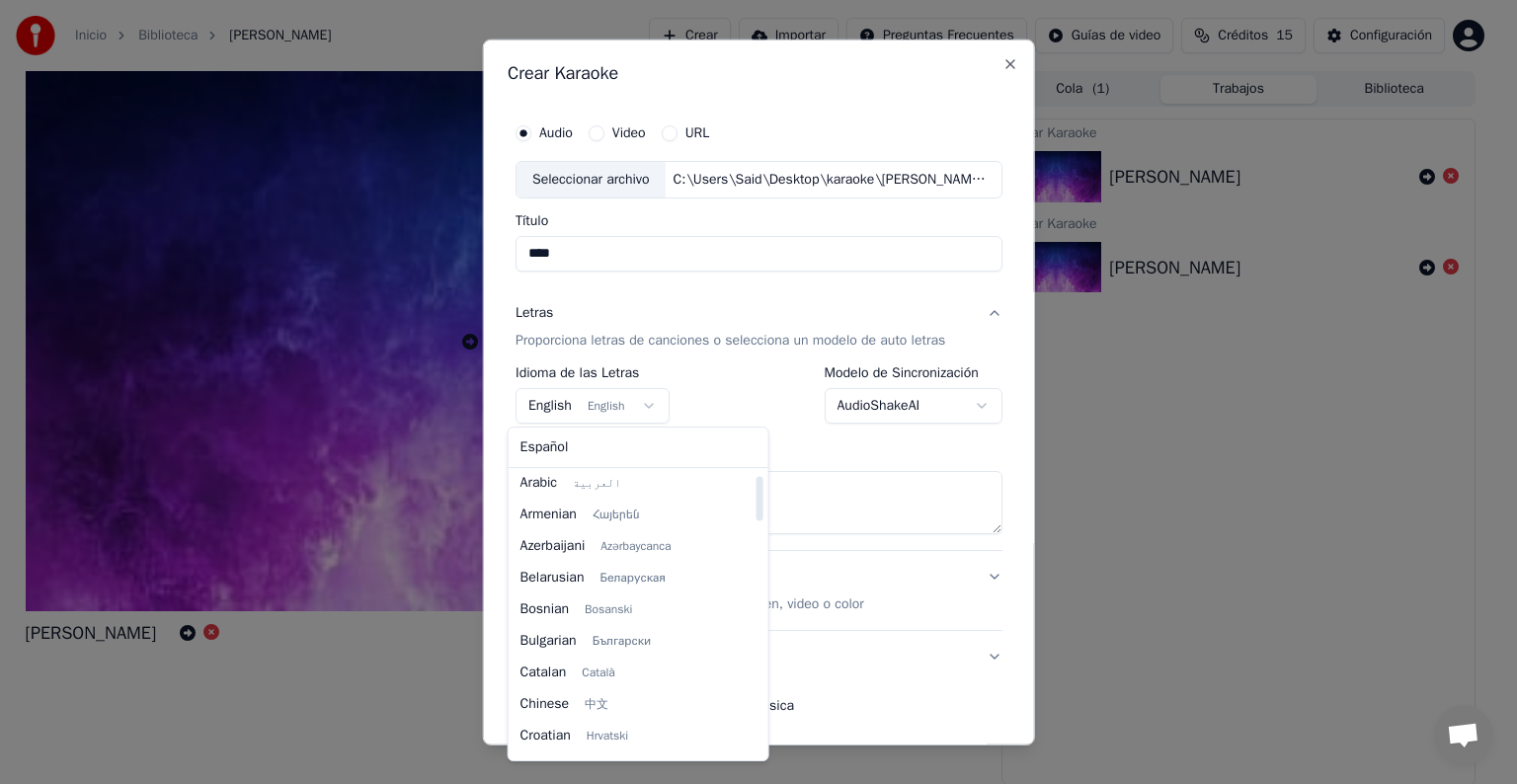 scroll, scrollTop: 0, scrollLeft: 0, axis: both 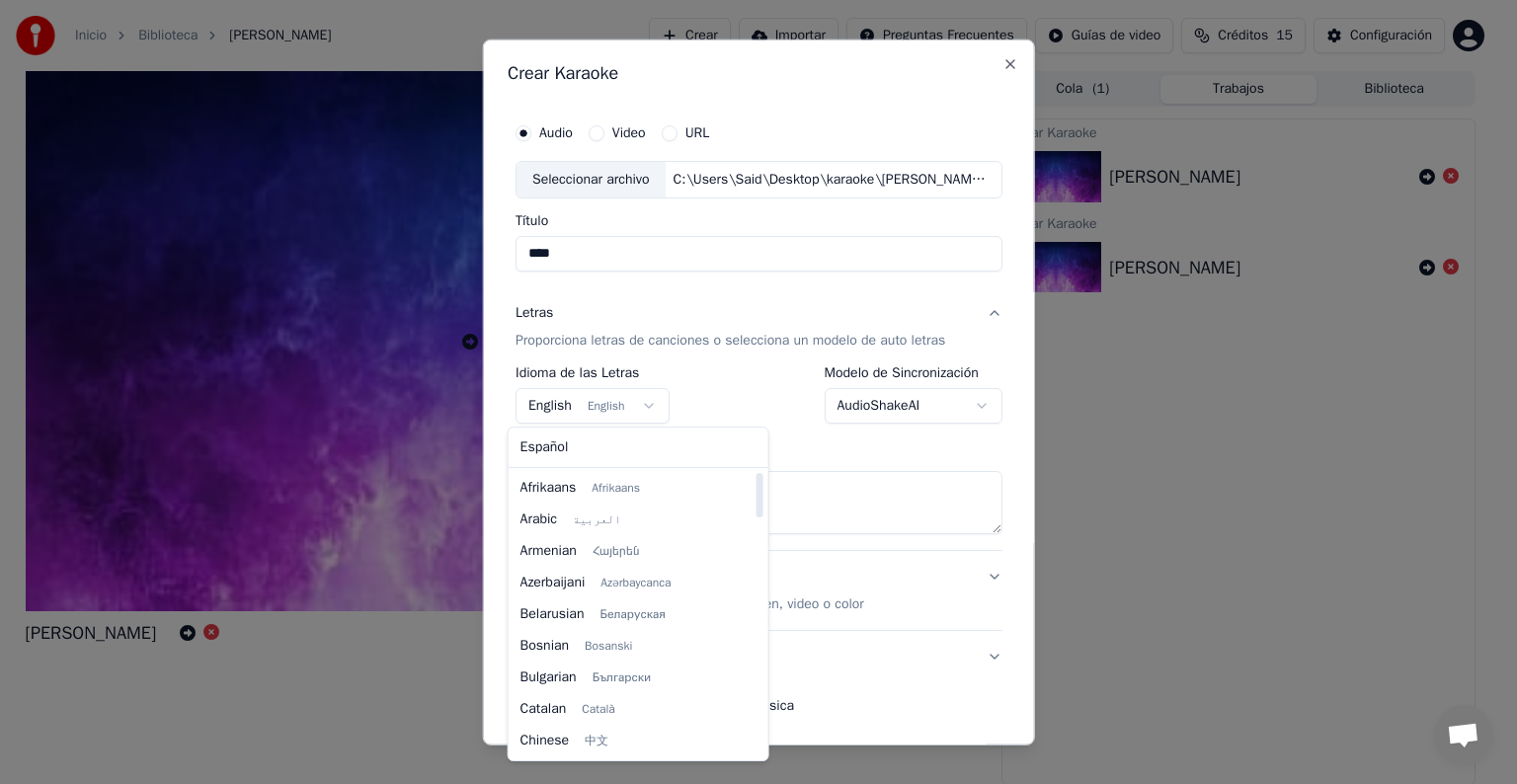 drag, startPoint x: 727, startPoint y: 510, endPoint x: 717, endPoint y: 456, distance: 54.91812 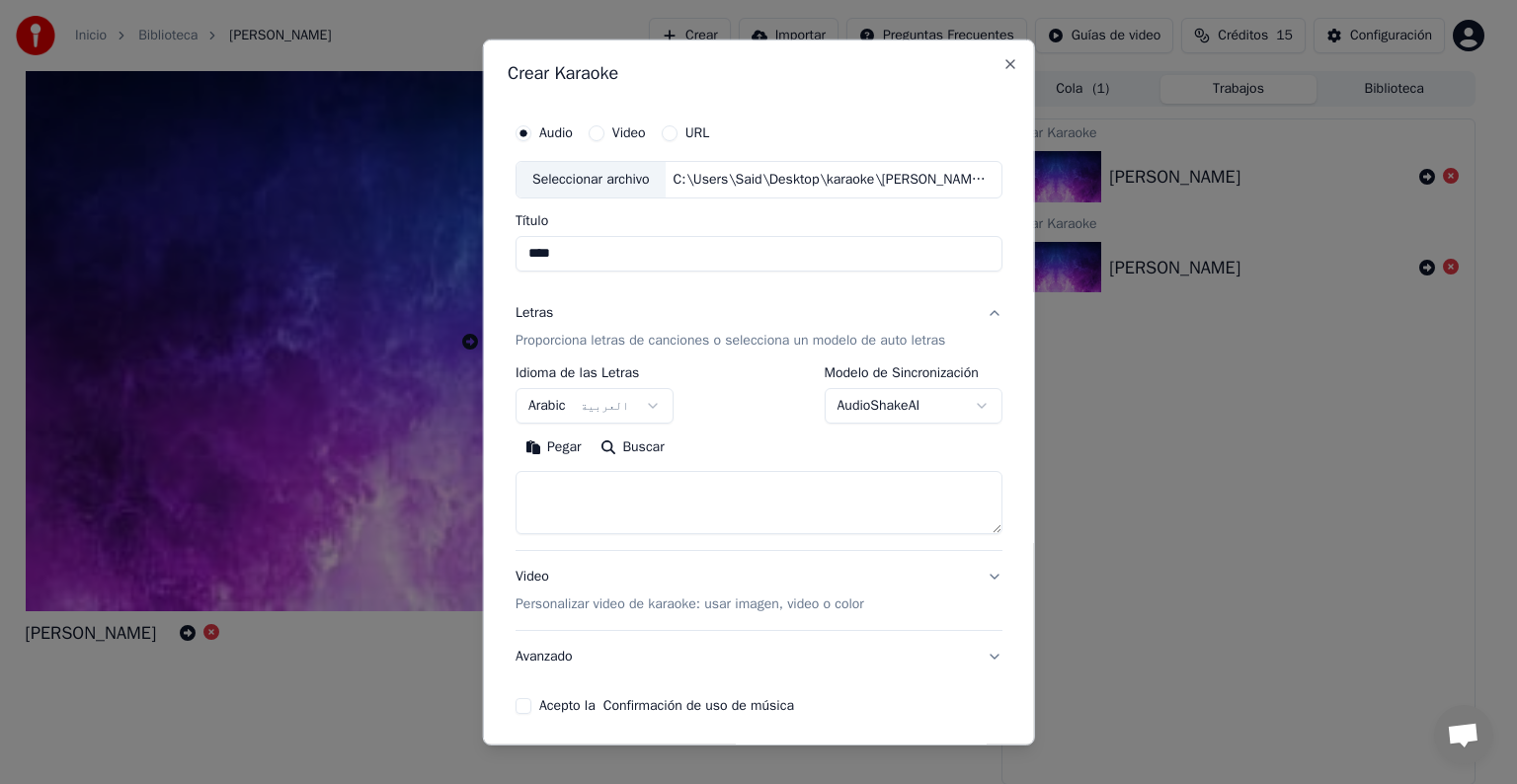 click on "**********" at bounding box center [750, 392] 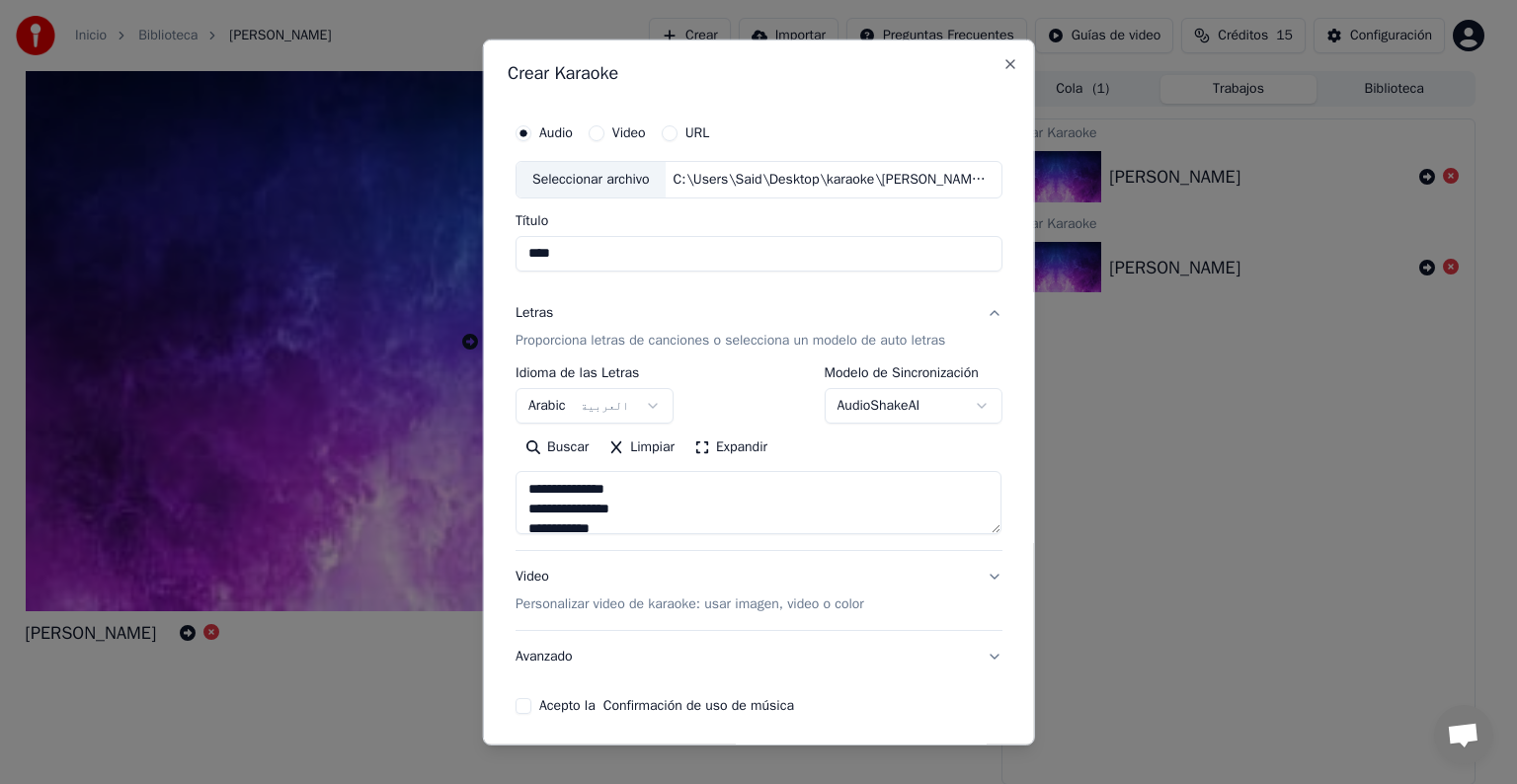 click on "Personalizar video de karaoke: usar imagen, video o color" at bounding box center [689, 604] 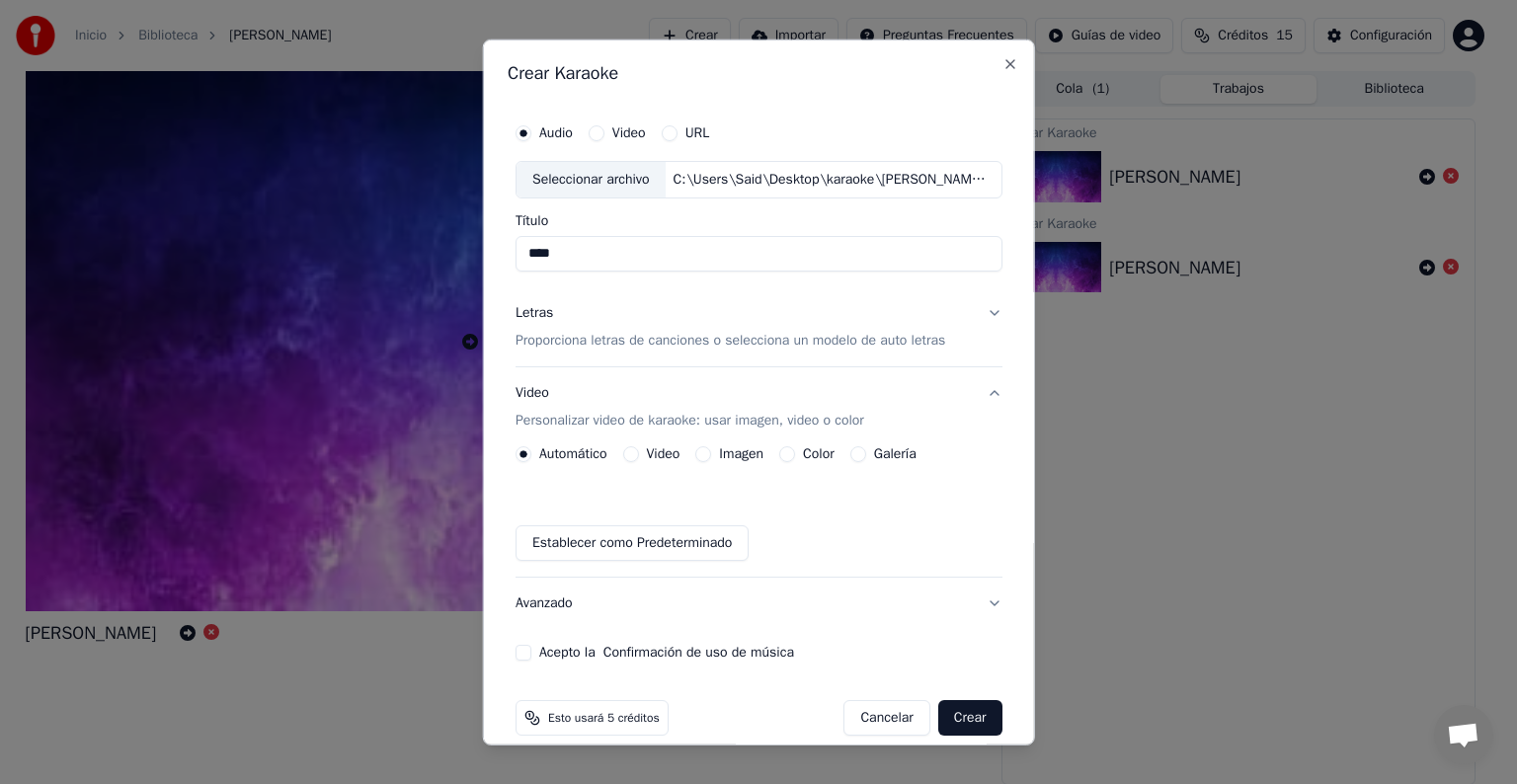 click on "Galería" at bounding box center [894, 454] 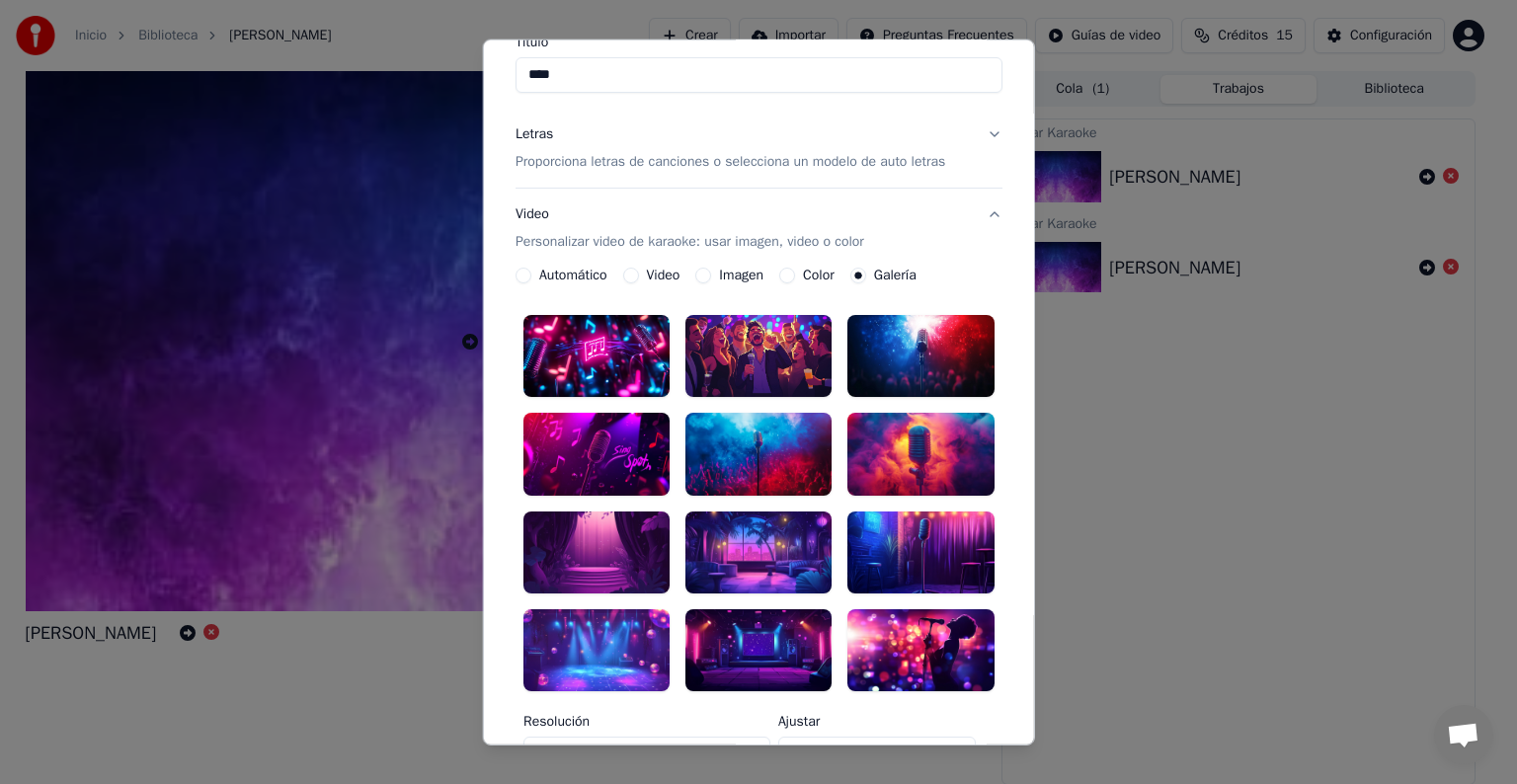 scroll, scrollTop: 372, scrollLeft: 0, axis: vertical 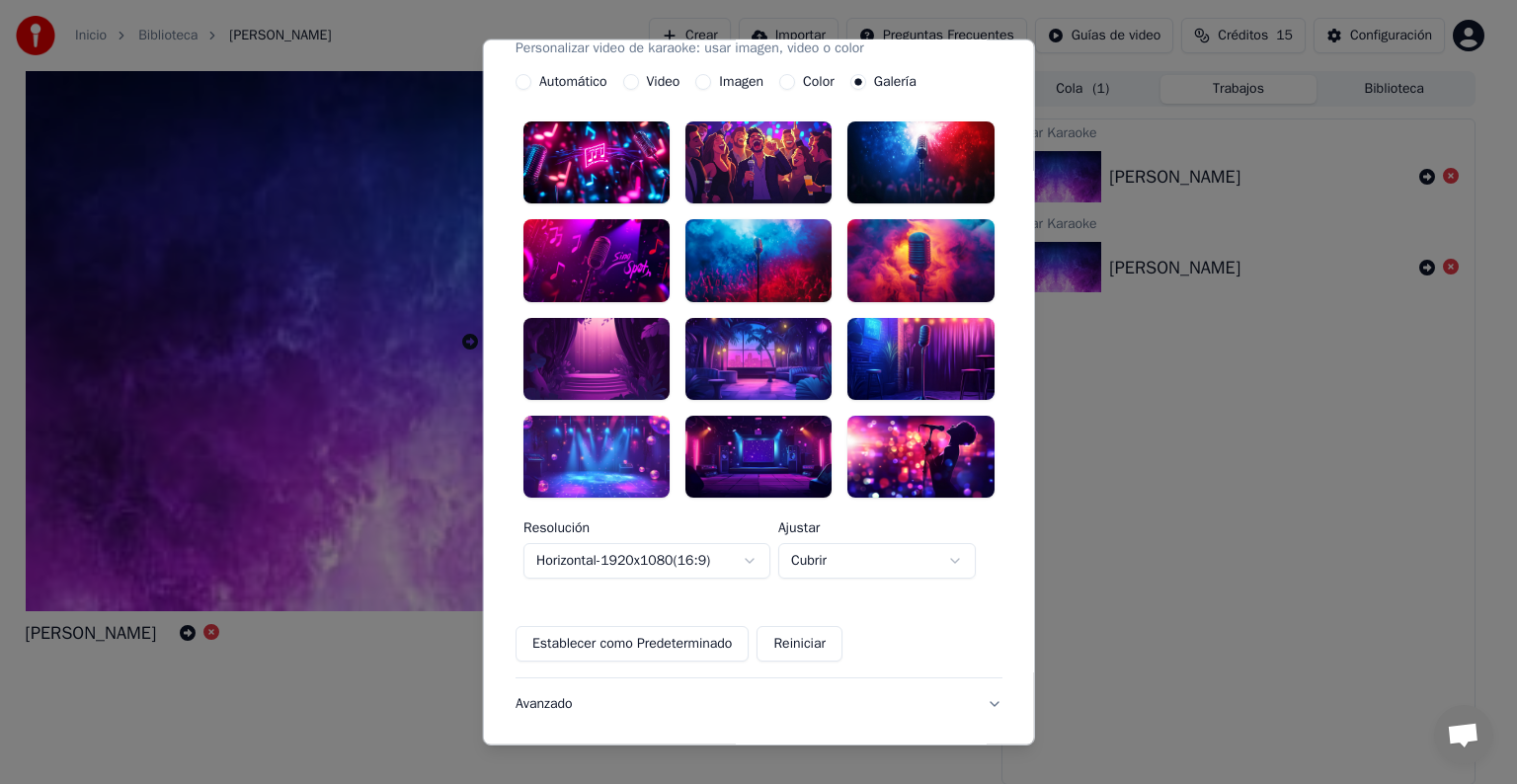 click at bounding box center [758, 456] 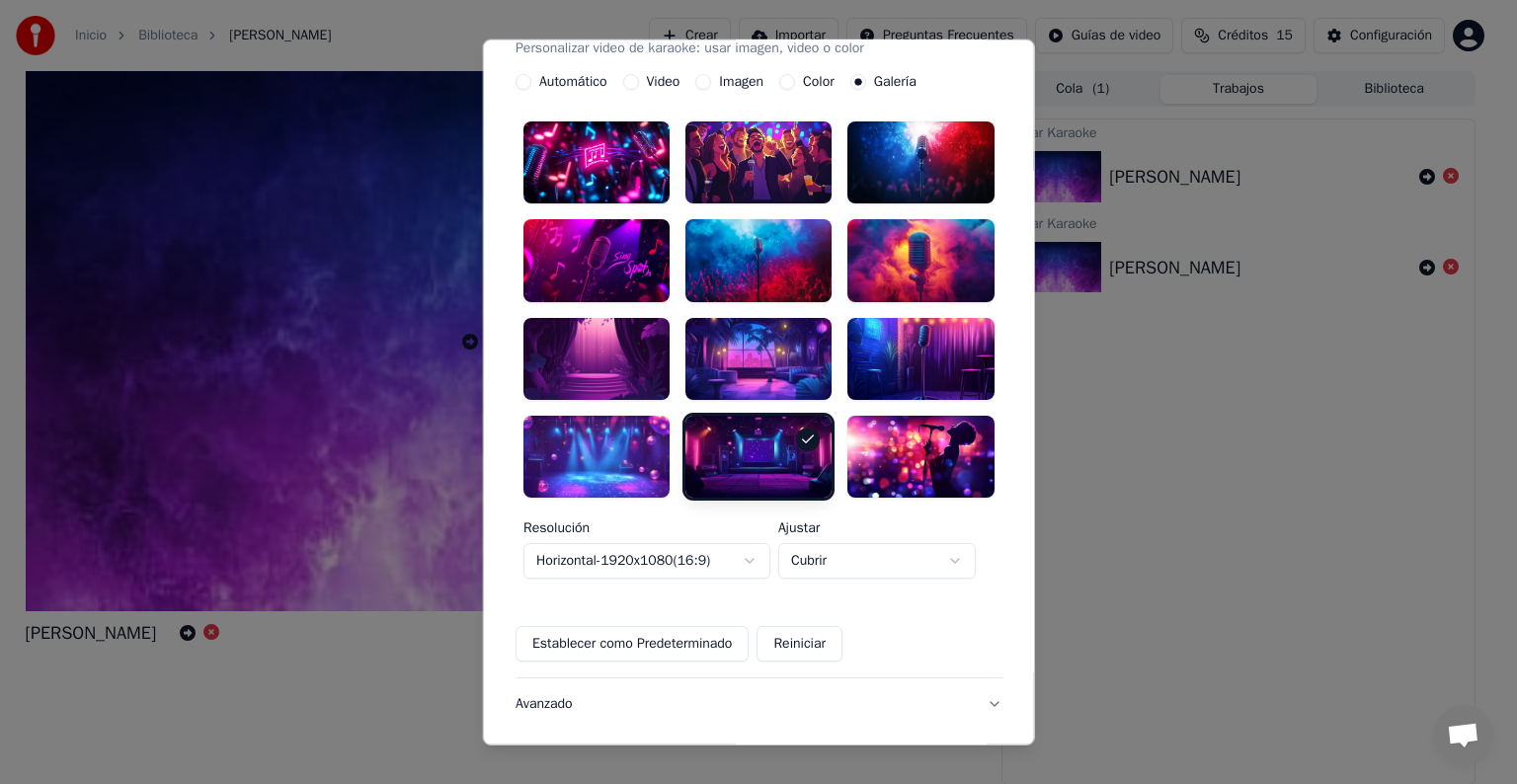 click on "Establecer como Predeterminado" at bounding box center [632, 644] 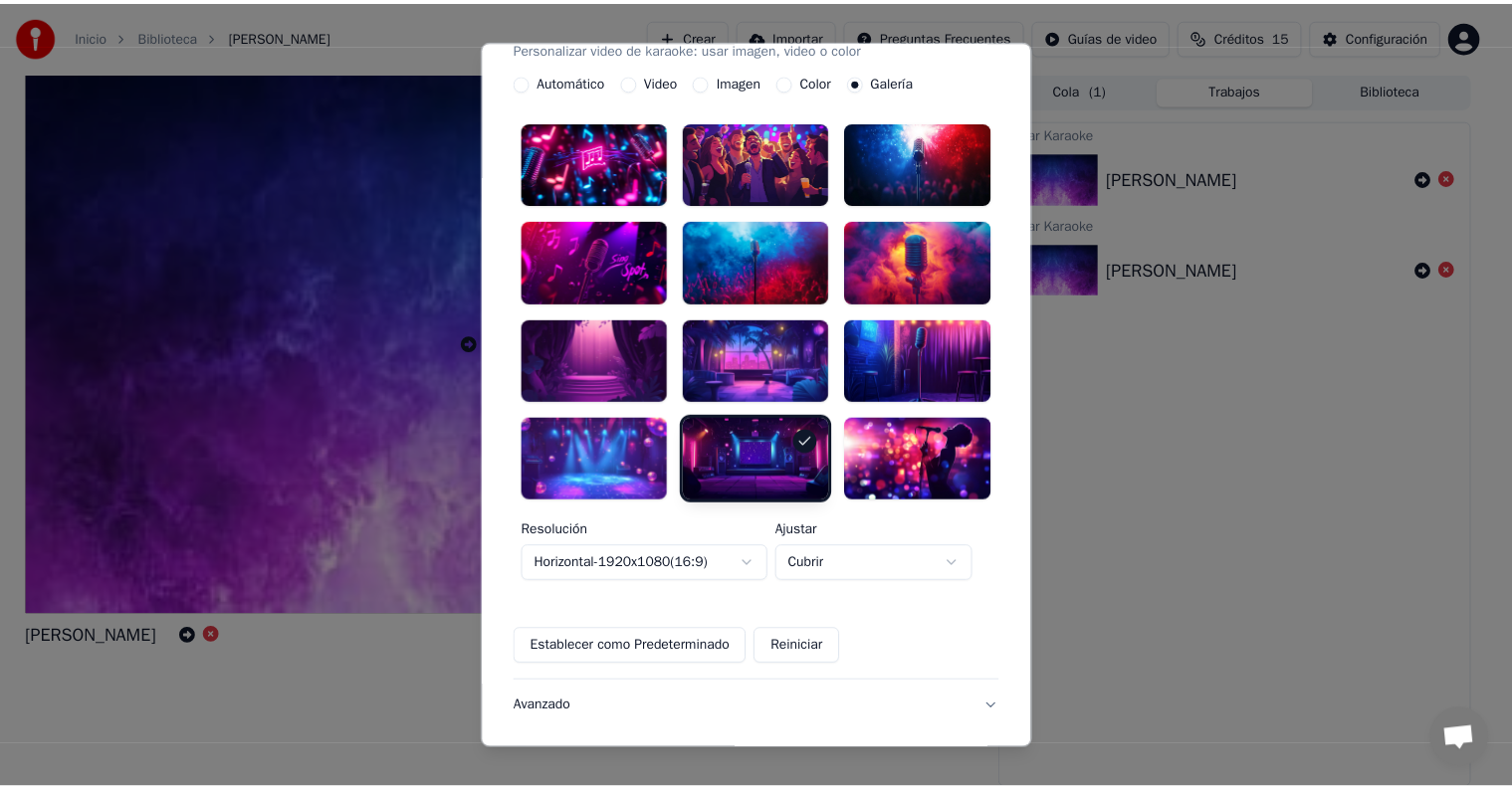 scroll, scrollTop: 498, scrollLeft: 0, axis: vertical 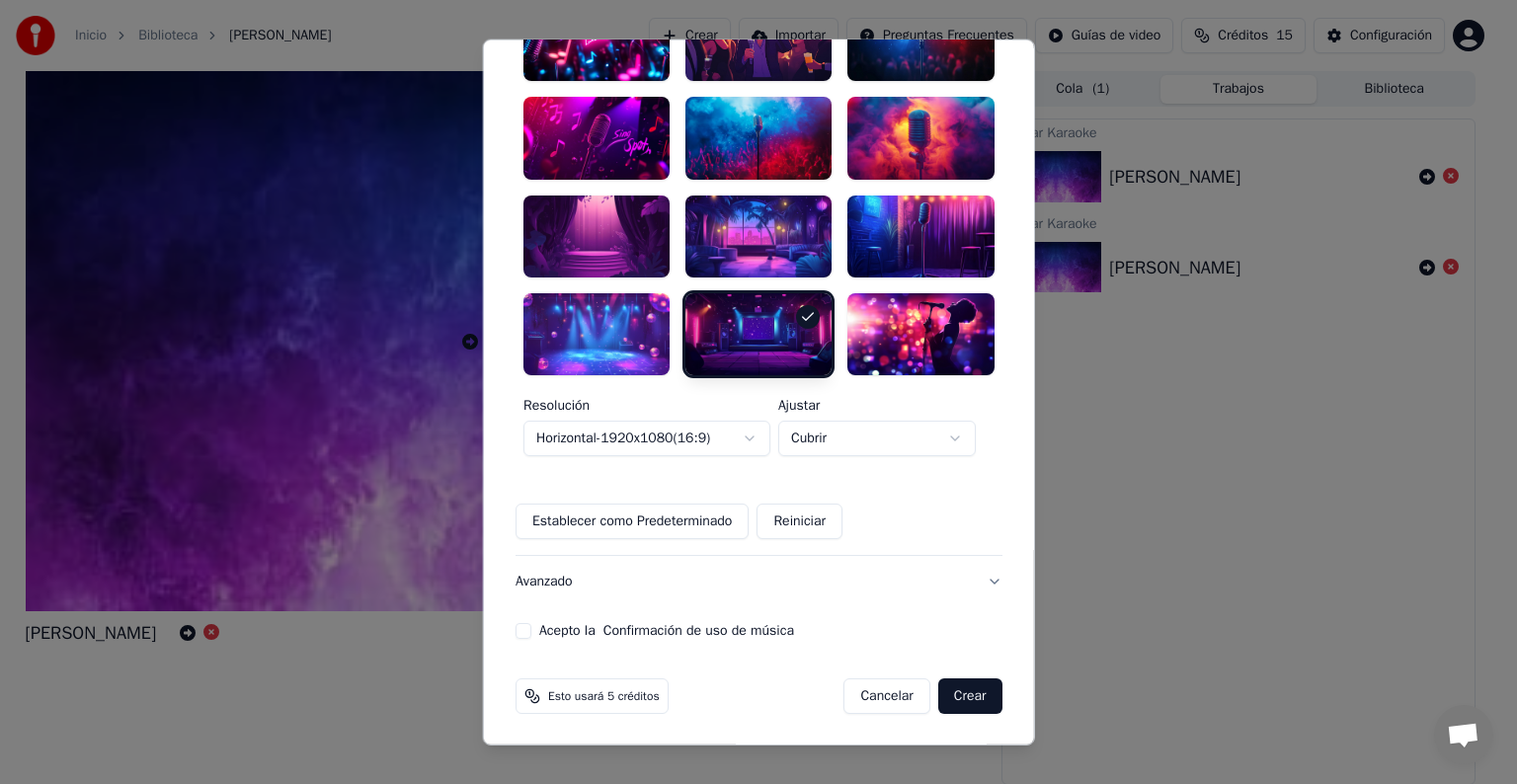 click on "Acepto la   Confirmación de uso de música" at bounding box center [523, 631] 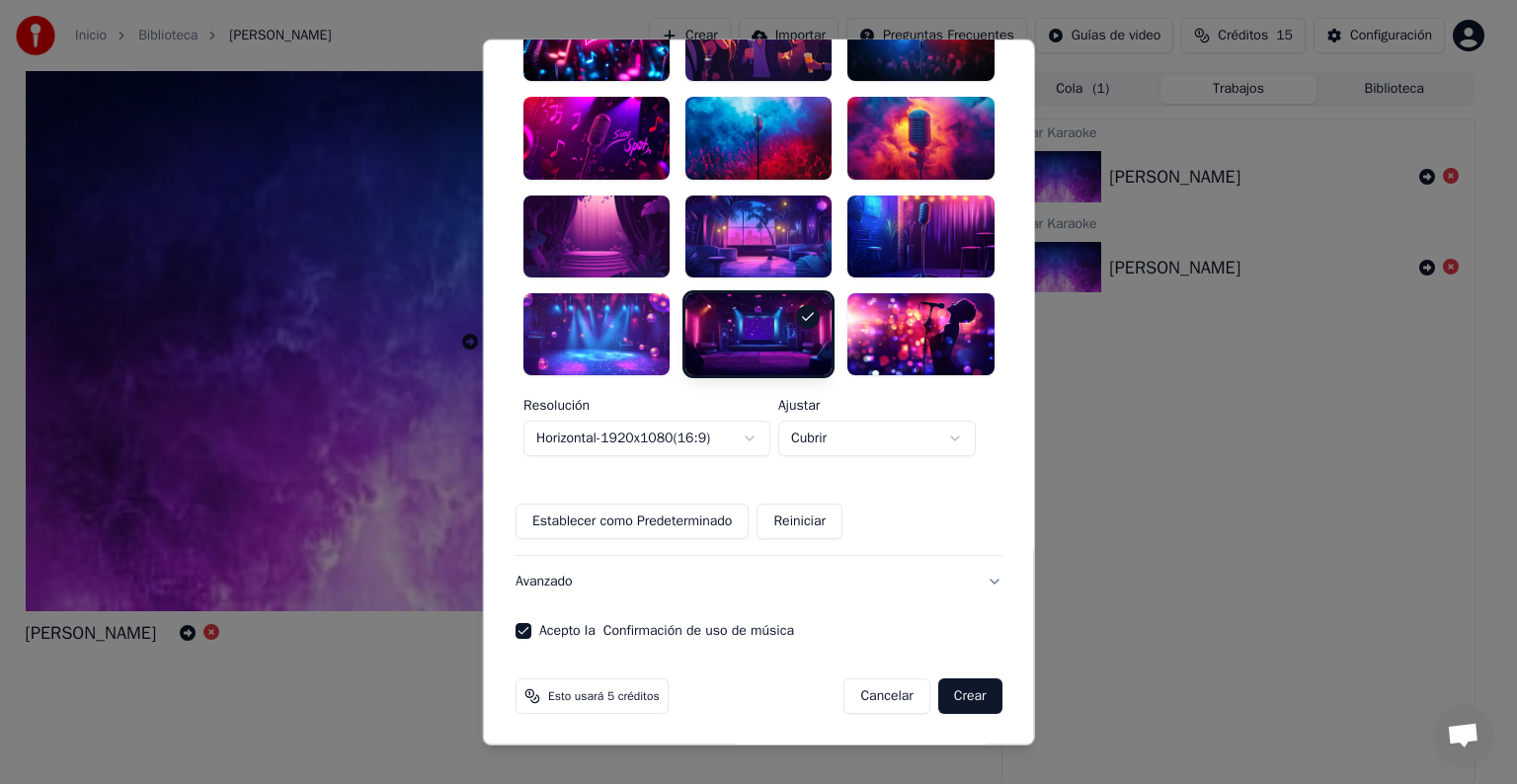 click on "Crear" at bounding box center [970, 696] 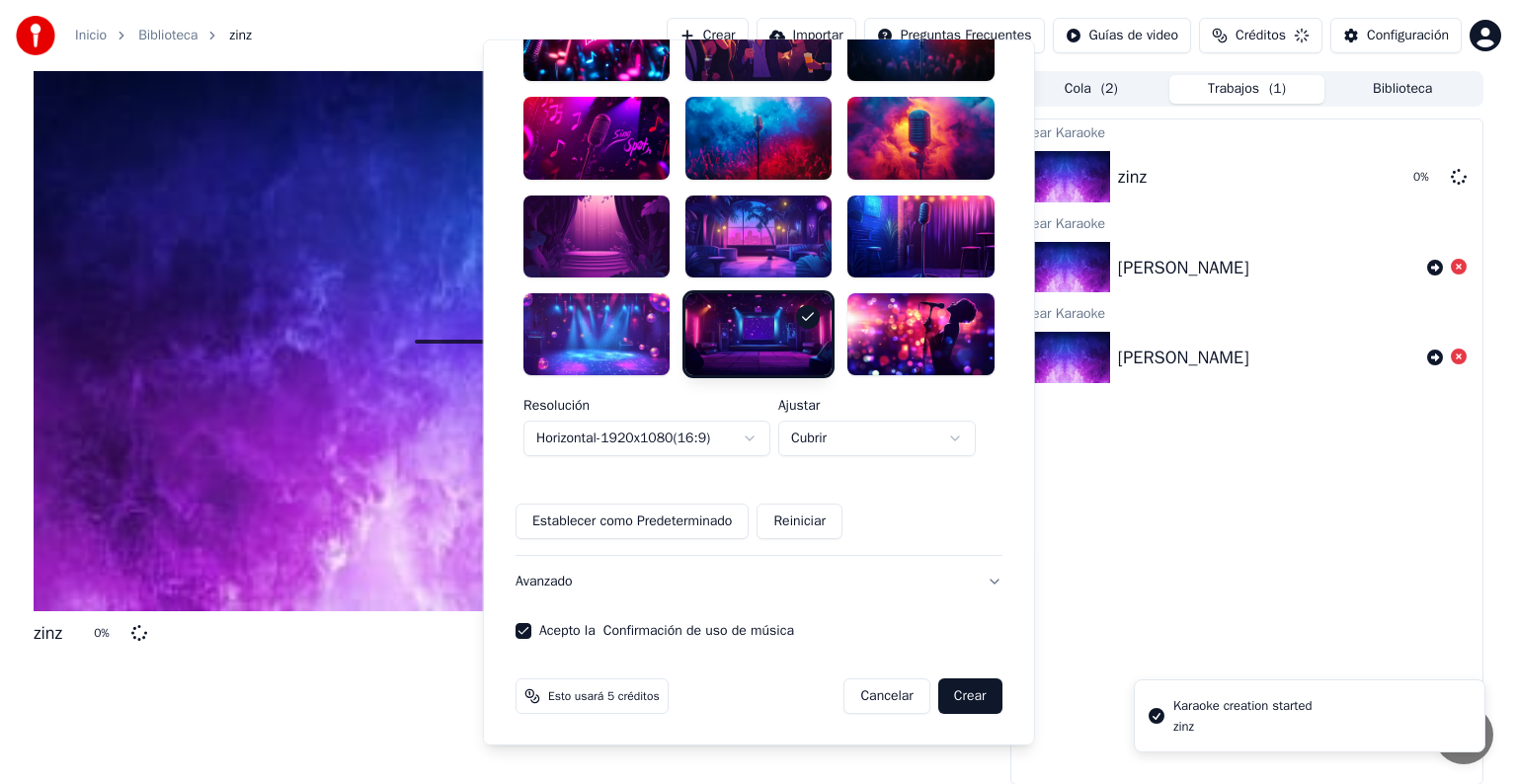 type 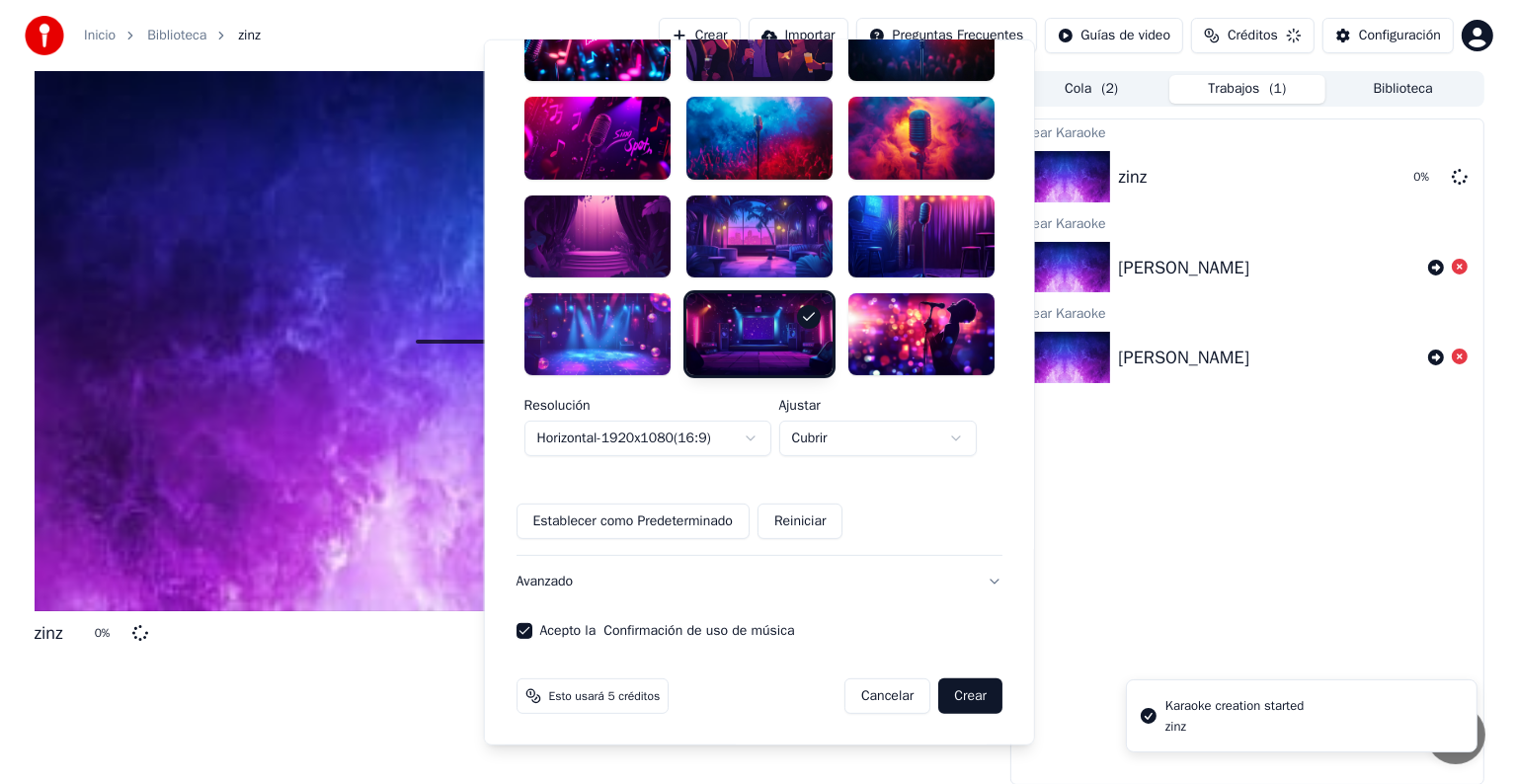 scroll, scrollTop: 485, scrollLeft: 0, axis: vertical 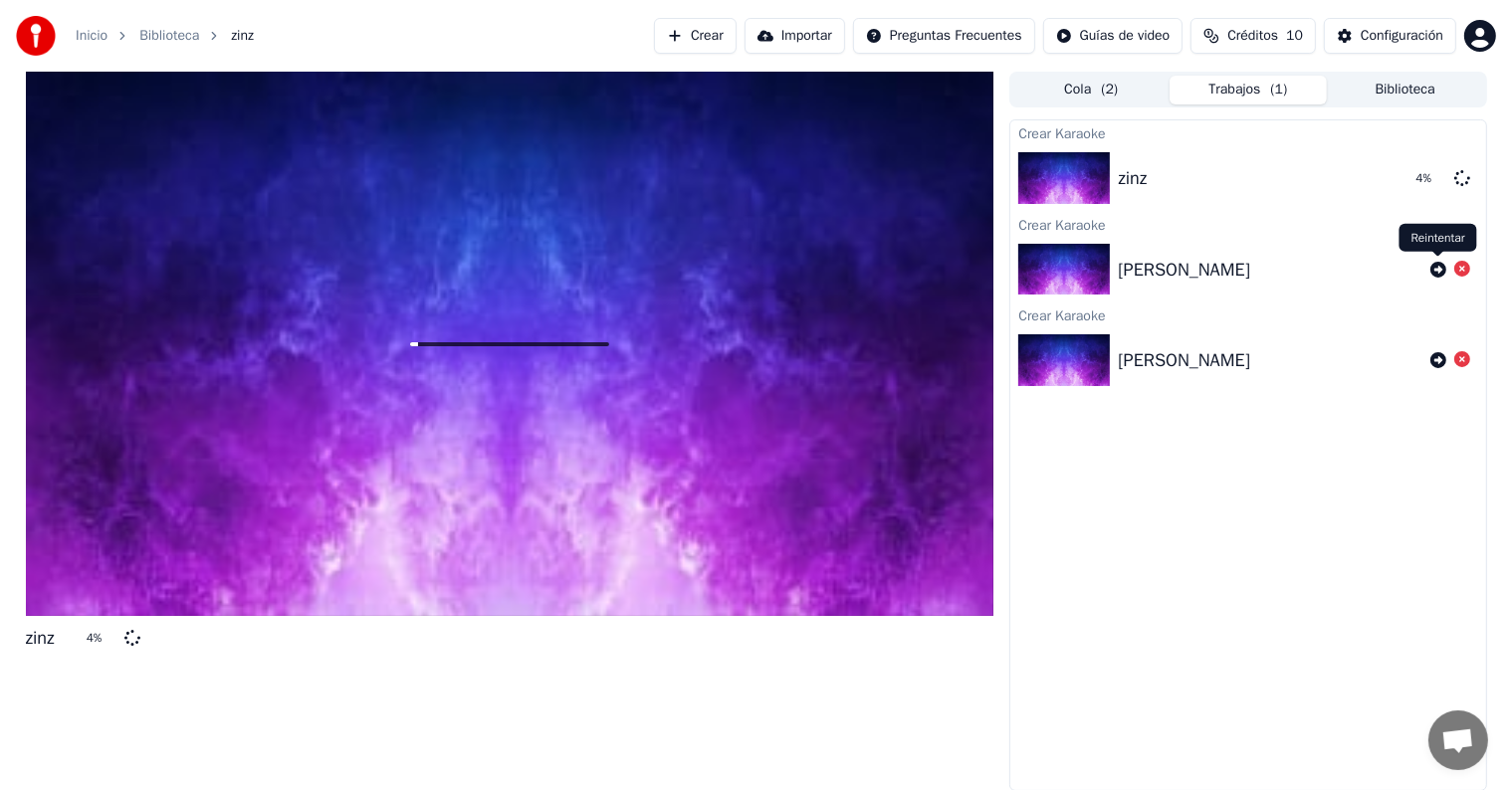 click 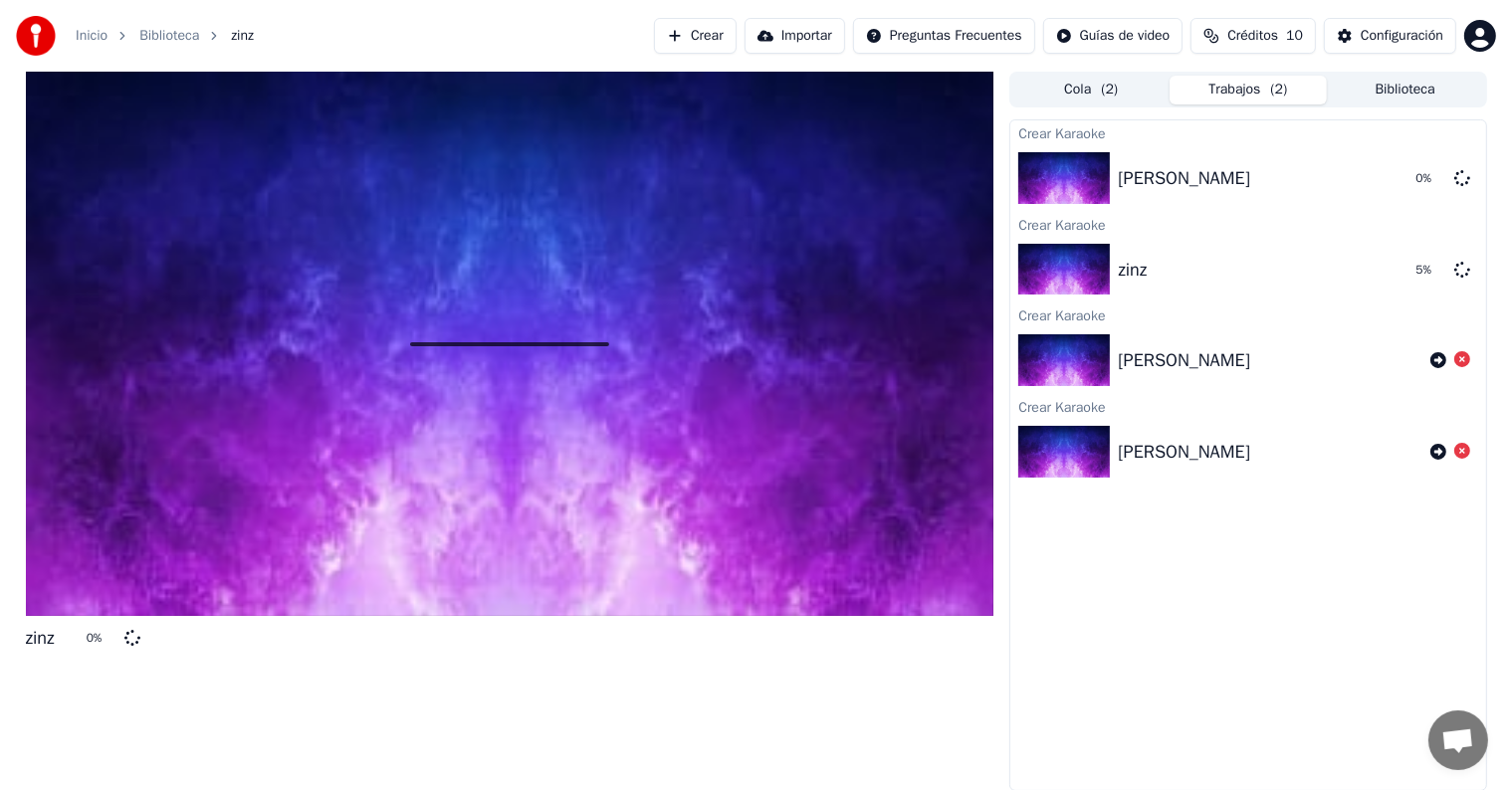 click 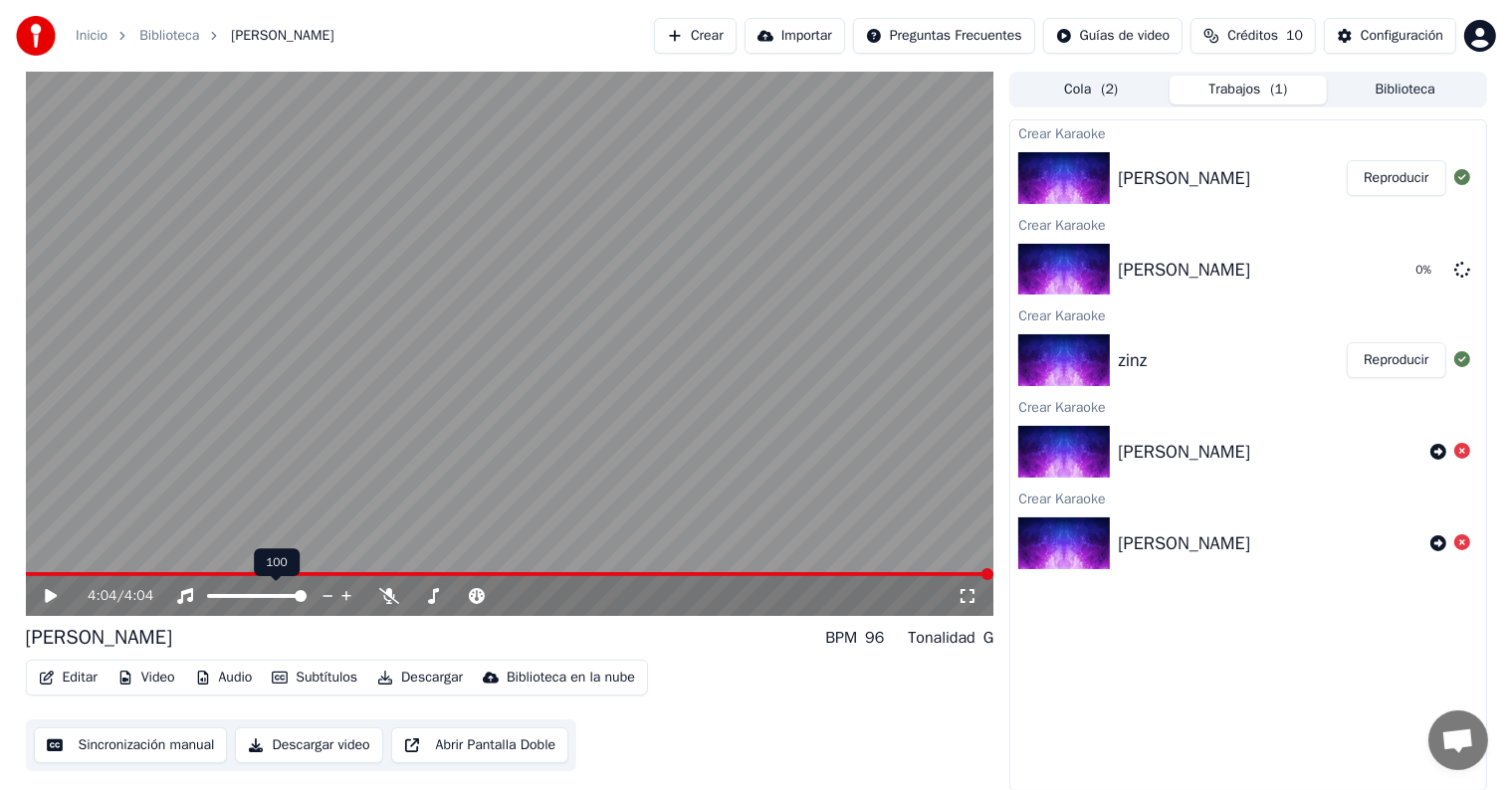 click 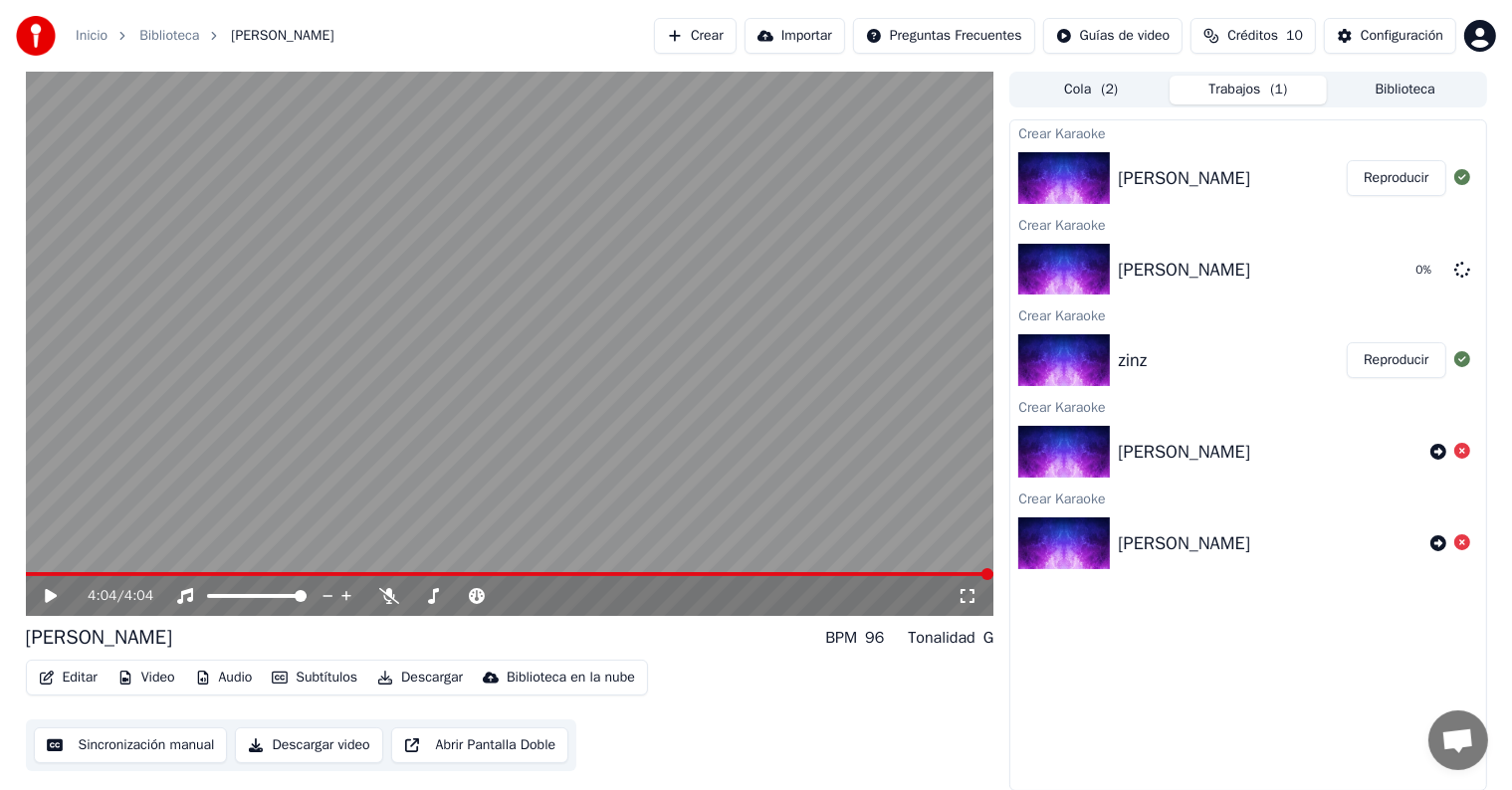 click on "4:04  /  4:04" at bounding box center [510, 596] 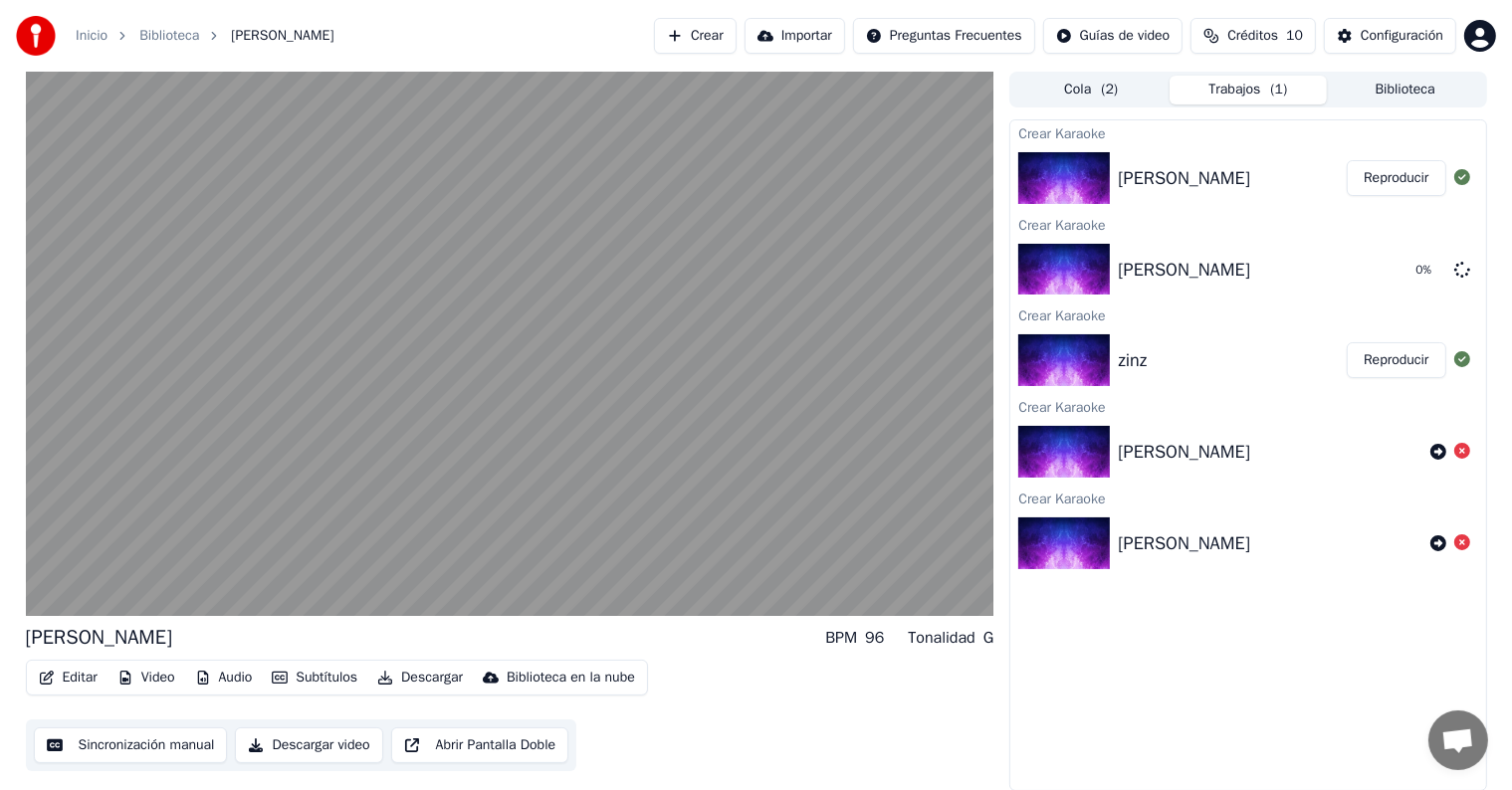 click on "Crear" at bounding box center [695, 36] 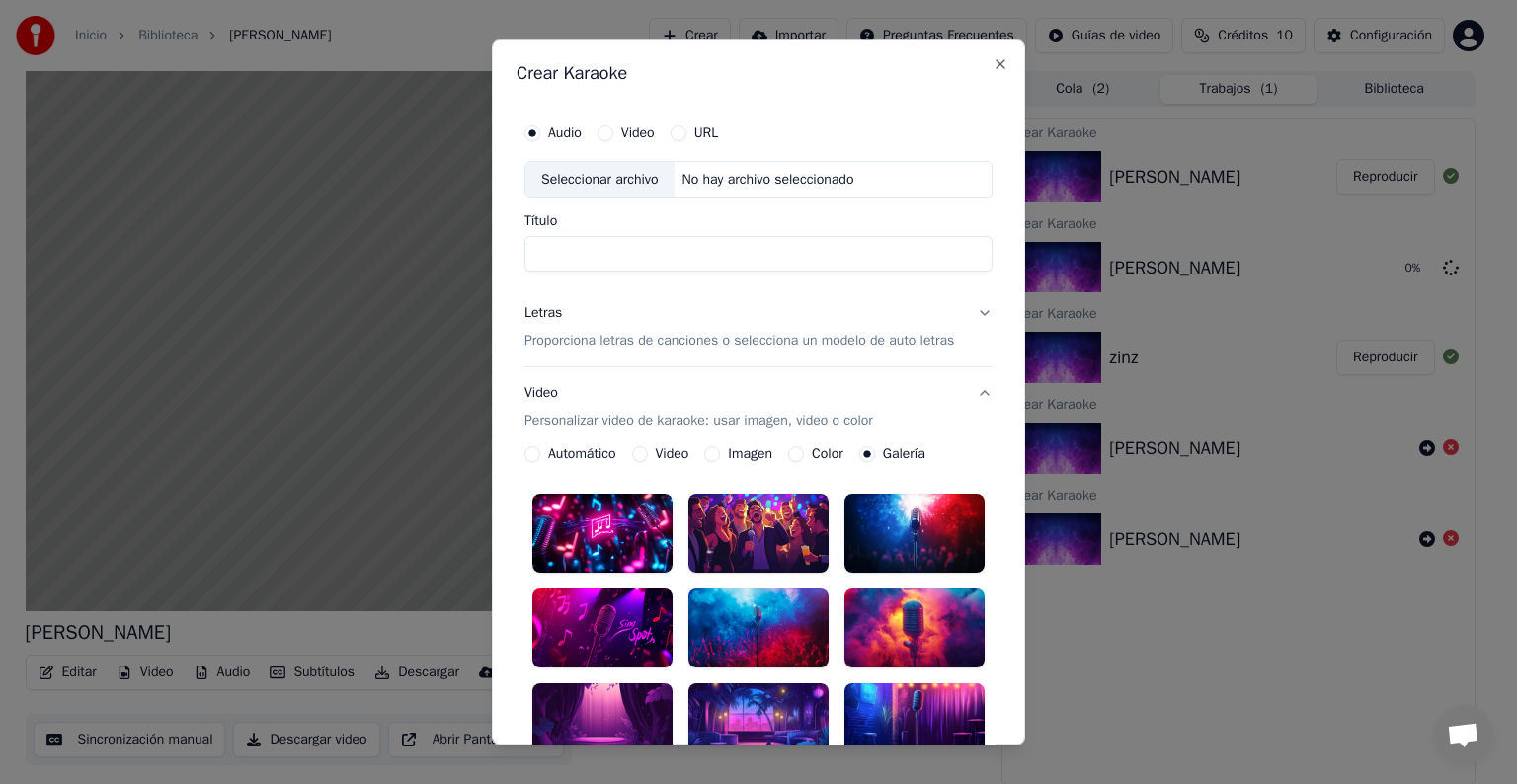 click on "Título" at bounding box center [758, 254] 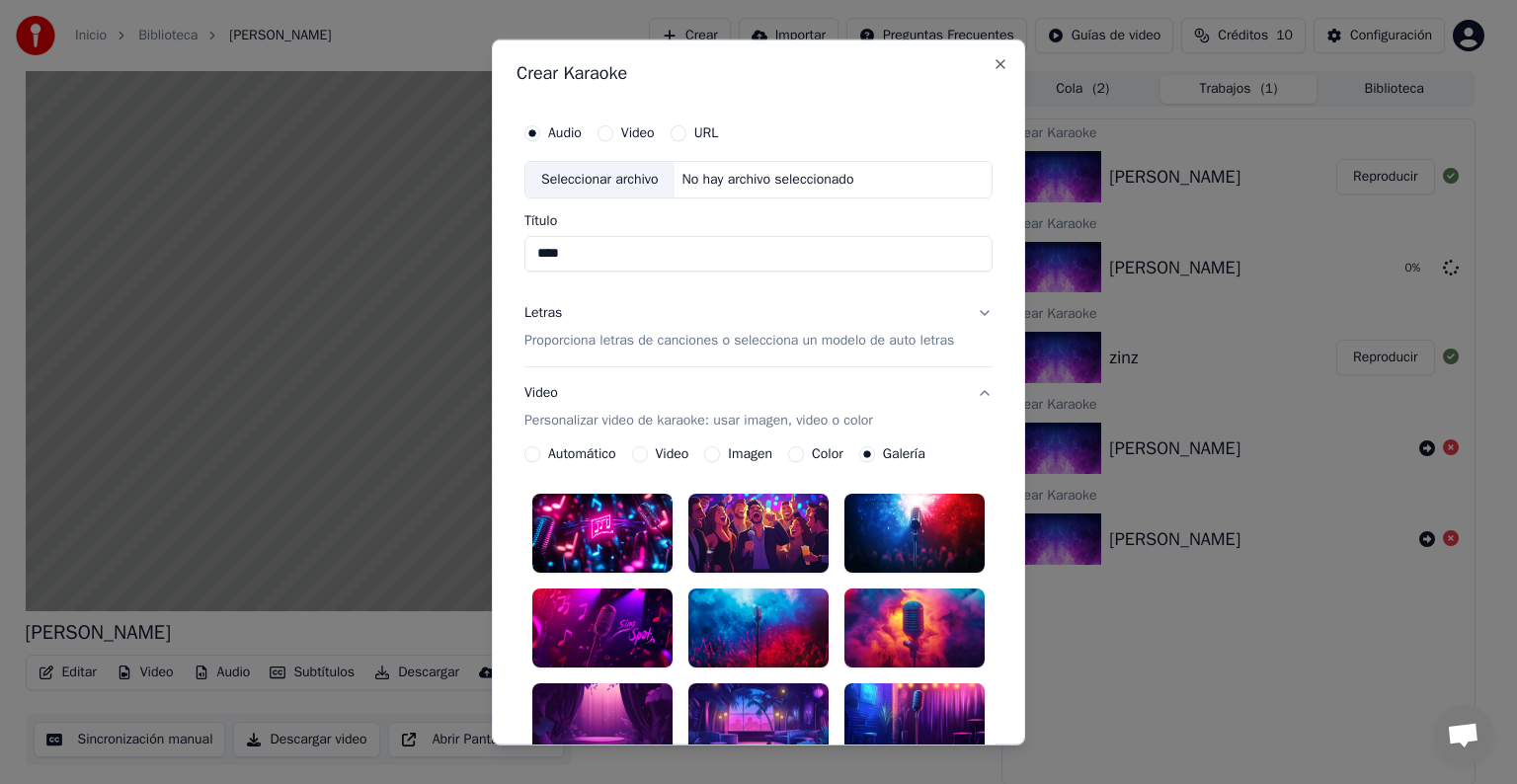 type on "****" 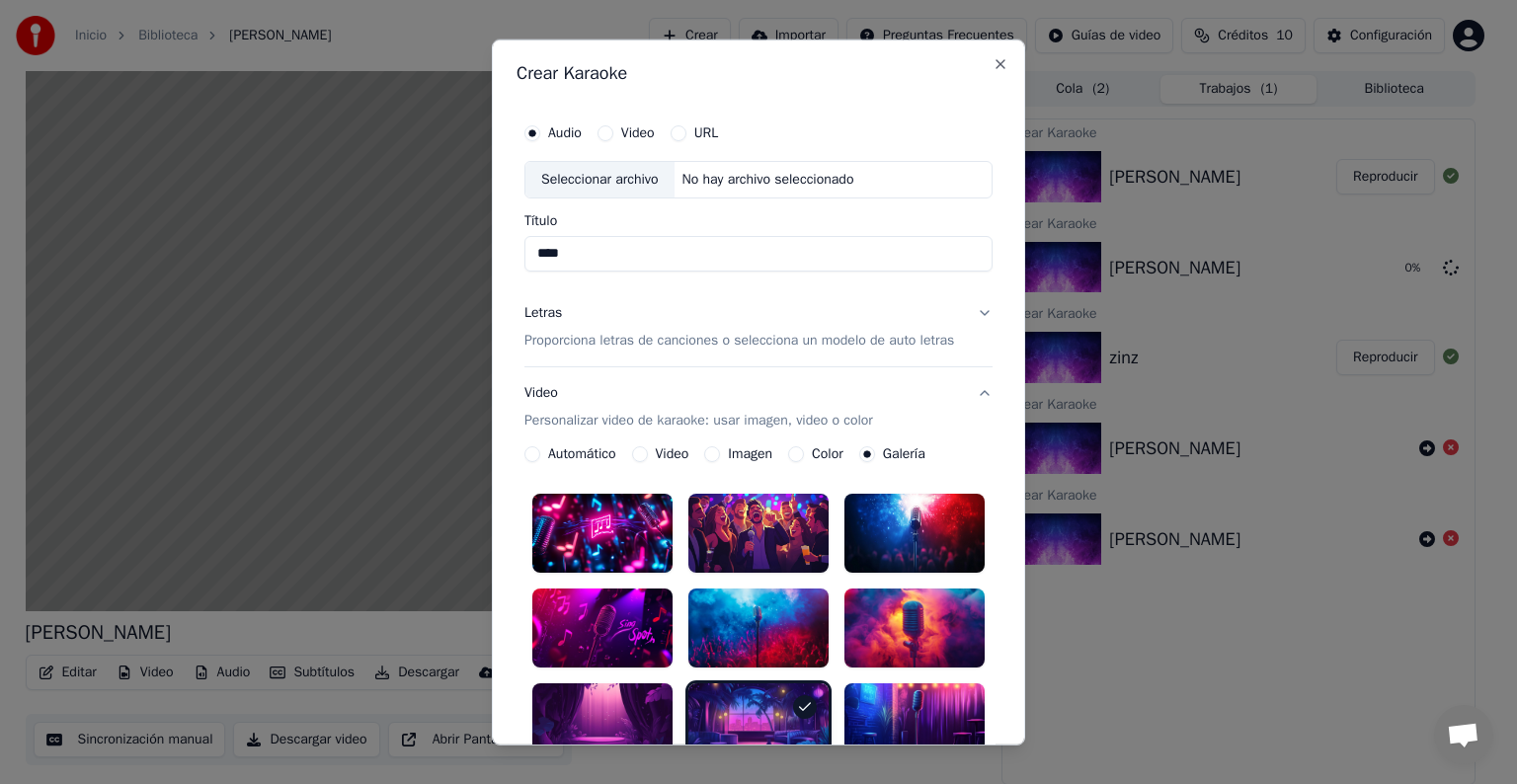 click on "No hay archivo seleccionado" at bounding box center (768, 180) 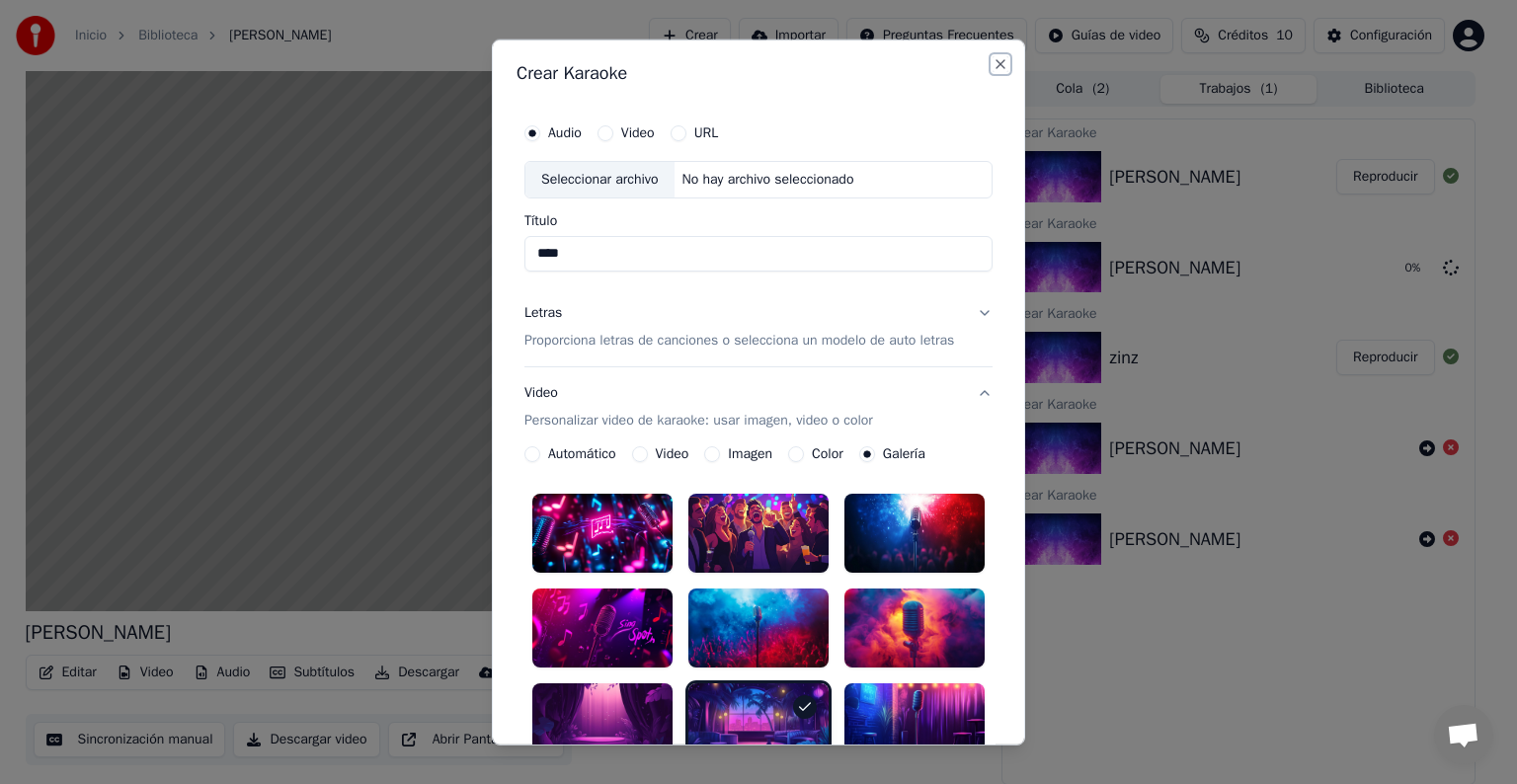 click on "Close" at bounding box center [1000, 64] 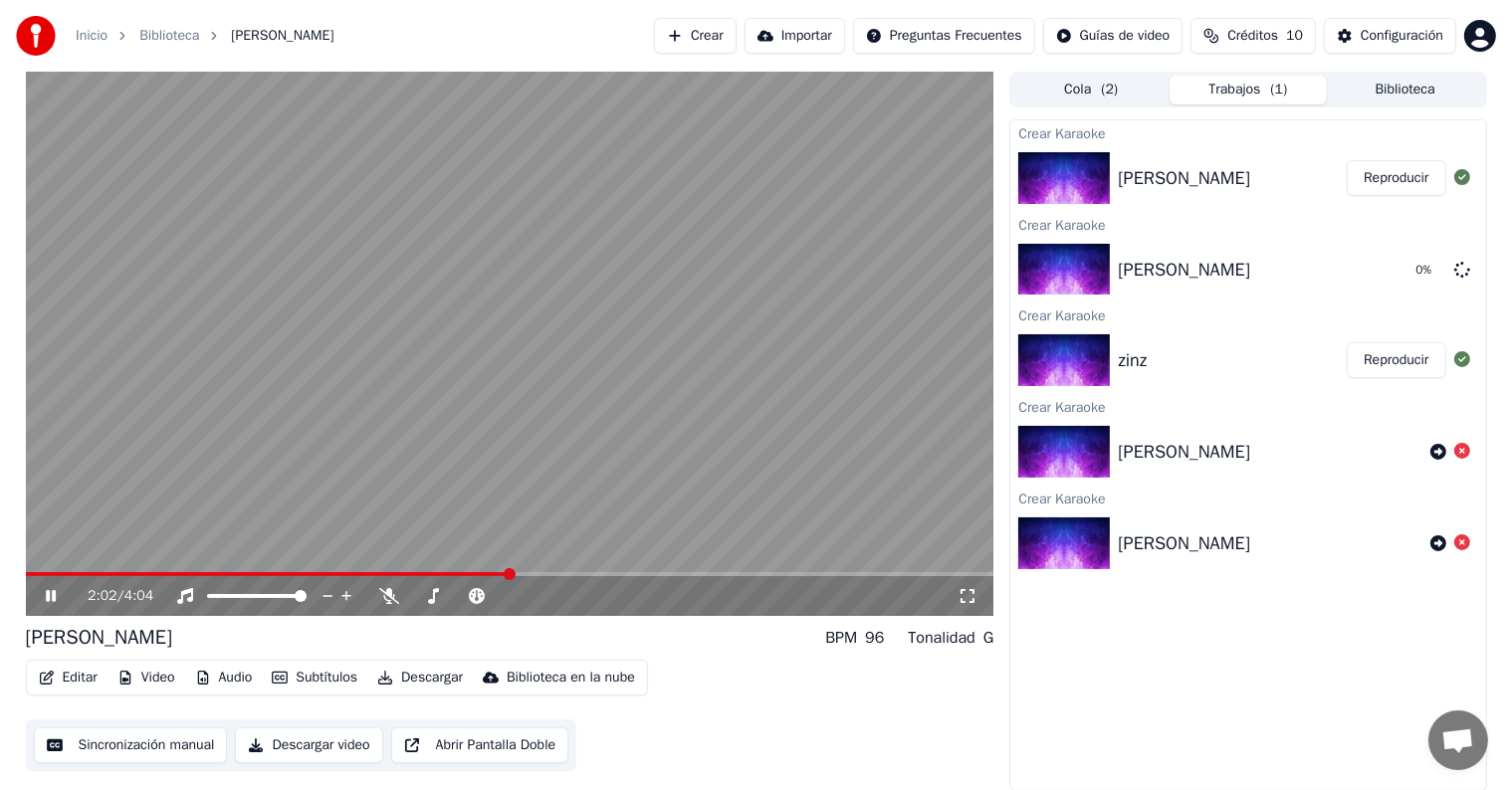 drag, startPoint x: 893, startPoint y: 398, endPoint x: 775, endPoint y: 408, distance: 118.42297 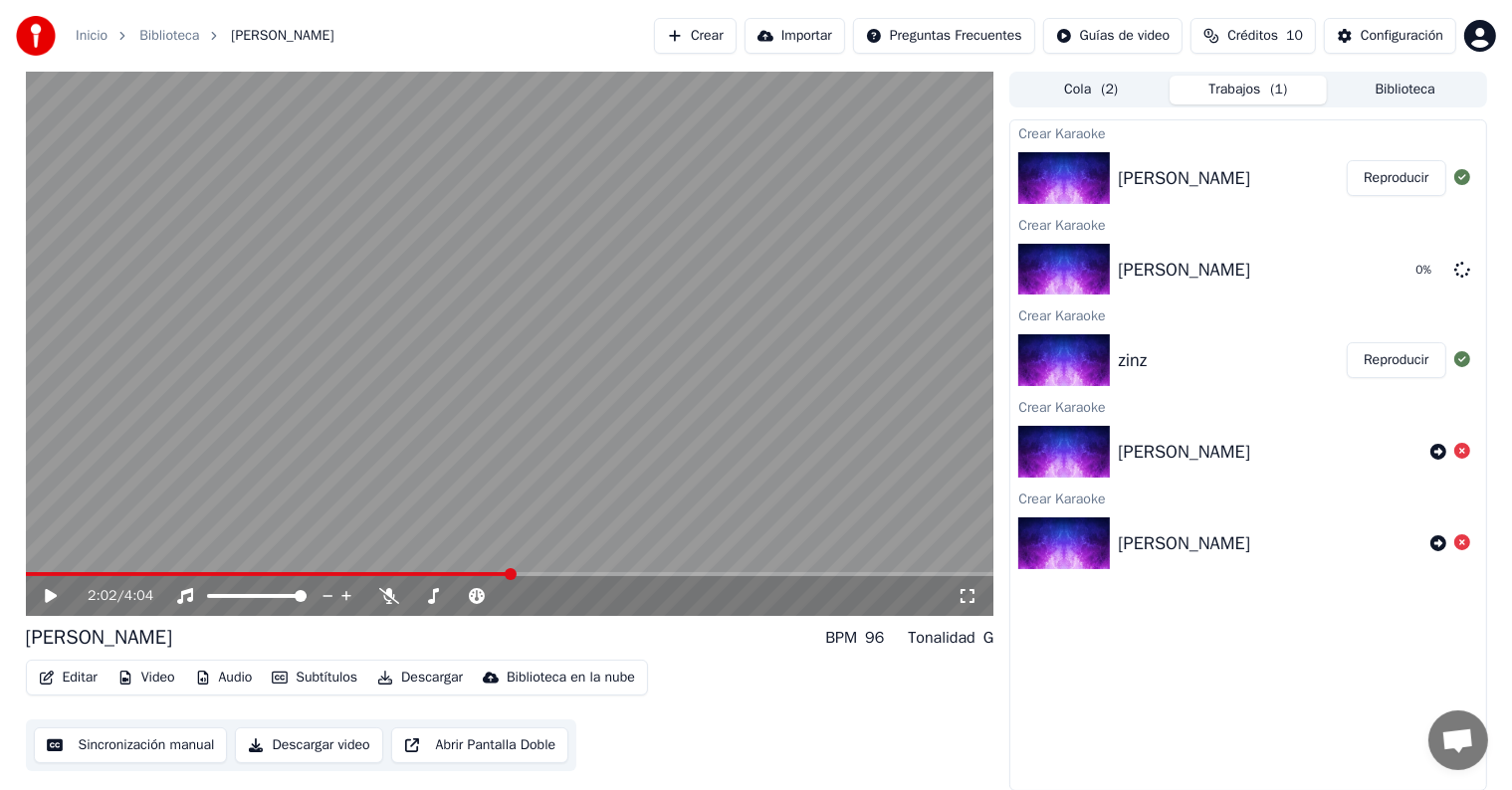 click on "Crear" at bounding box center (695, 36) 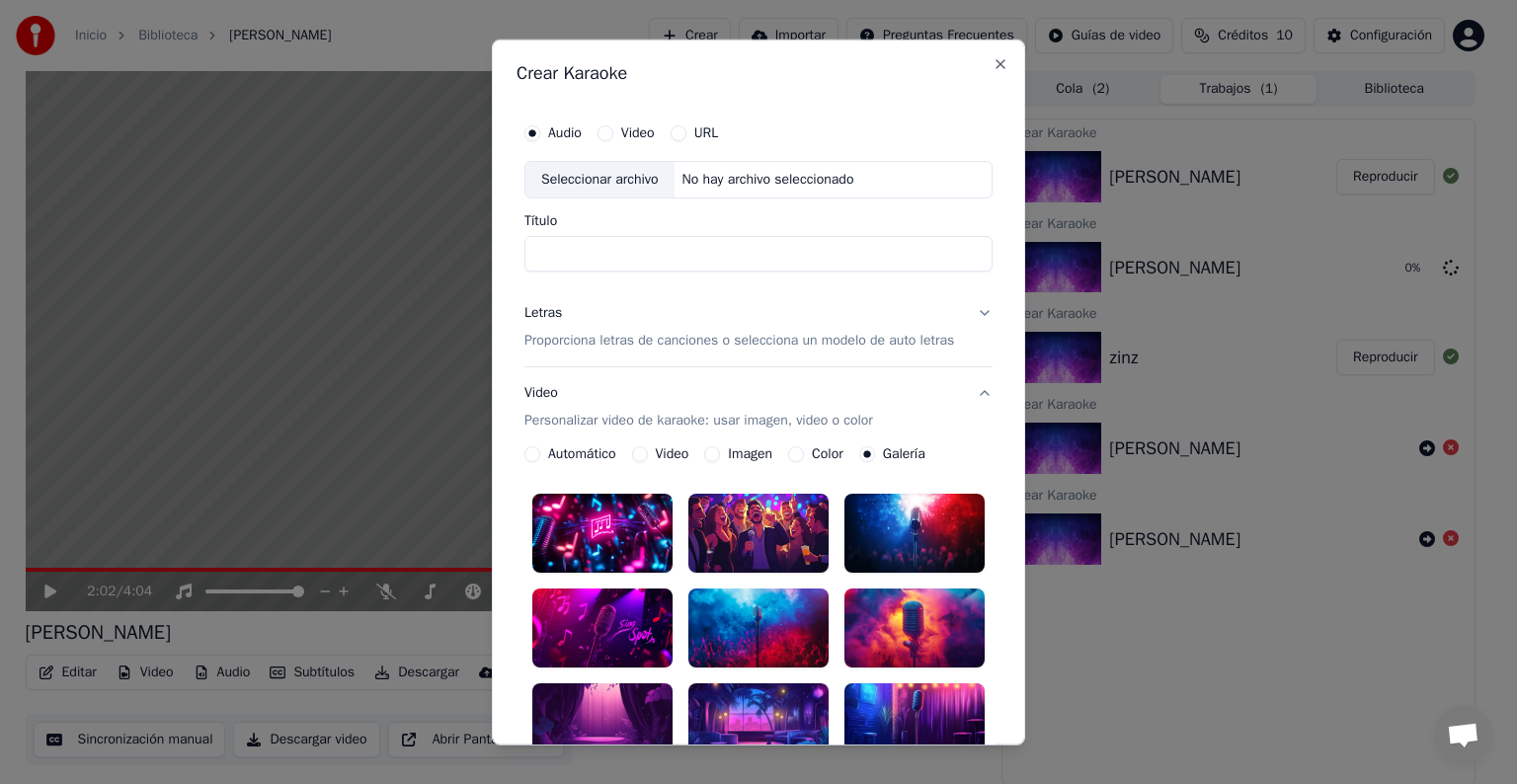 click on "Seleccionar archivo" at bounding box center (599, 180) 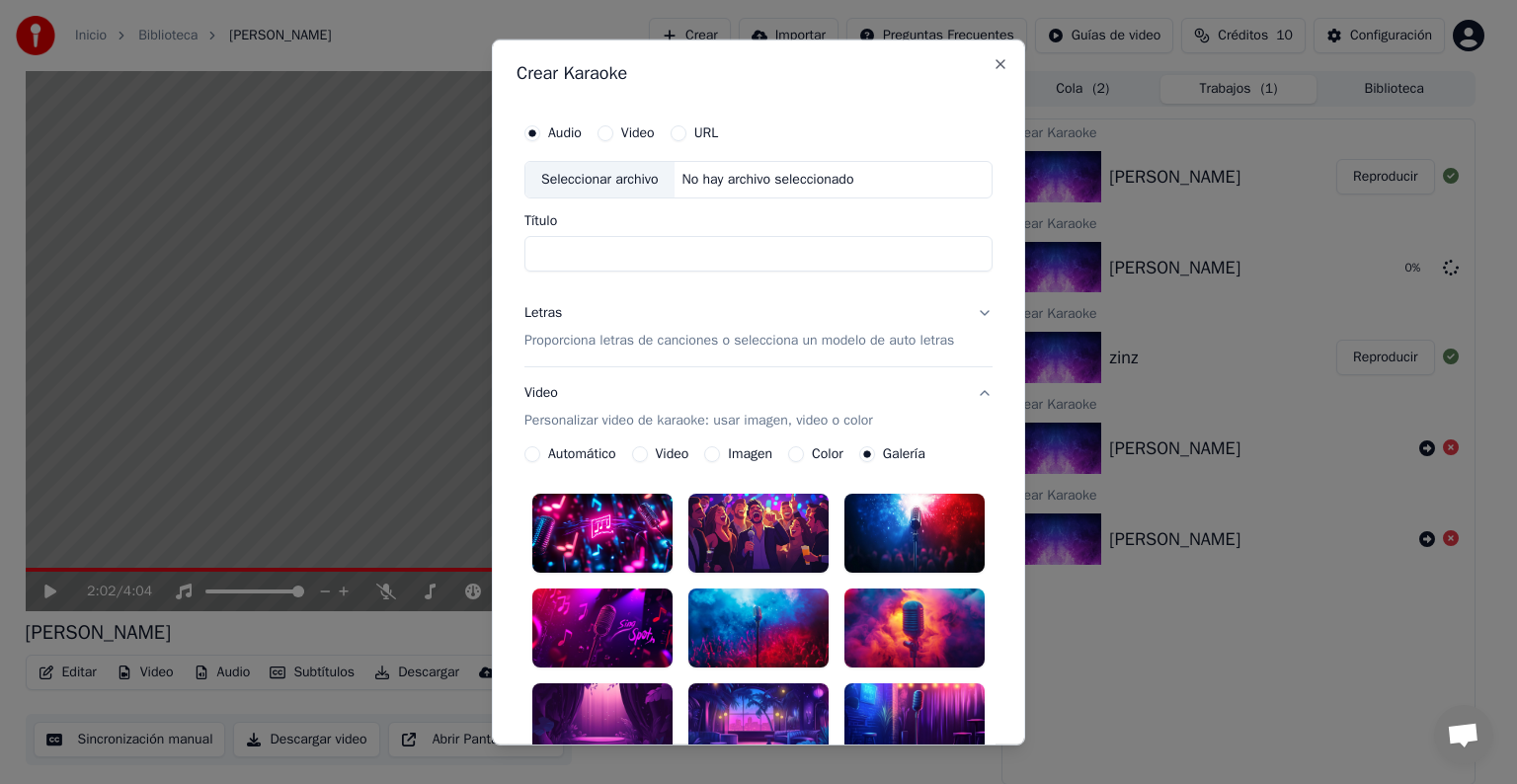 click on "Seleccionar archivo" at bounding box center [599, 180] 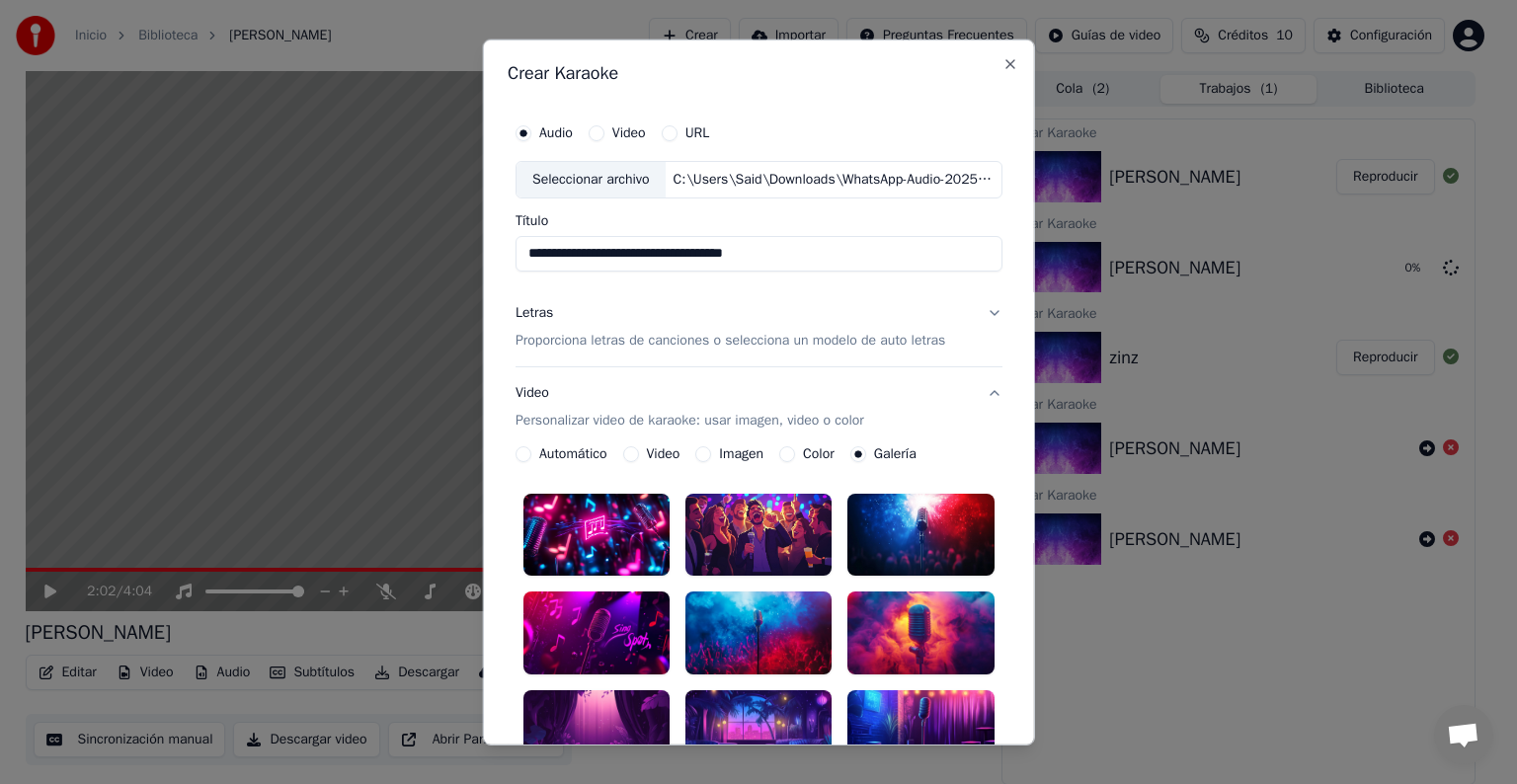 click on "**********" at bounding box center (758, 254) 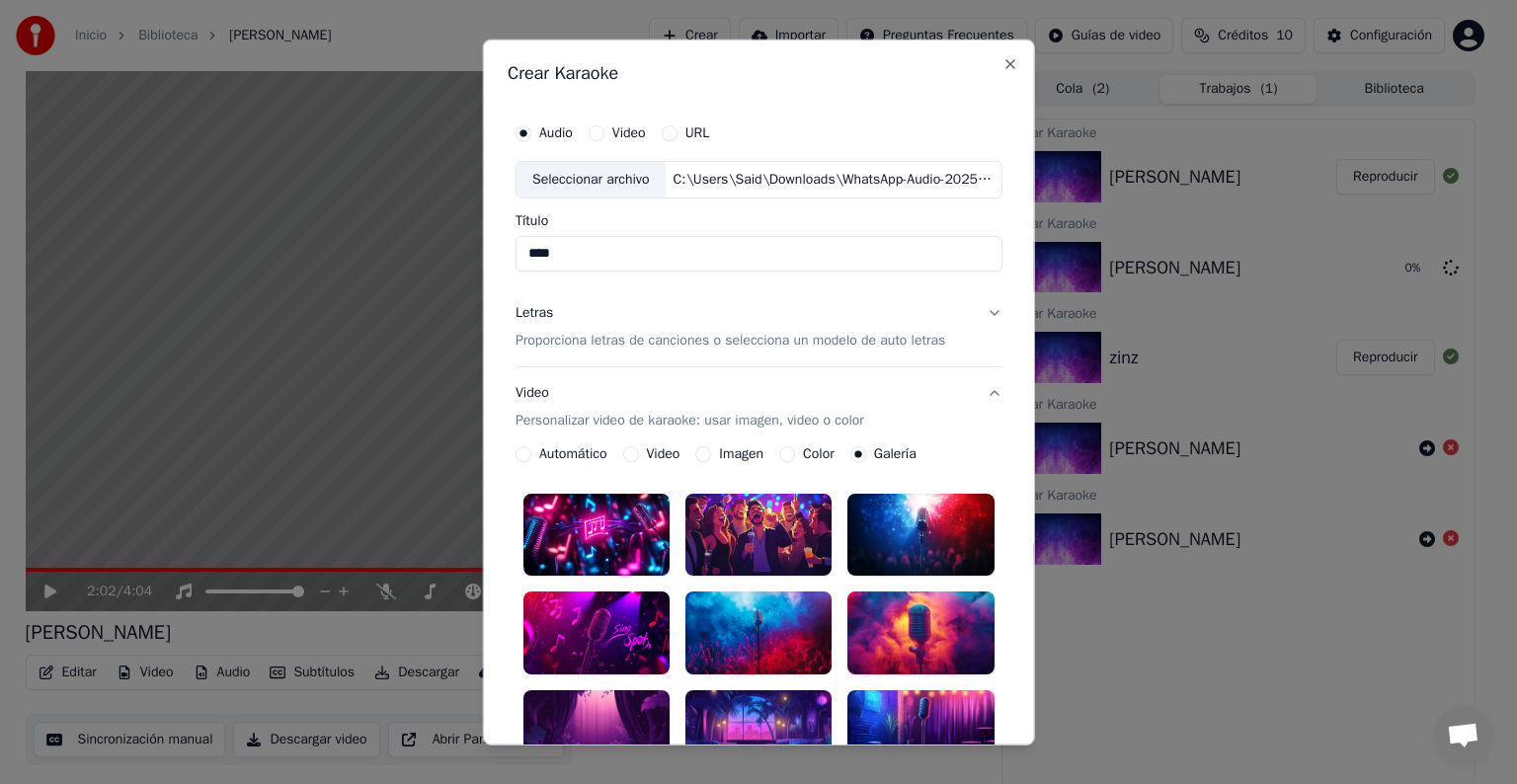 type on "****" 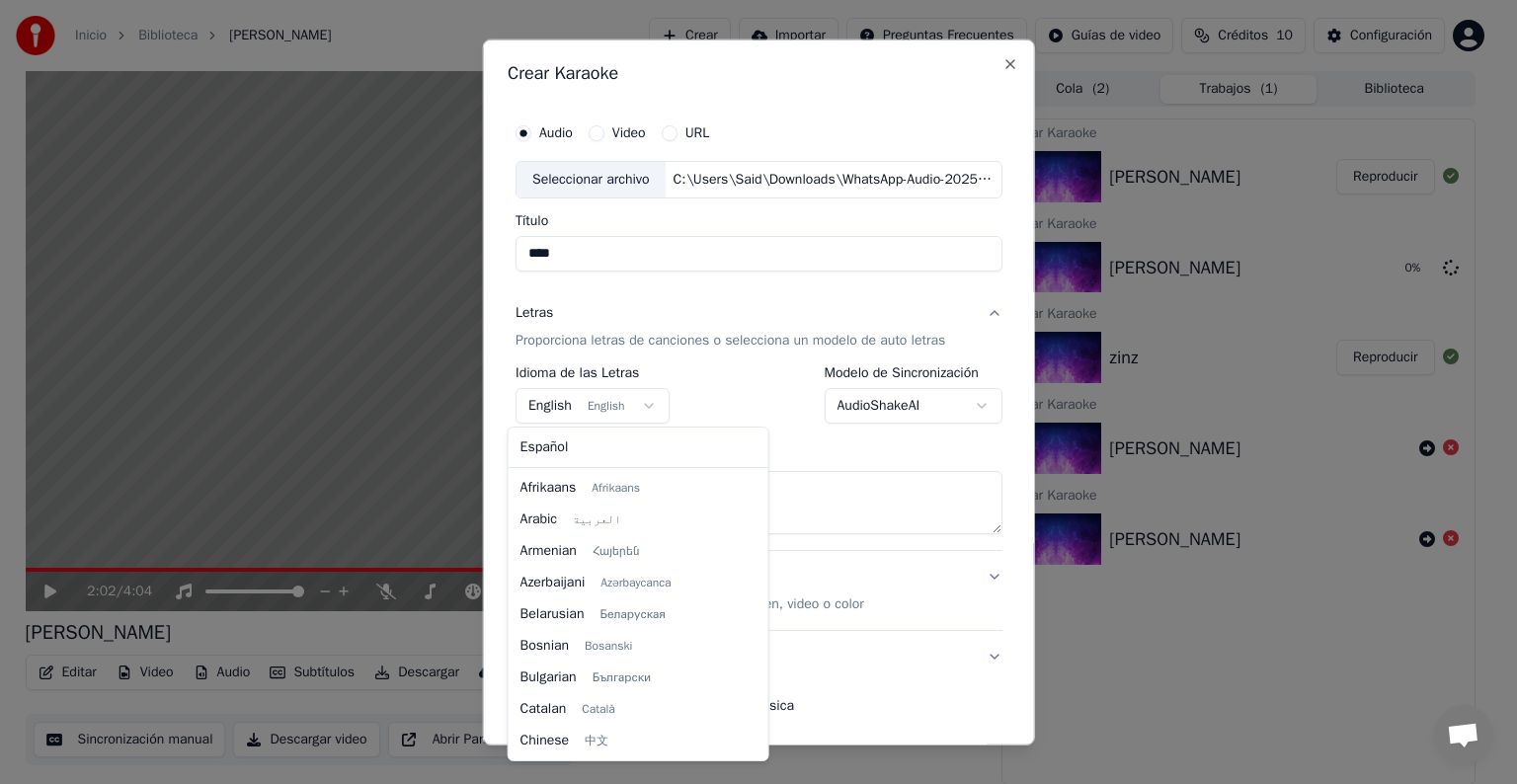 click on "**********" at bounding box center (750, 392) 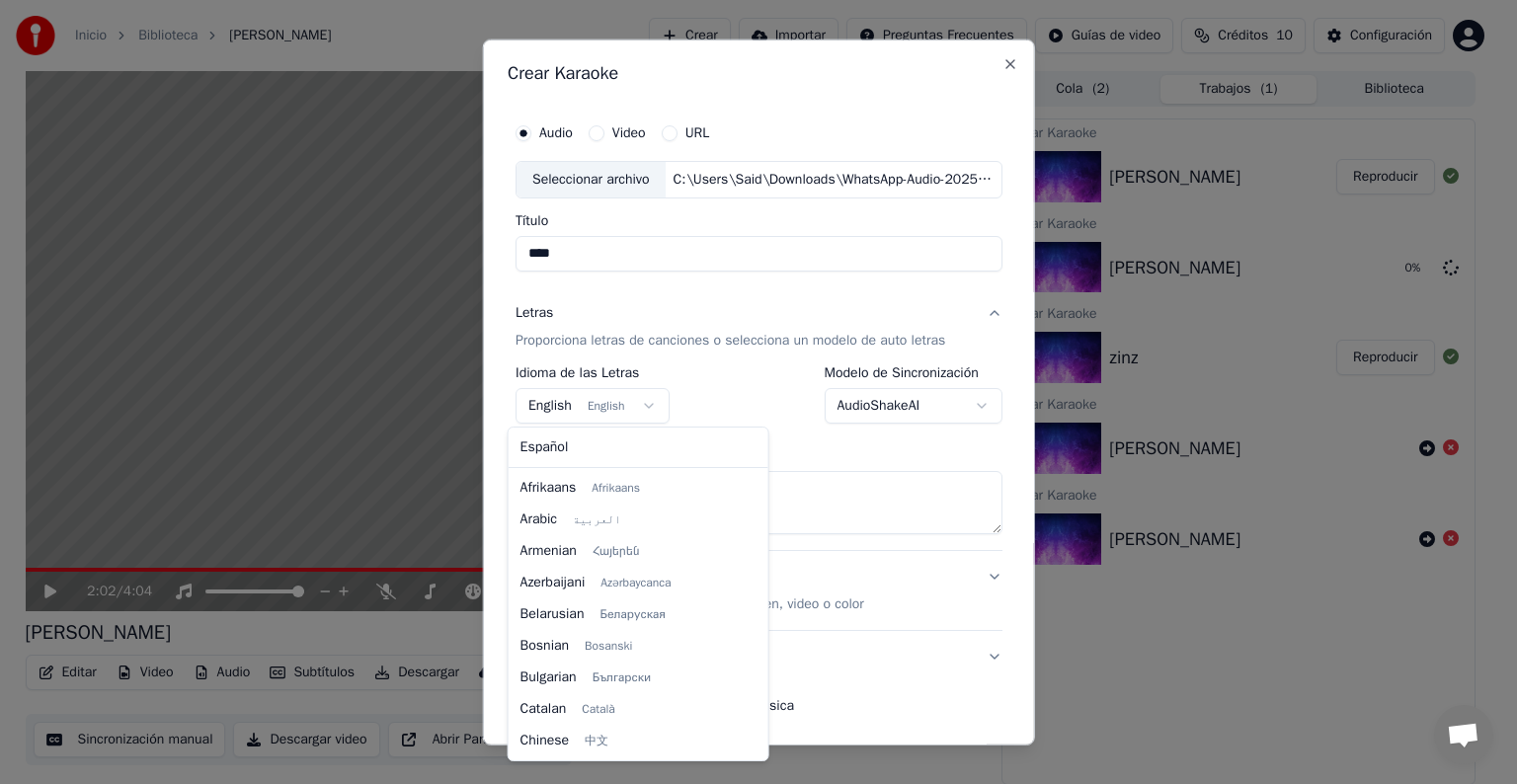scroll, scrollTop: 158, scrollLeft: 0, axis: vertical 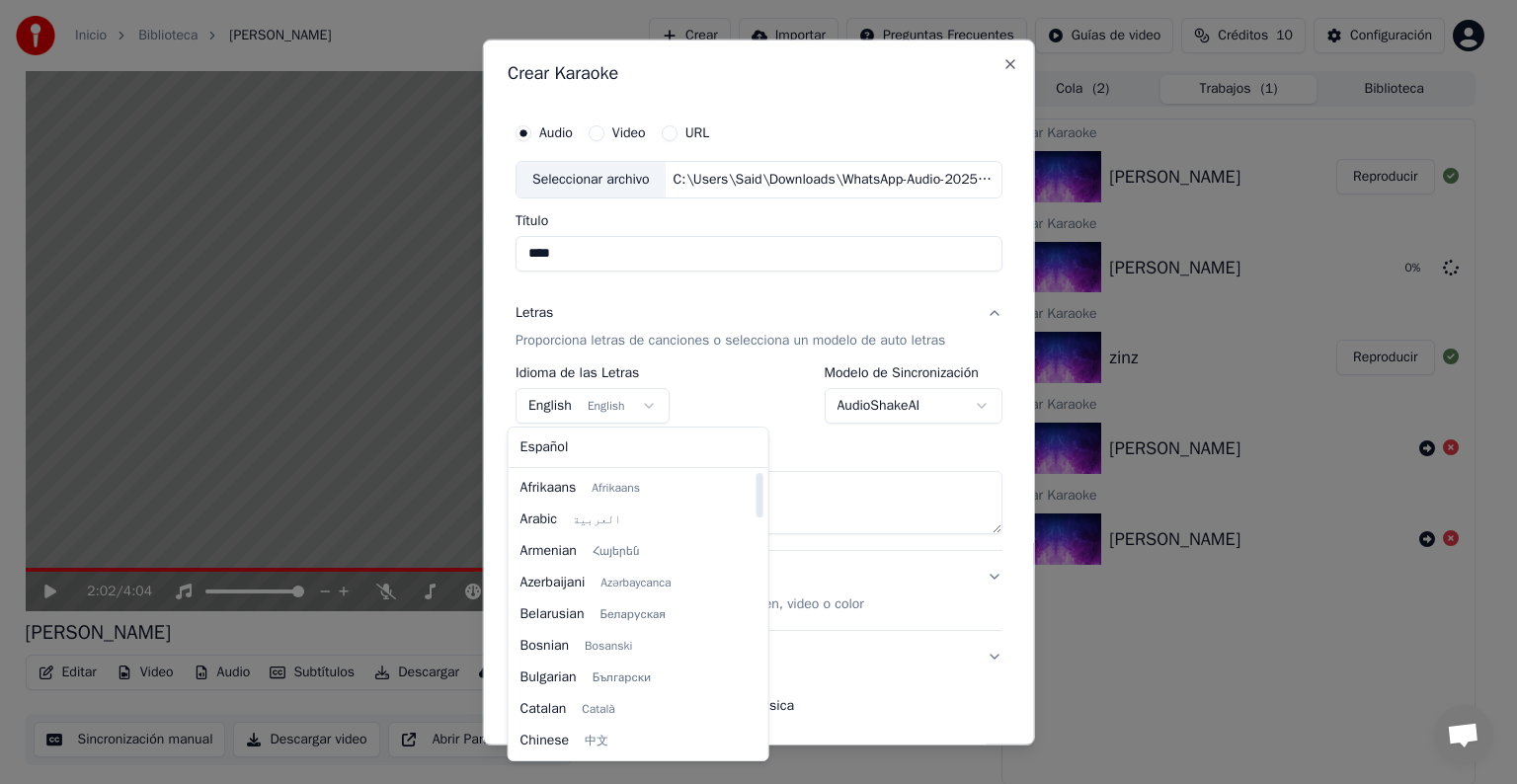drag, startPoint x: 726, startPoint y: 528, endPoint x: 724, endPoint y: 417, distance: 111.018 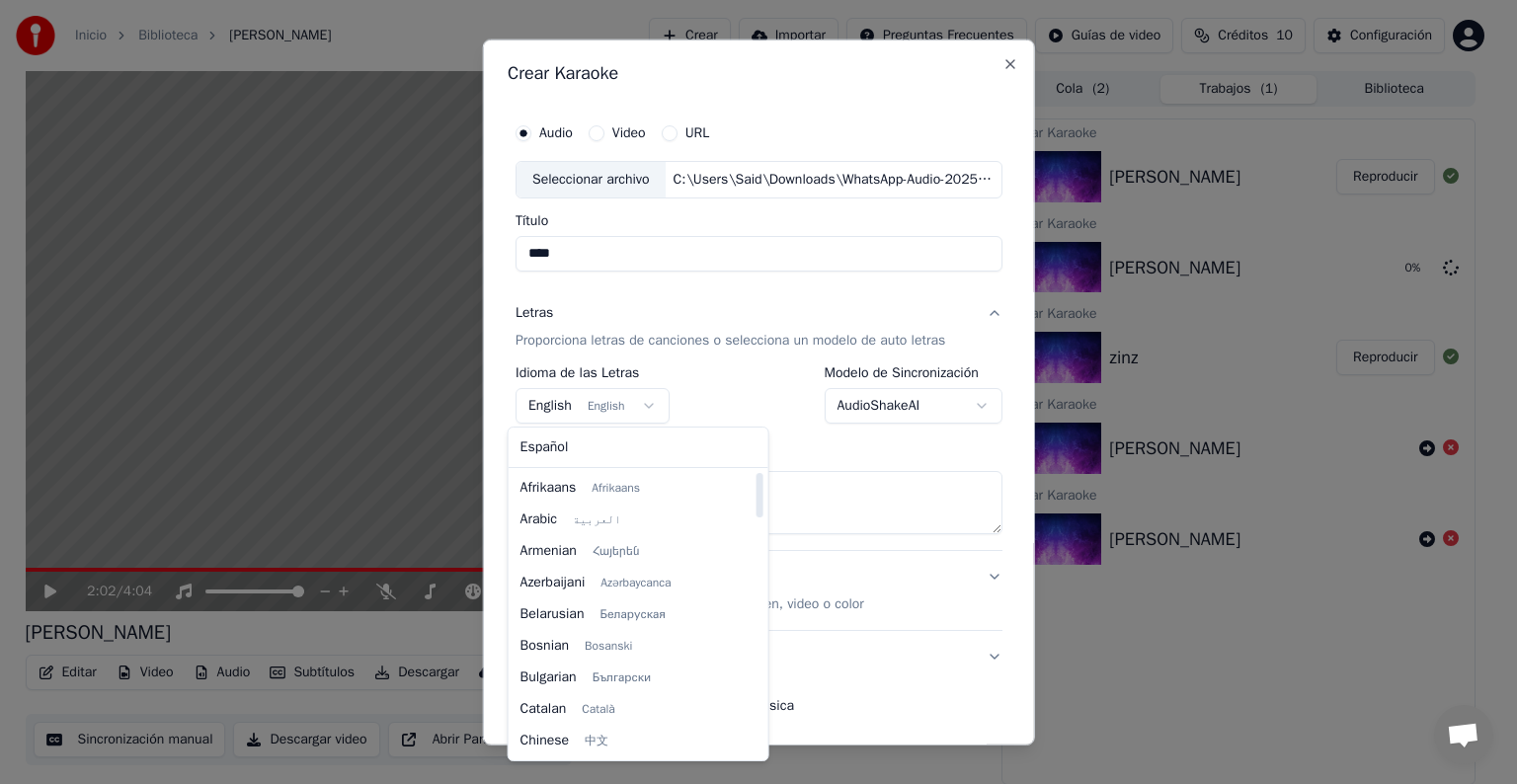select on "**" 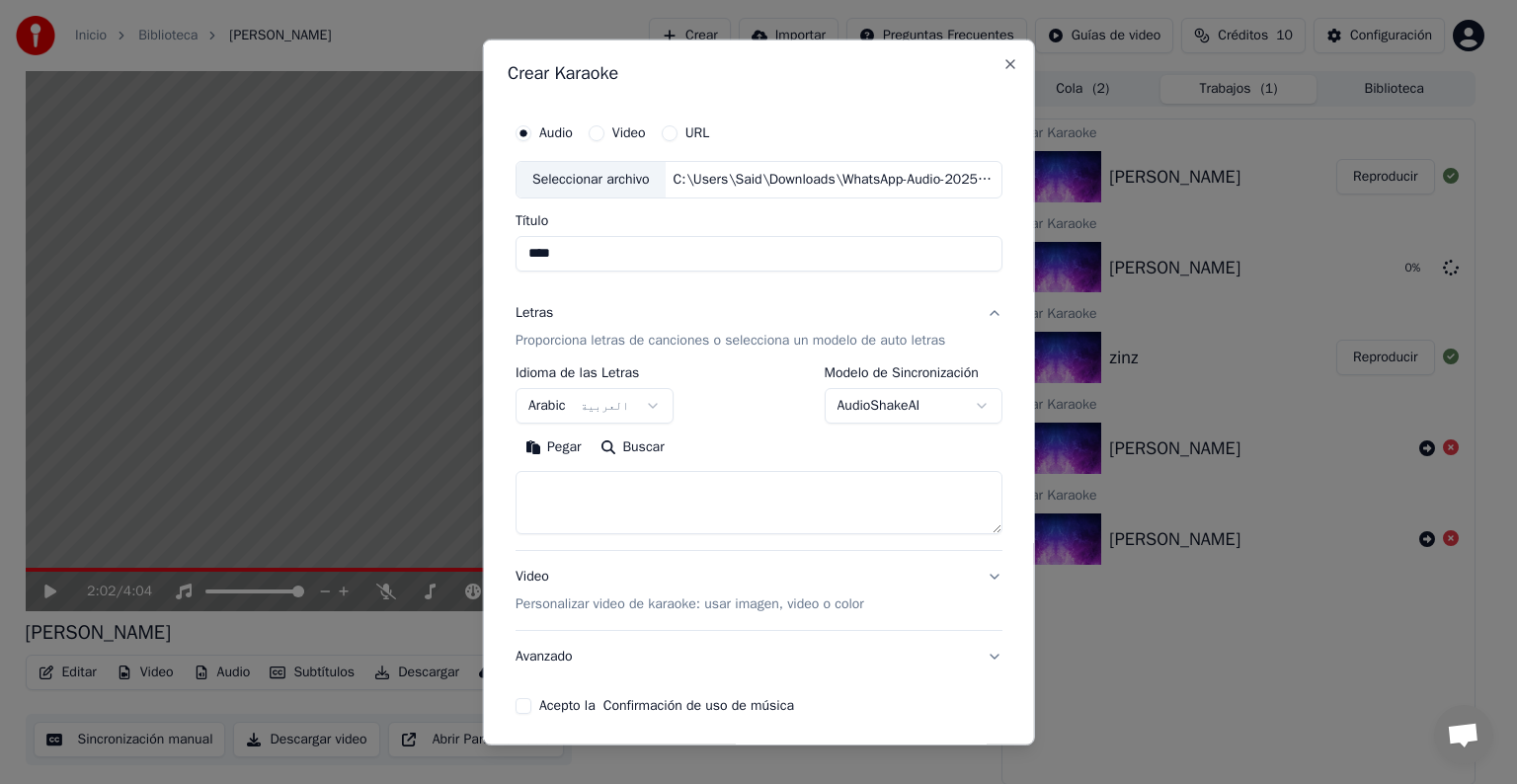 click on "Pegar" at bounding box center (553, 447) 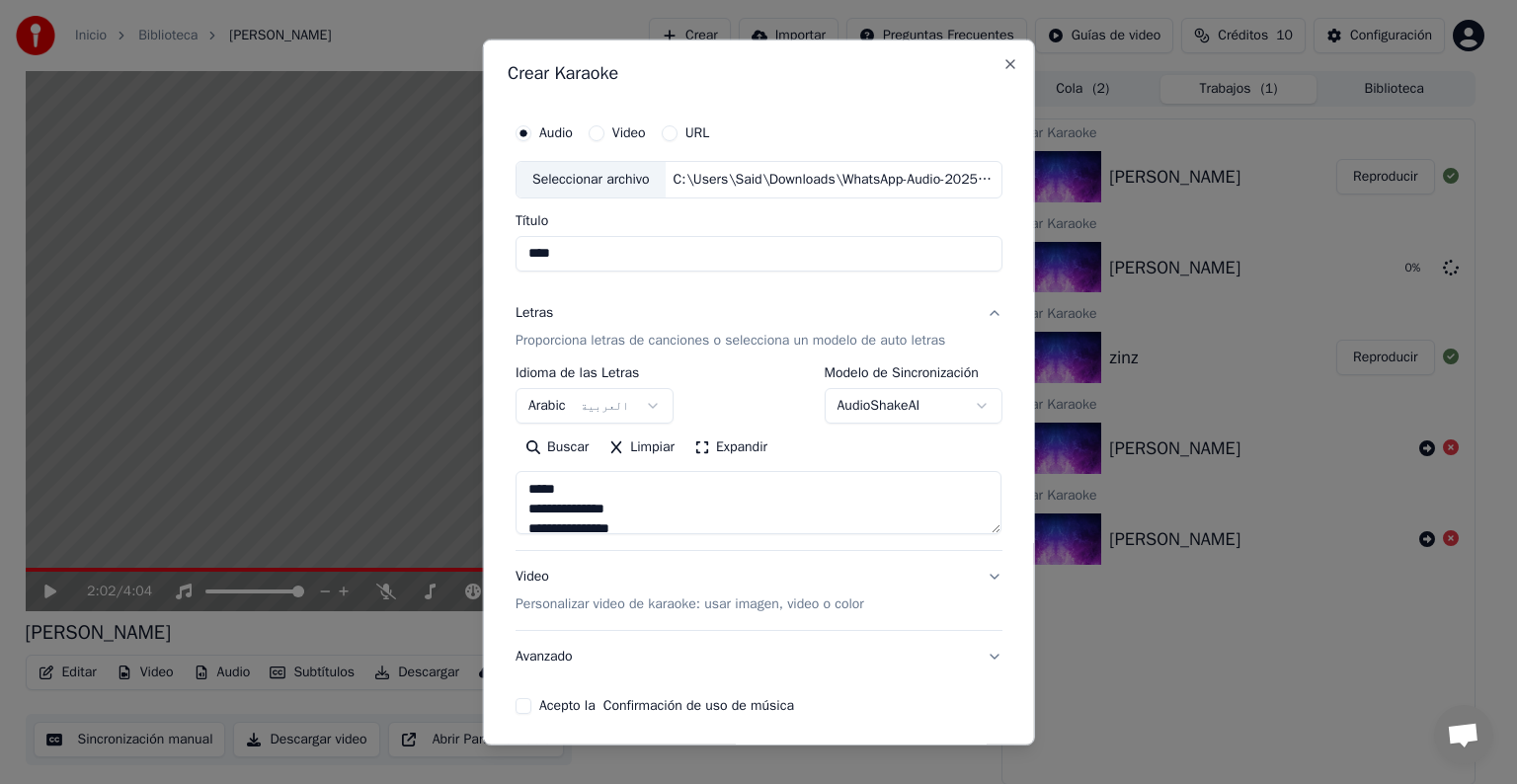 click on "Video Personalizar video de karaoke: usar imagen, video o color" at bounding box center [758, 590] 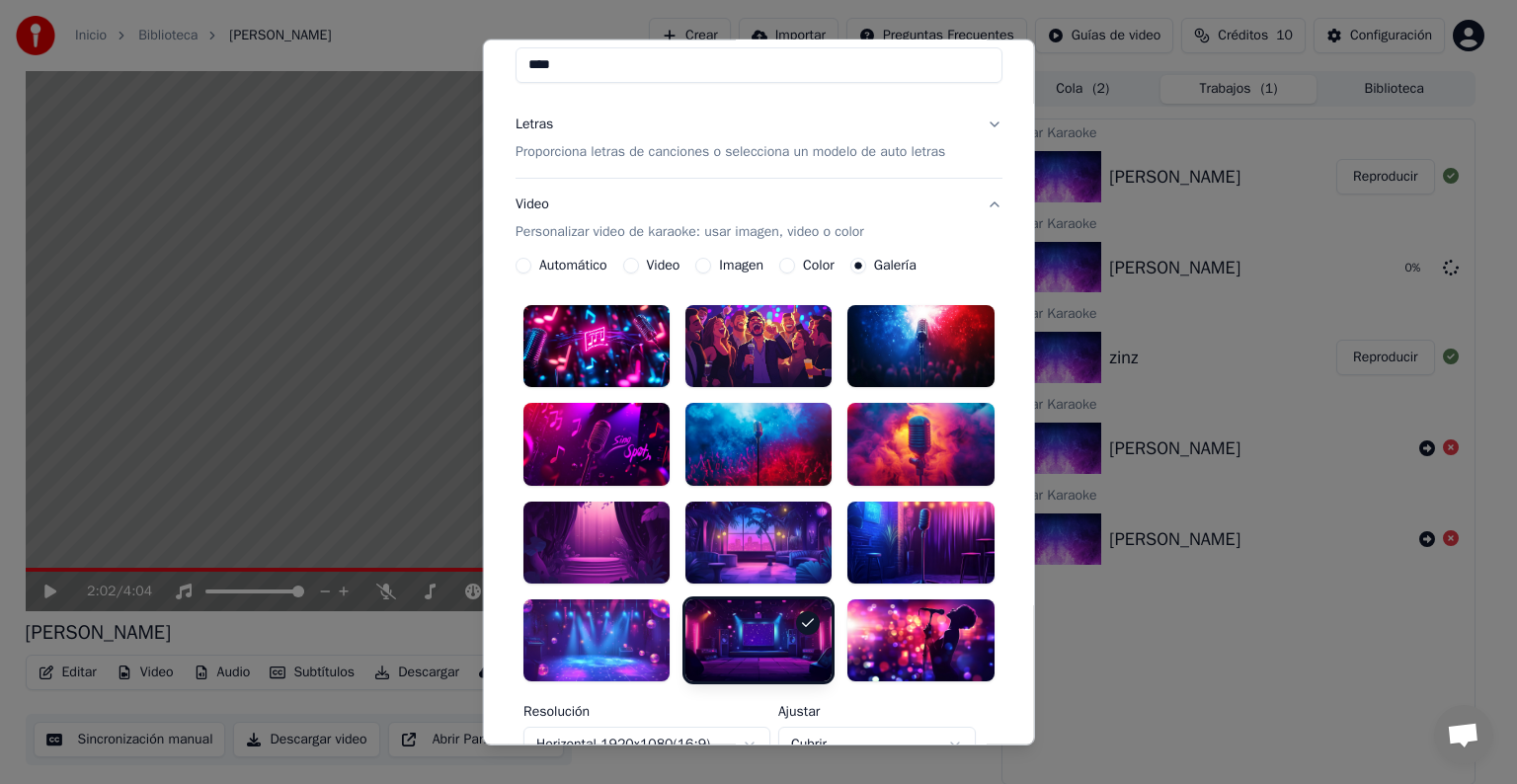 scroll, scrollTop: 190, scrollLeft: 0, axis: vertical 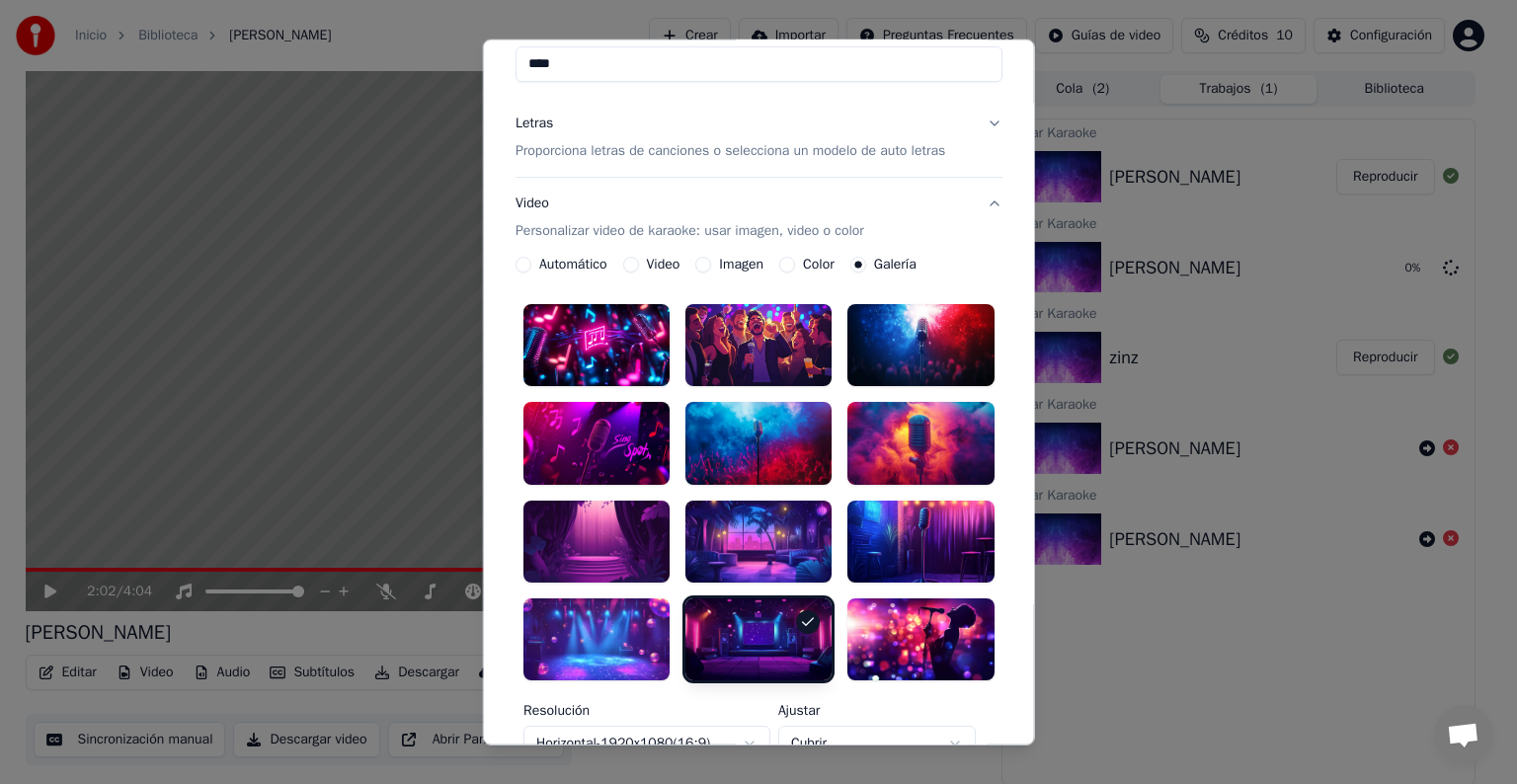 click at bounding box center (758, 639) 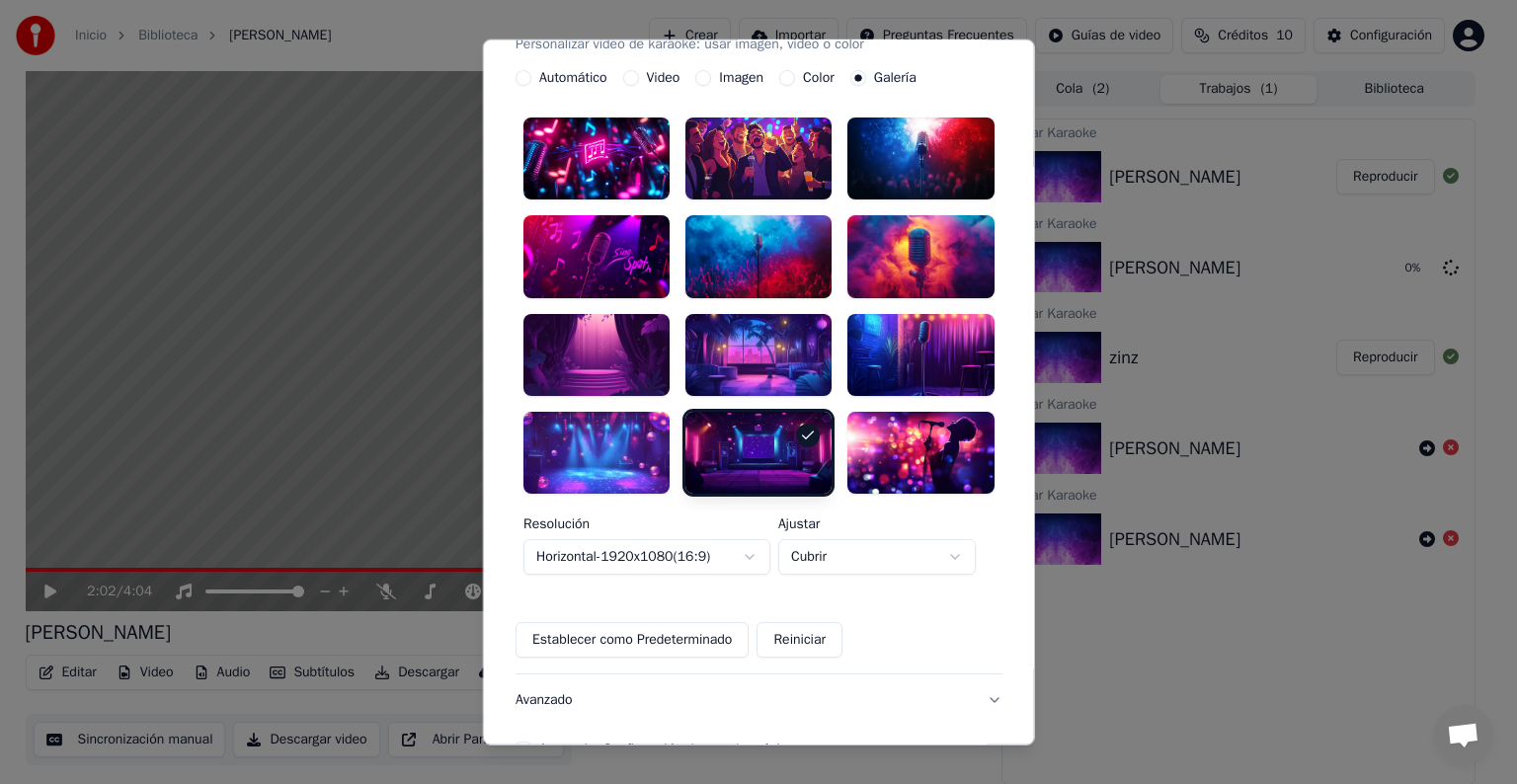 scroll, scrollTop: 379, scrollLeft: 0, axis: vertical 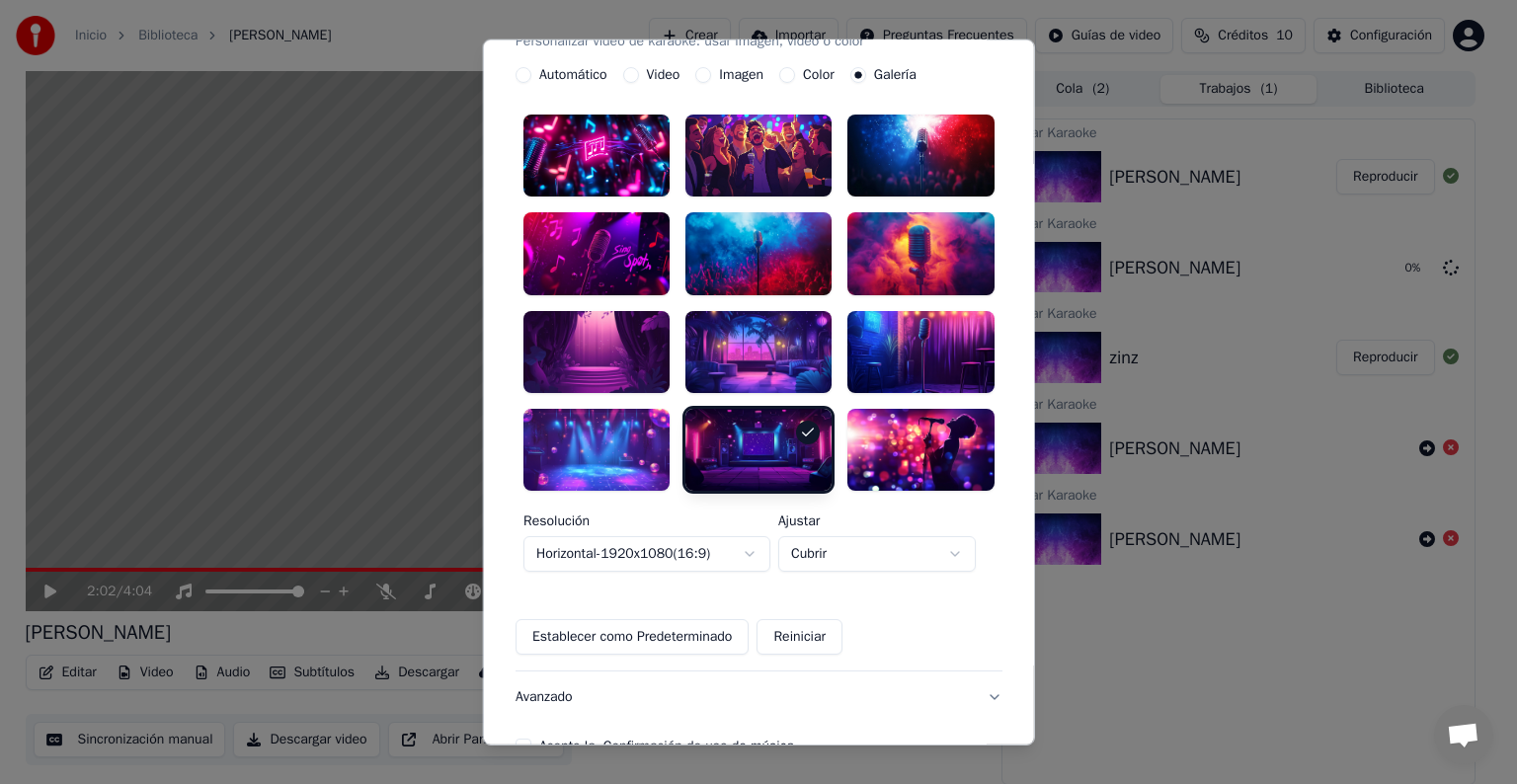click on "Establecer como Predeterminado" at bounding box center [632, 637] 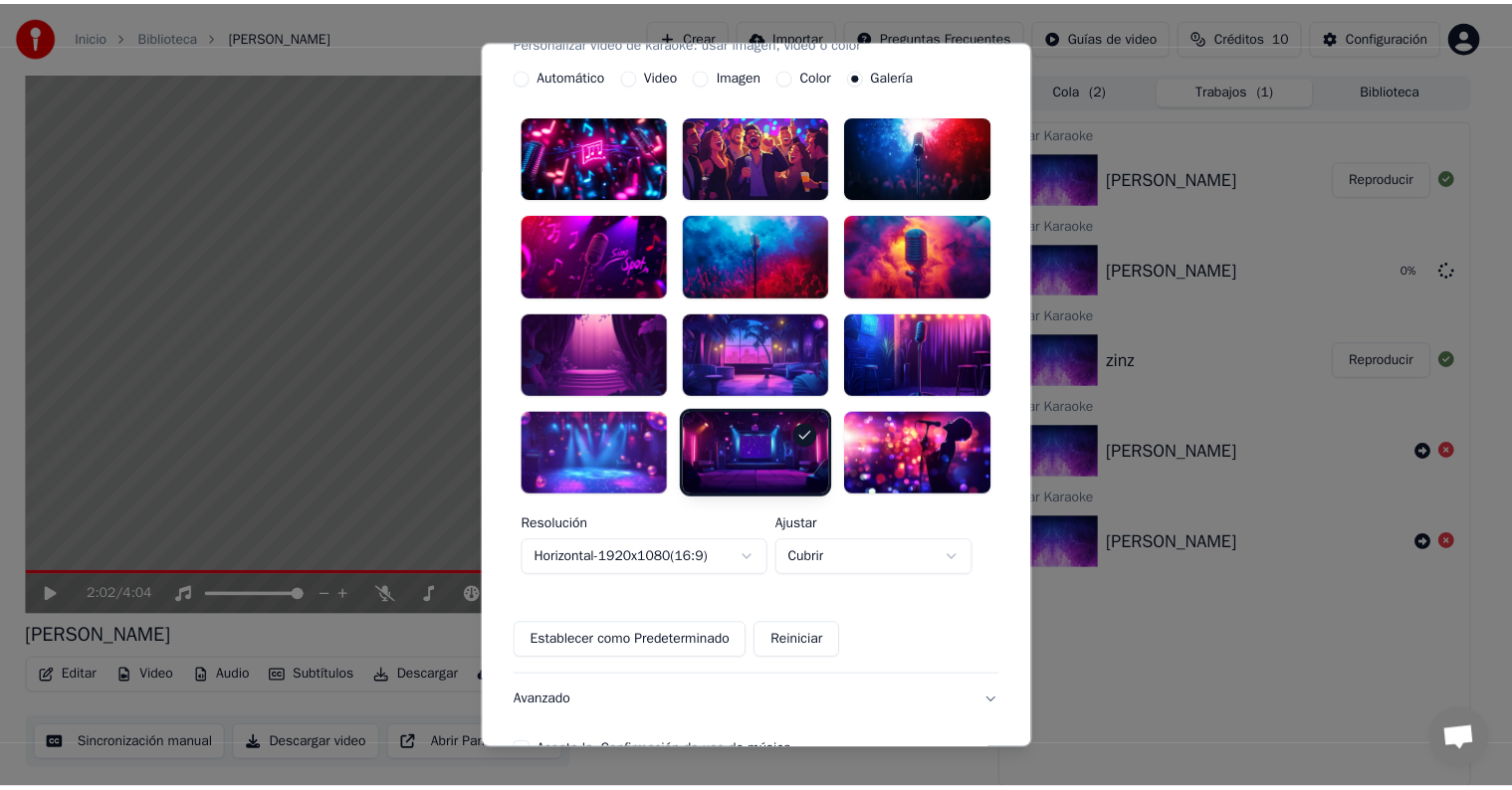 scroll, scrollTop: 498, scrollLeft: 0, axis: vertical 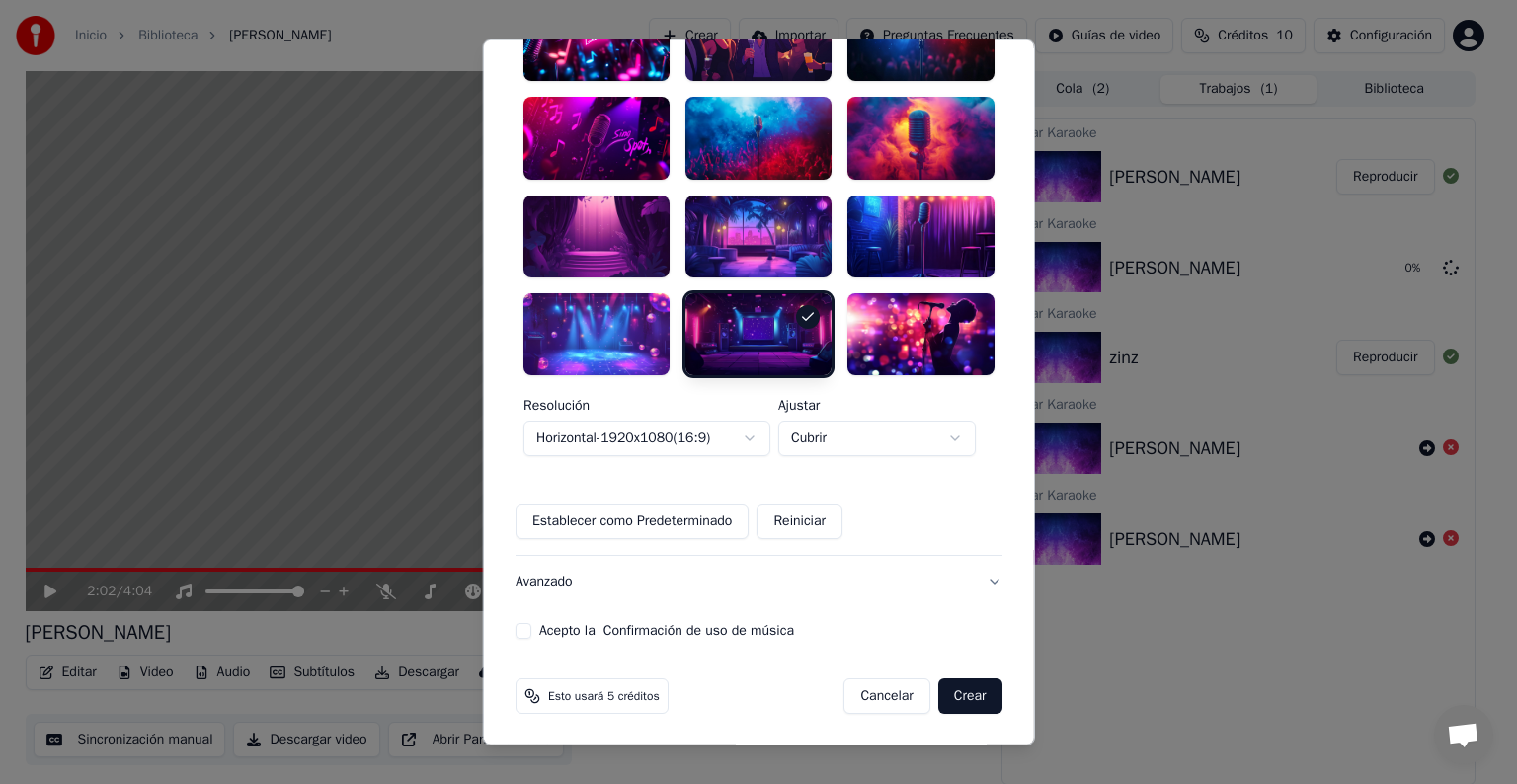 click on "Crear" at bounding box center (970, 696) 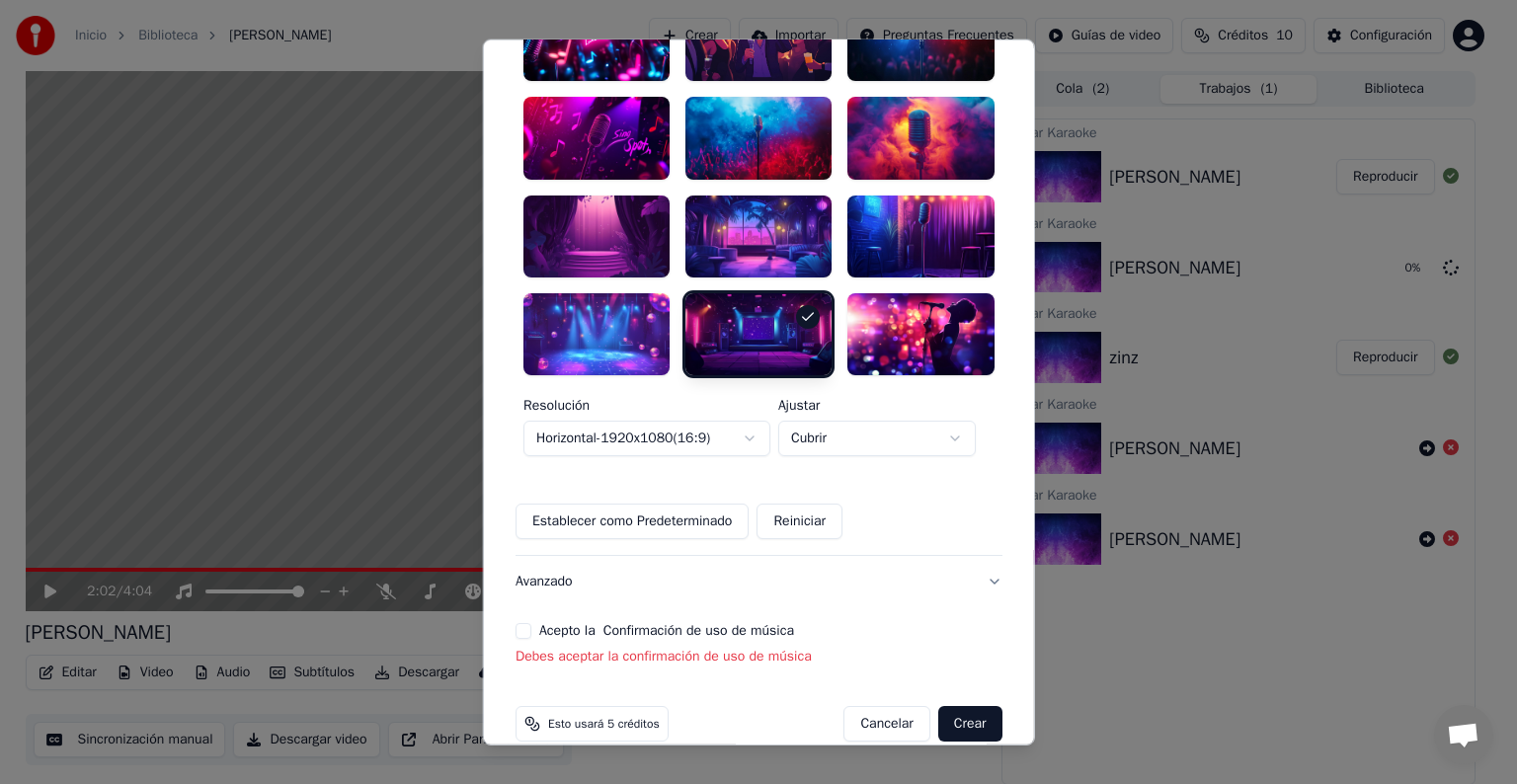 click on "Acepto la   Confirmación de uso de música" at bounding box center [523, 631] 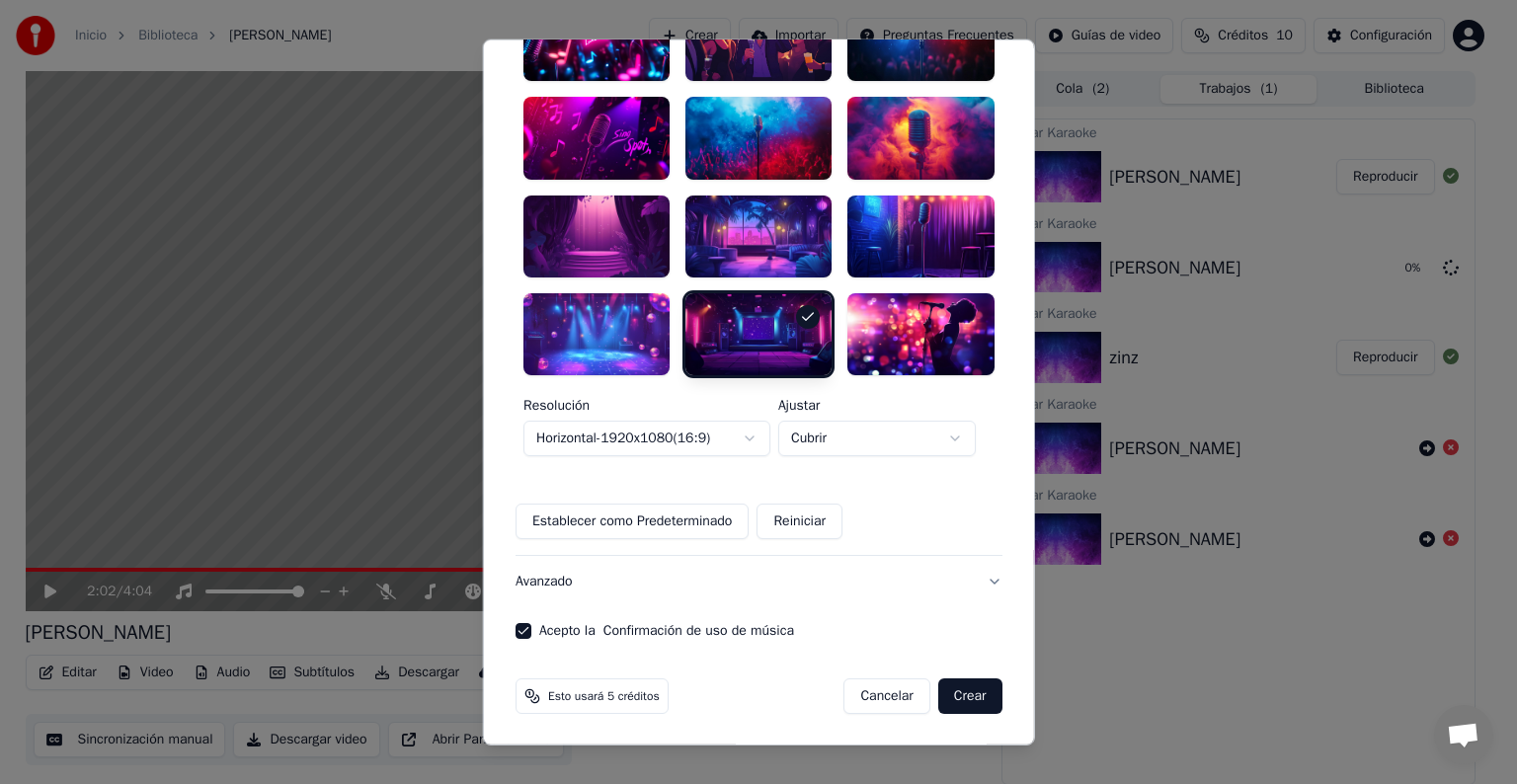 click on "Crear" at bounding box center (970, 696) 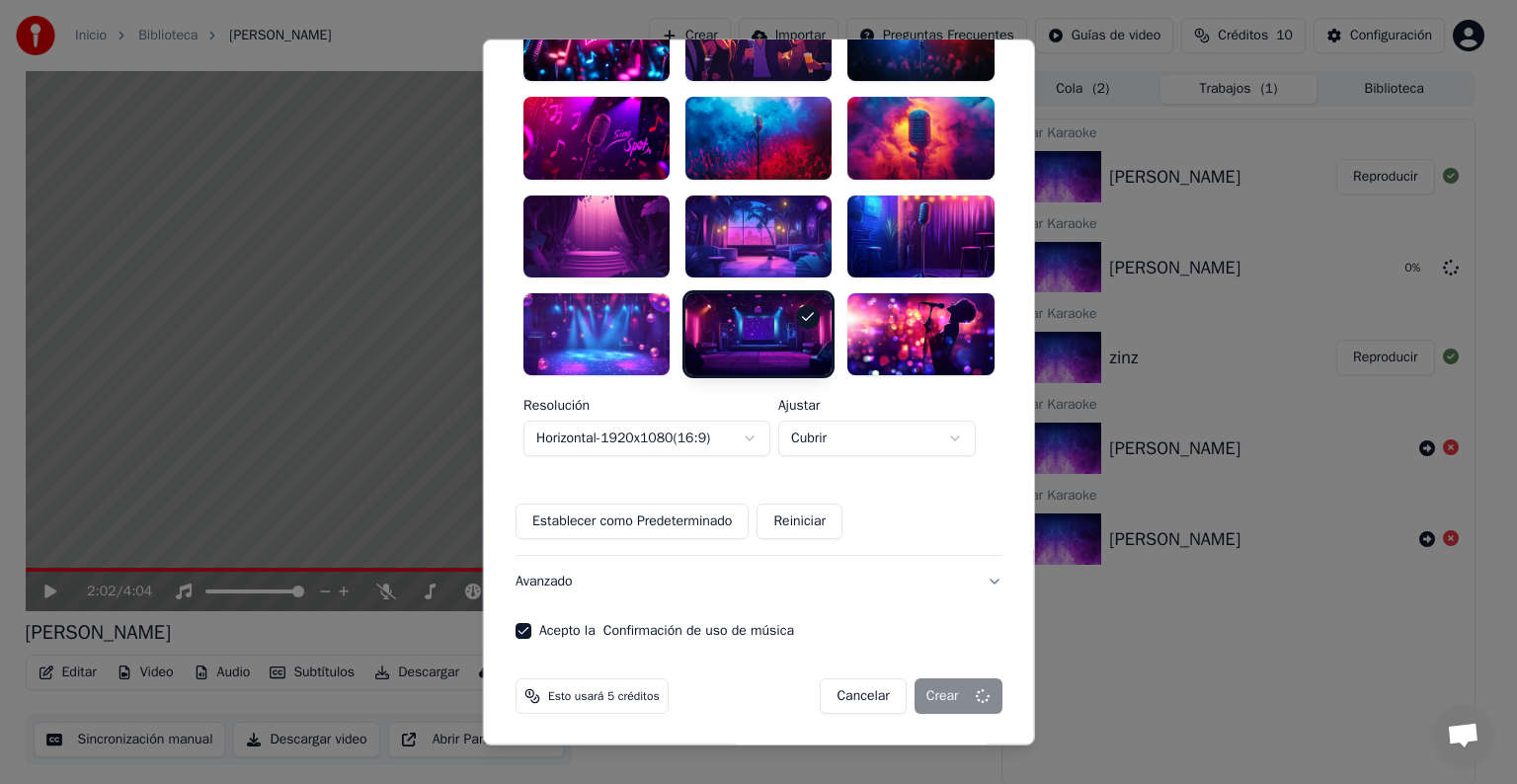 type 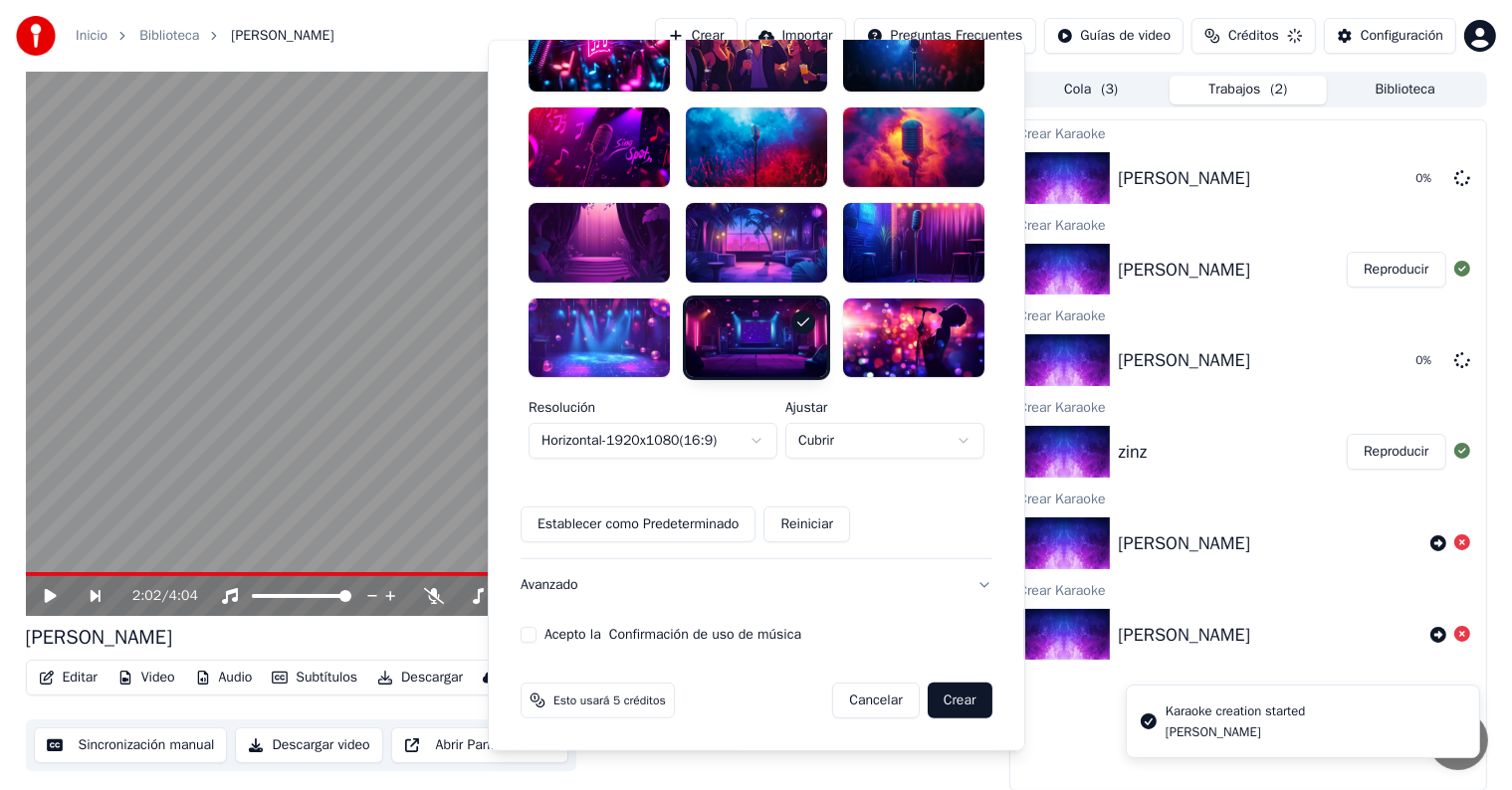 scroll, scrollTop: 489, scrollLeft: 0, axis: vertical 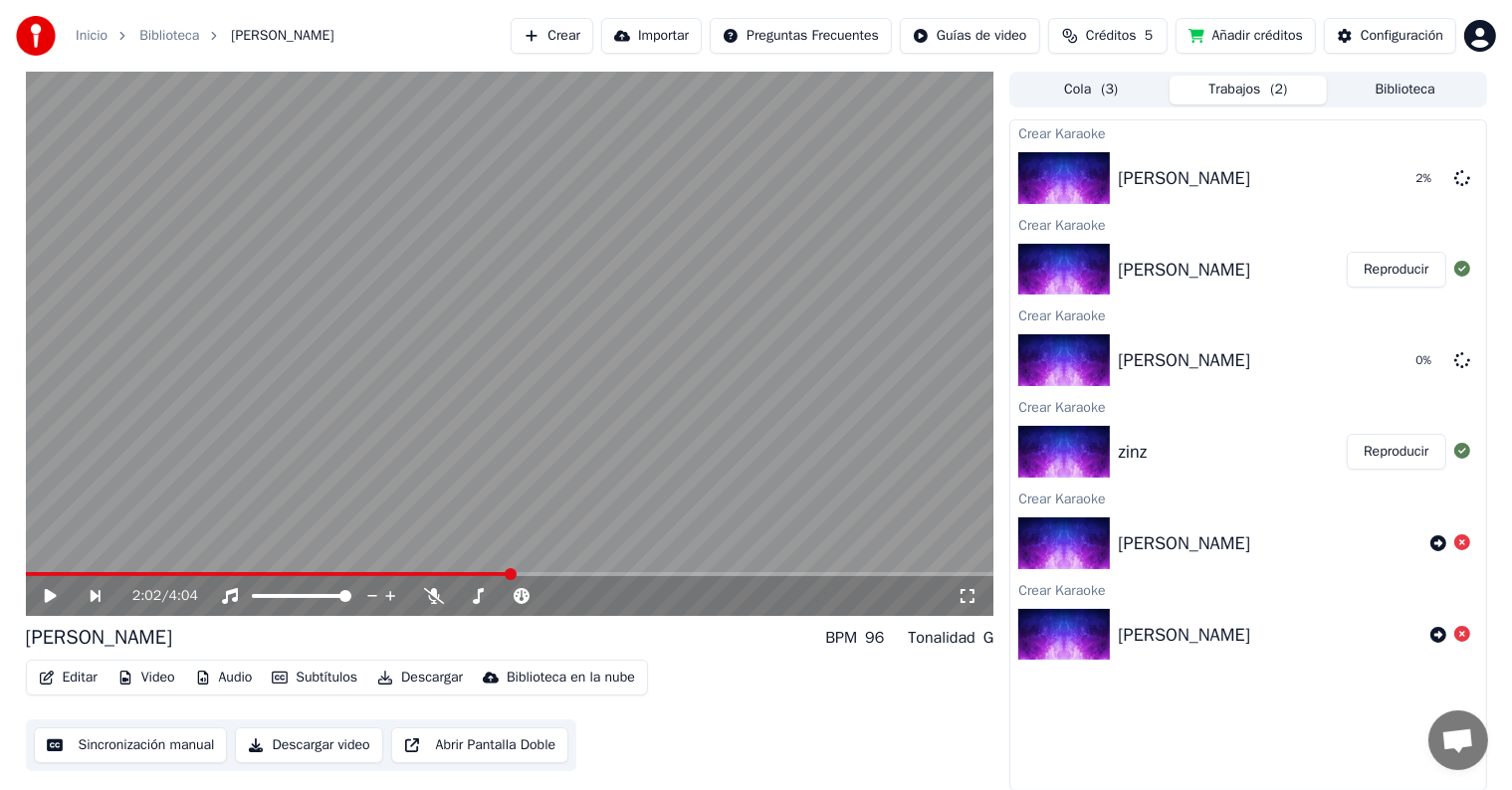 click 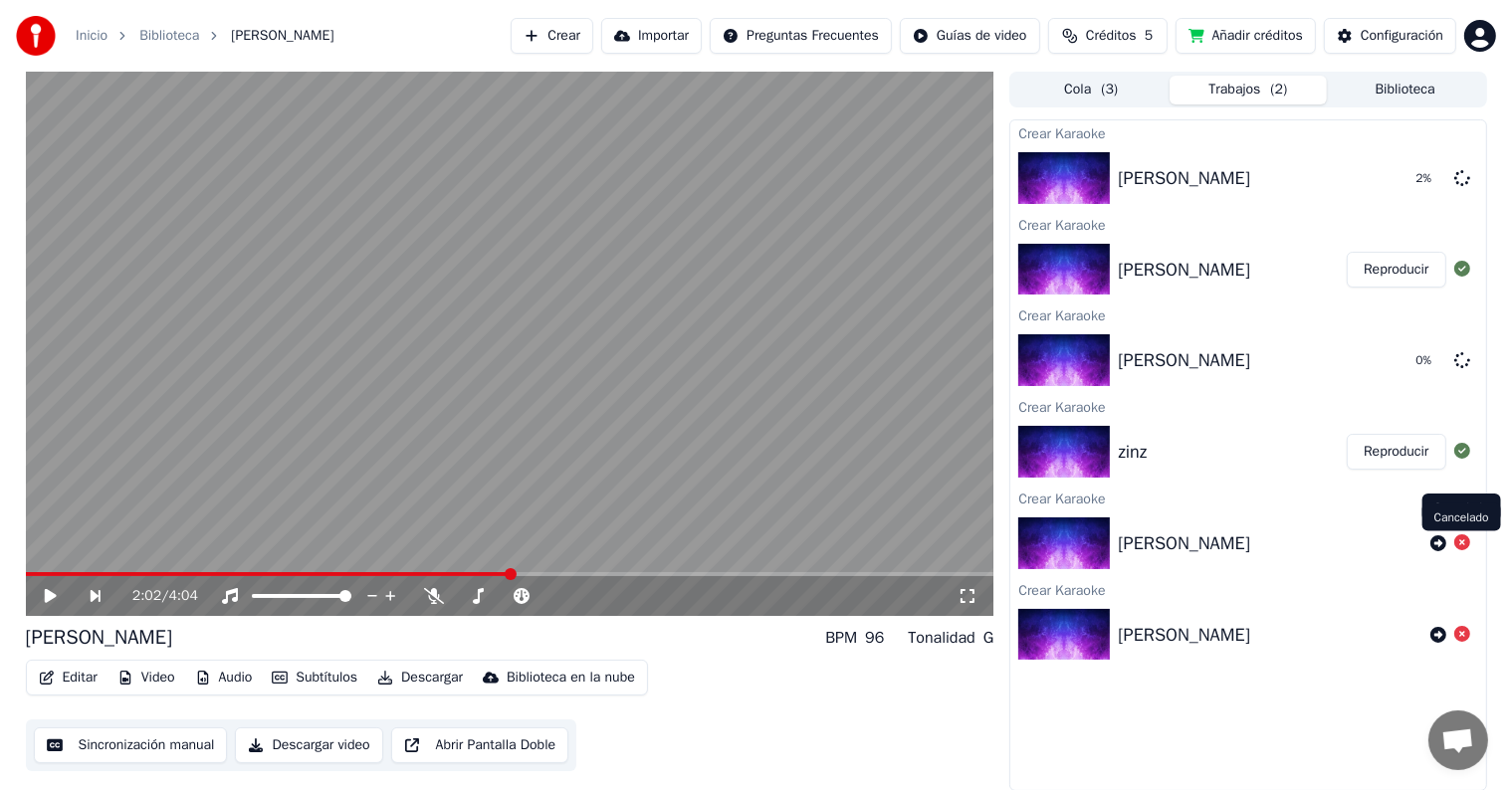 click 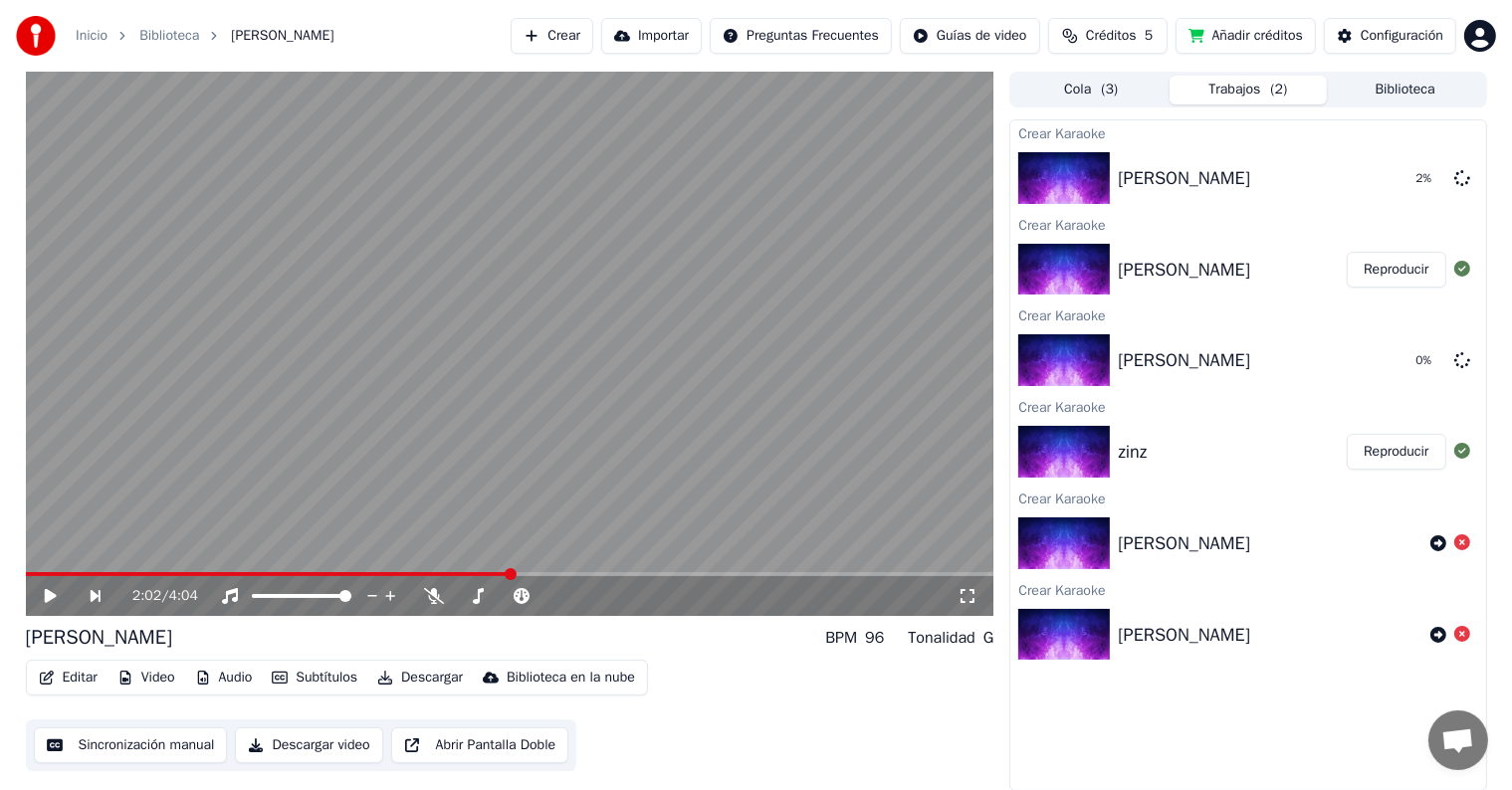 click 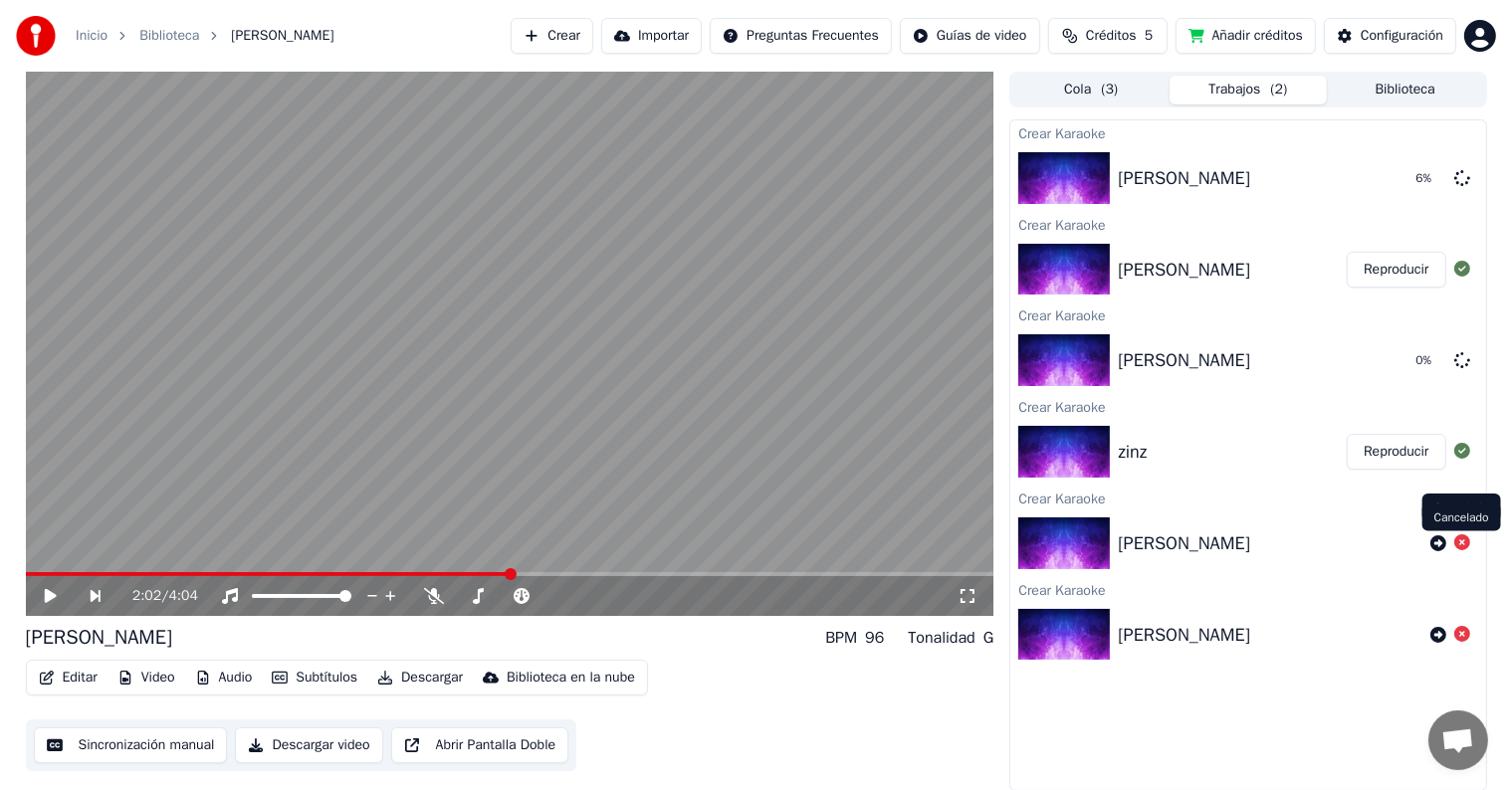 click 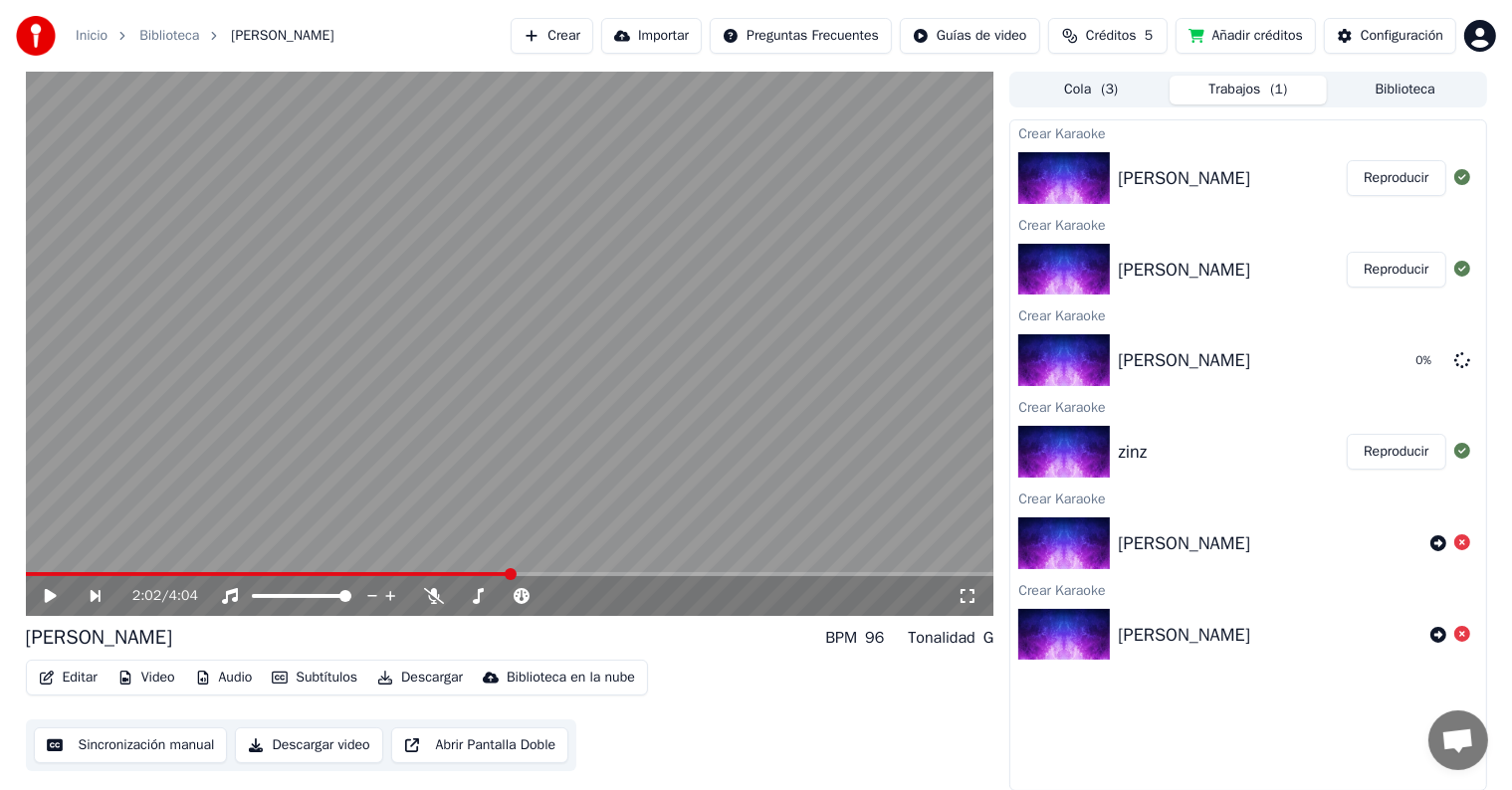click on "zina" at bounding box center [1232, 178] 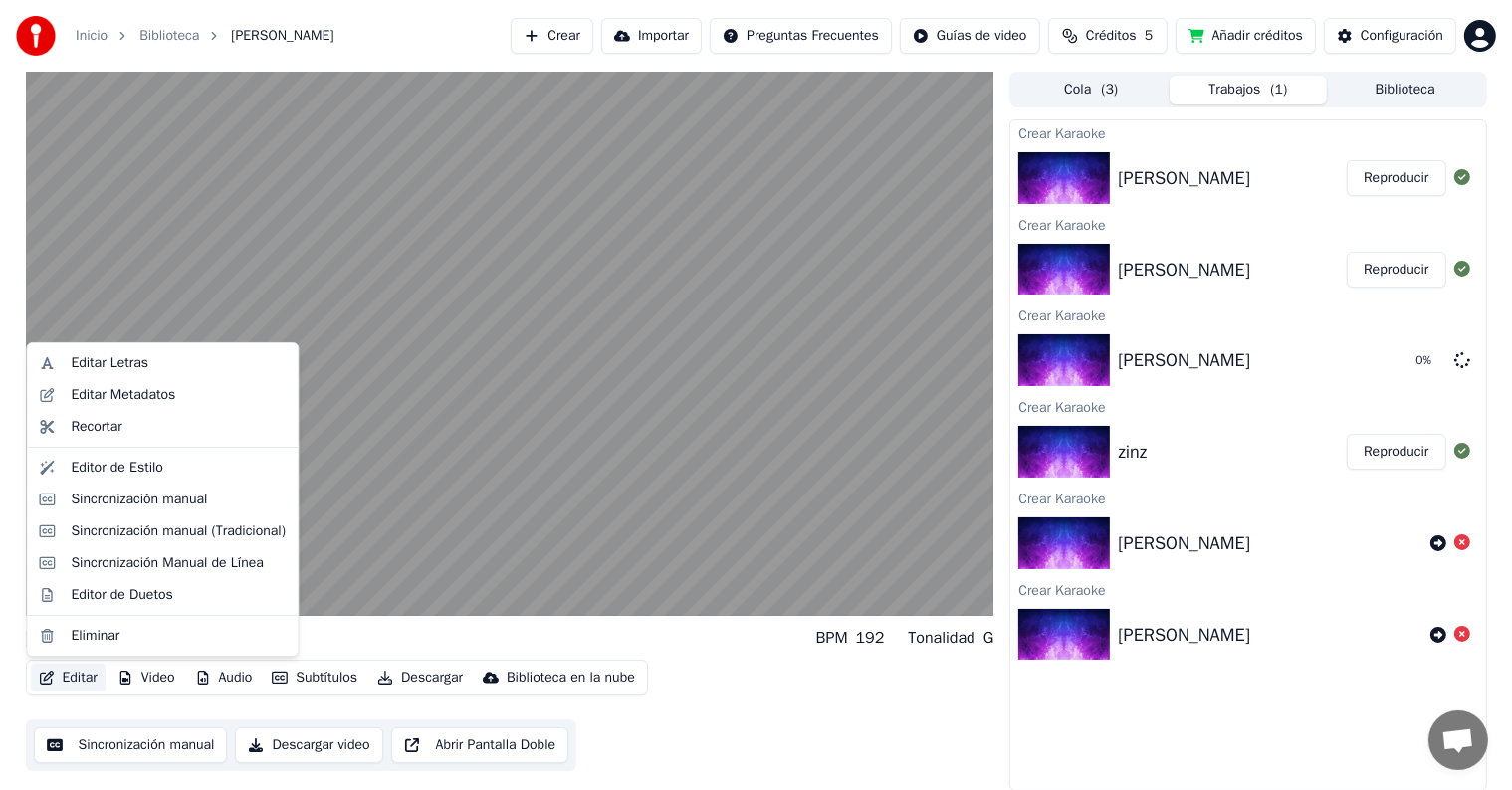 click on "Editar" at bounding box center (68, 678) 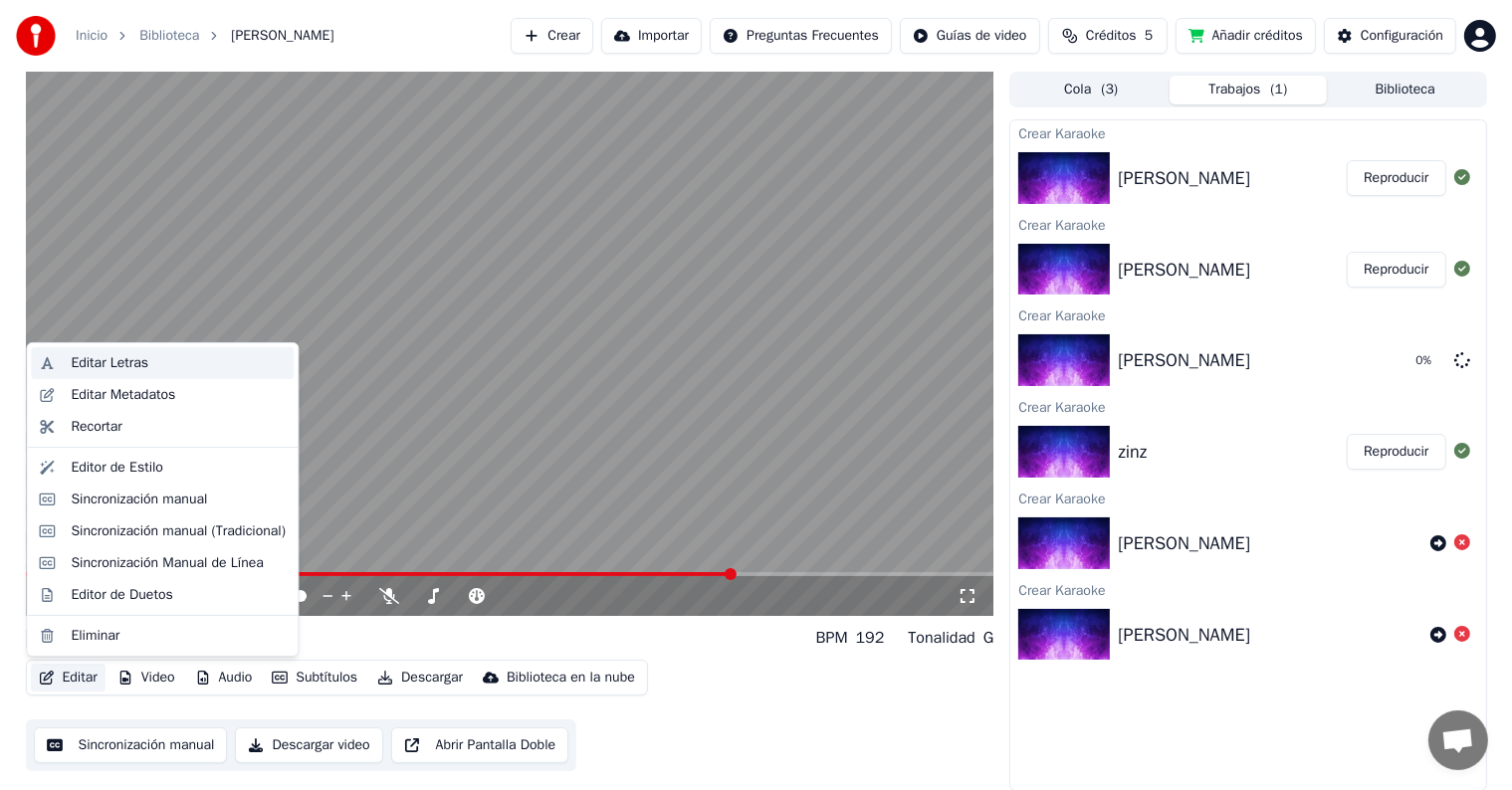 click on "Editar Letras" at bounding box center [109, 363] 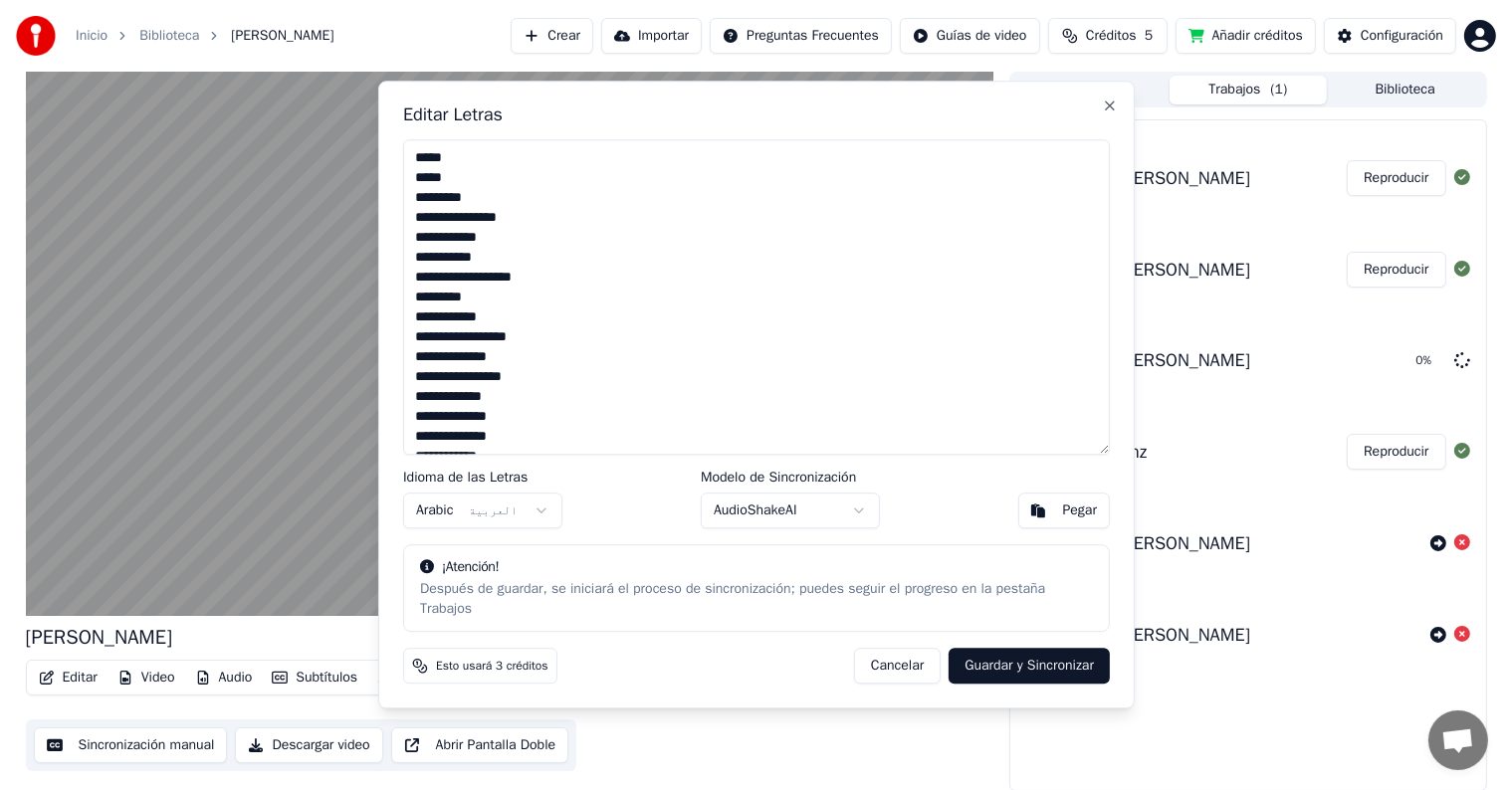 type on "**********" 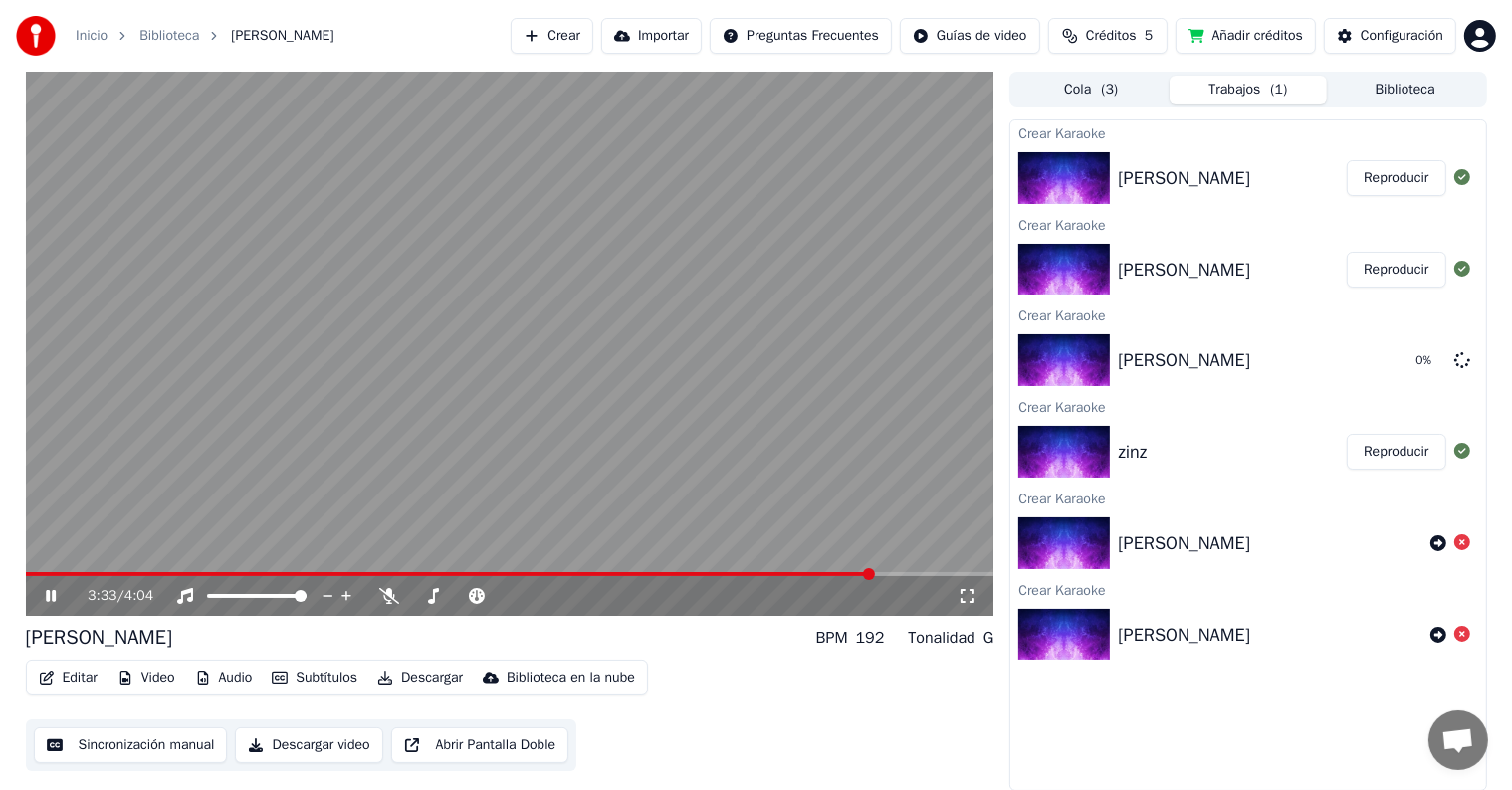 click at bounding box center (510, 343) 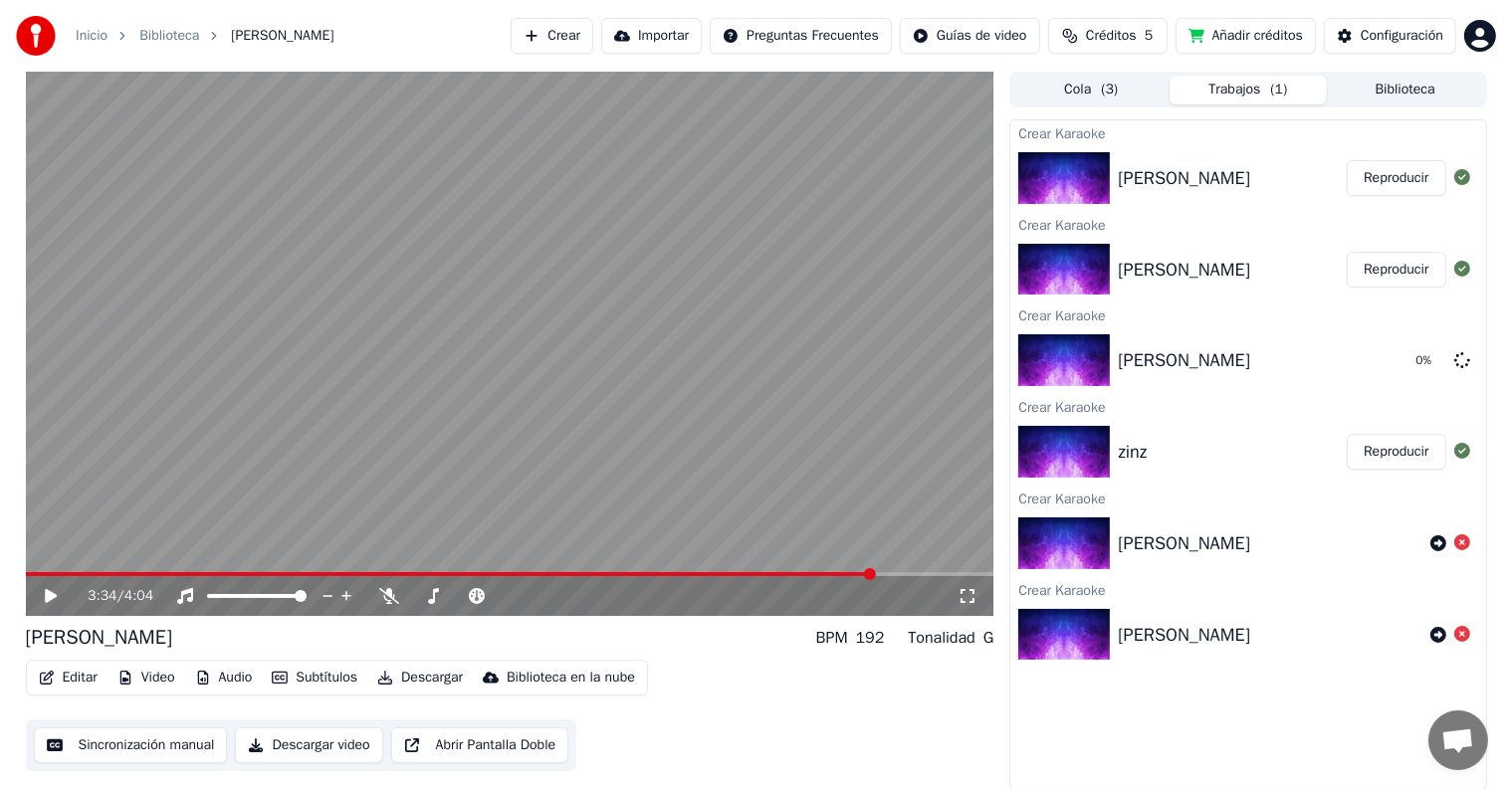 click 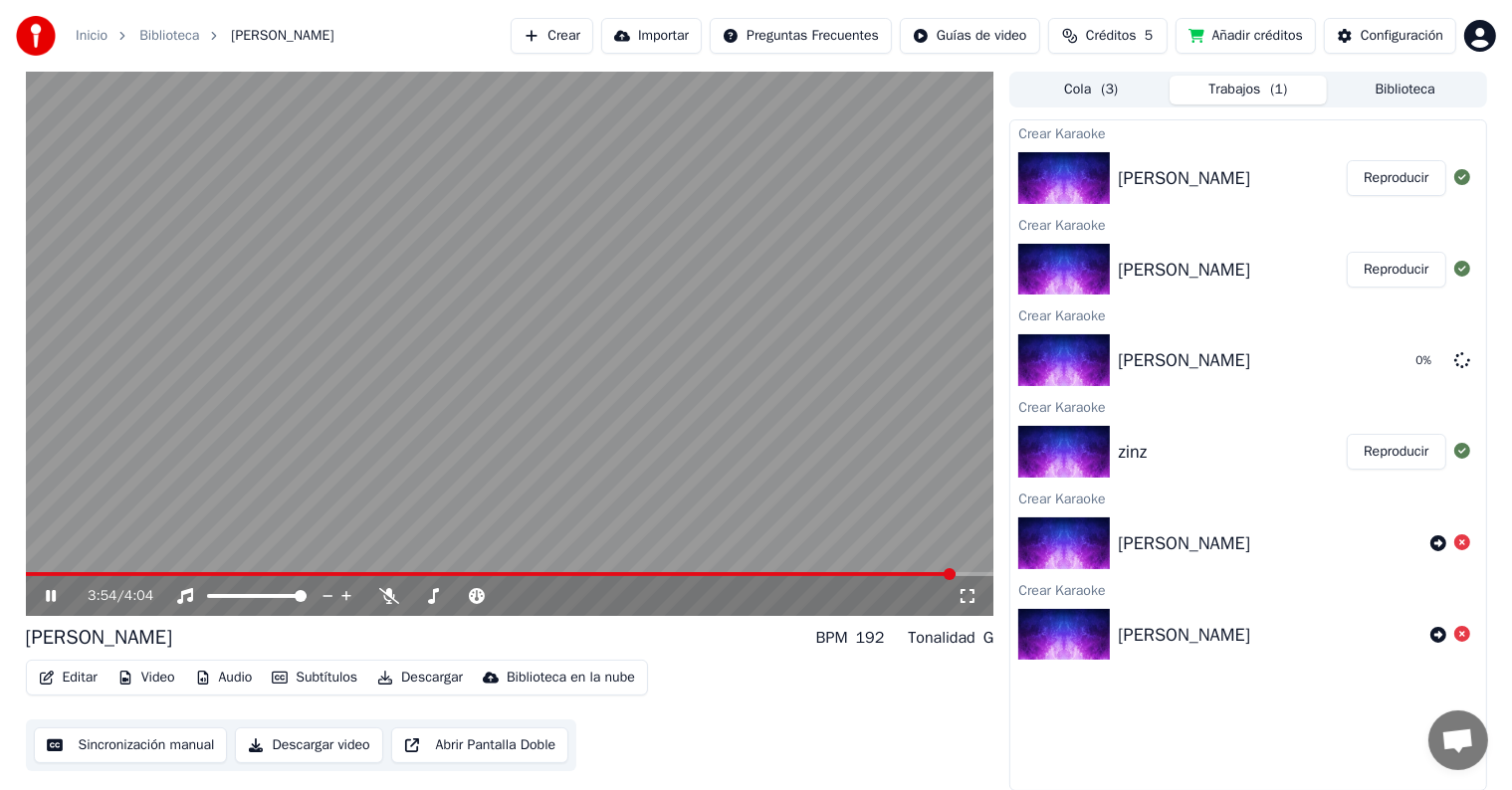 scroll, scrollTop: 0, scrollLeft: 0, axis: both 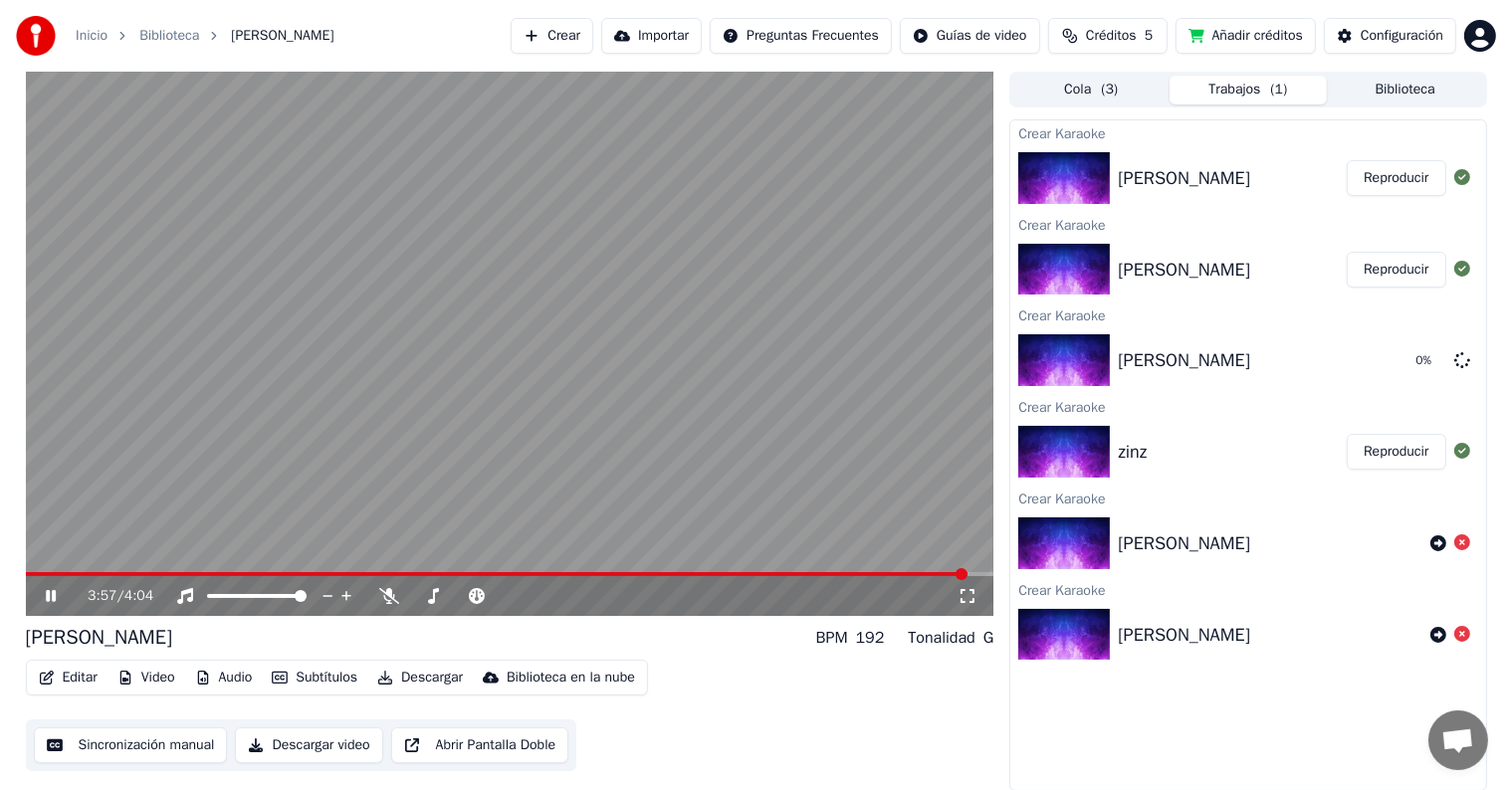 click on "Sincronización manual" at bounding box center (130, 745) 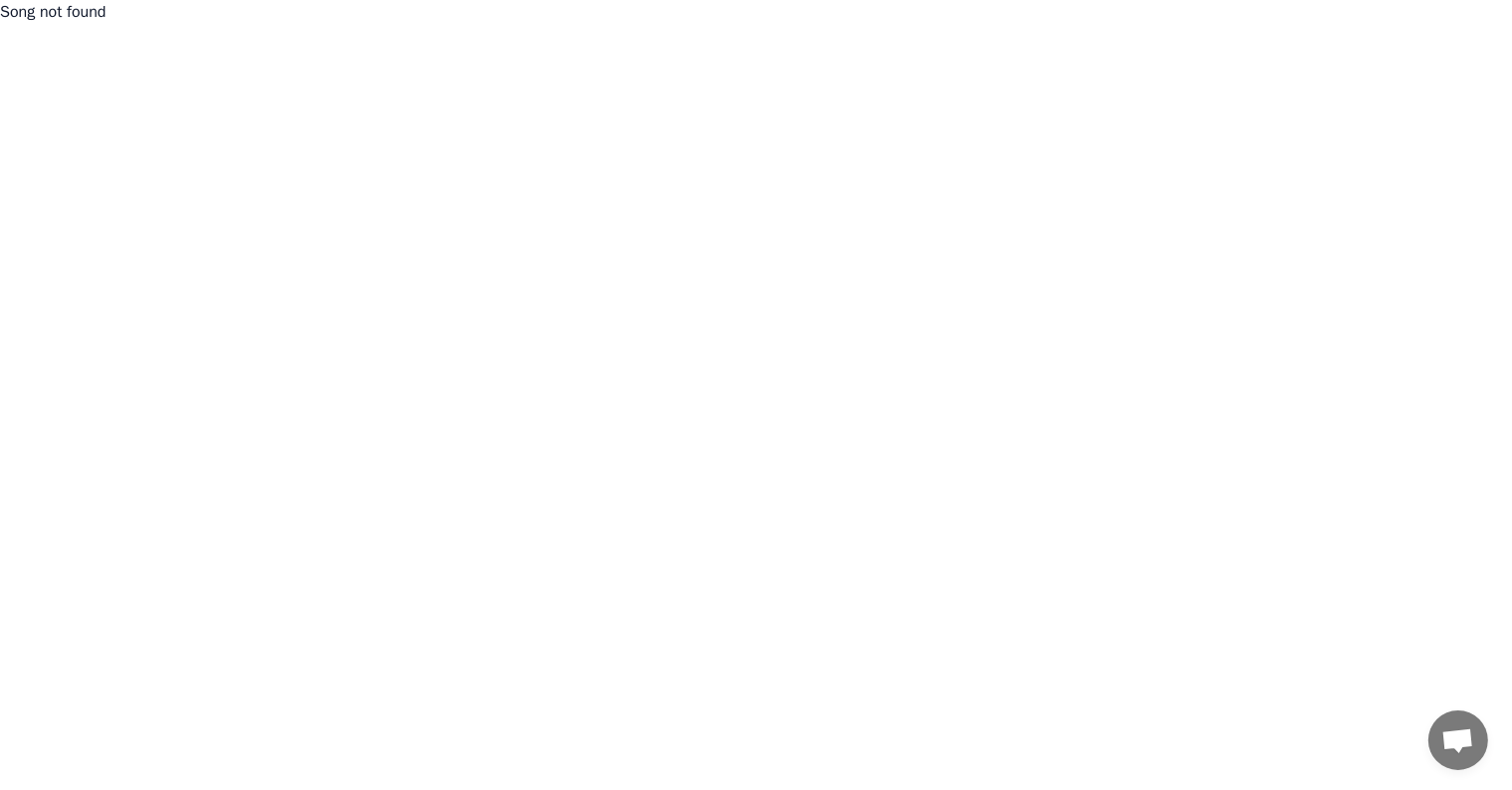 scroll, scrollTop: 0, scrollLeft: 0, axis: both 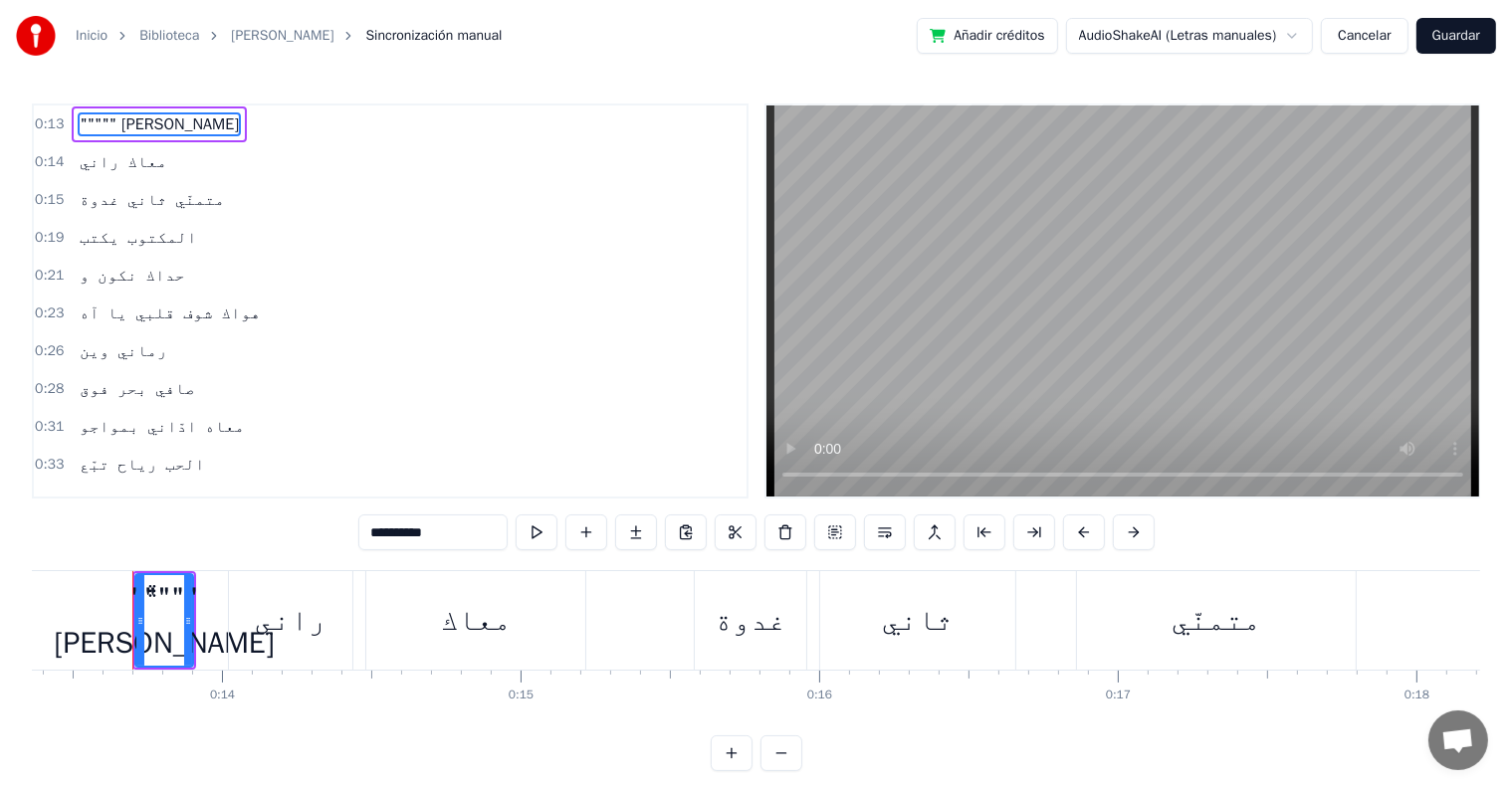 type on "**********" 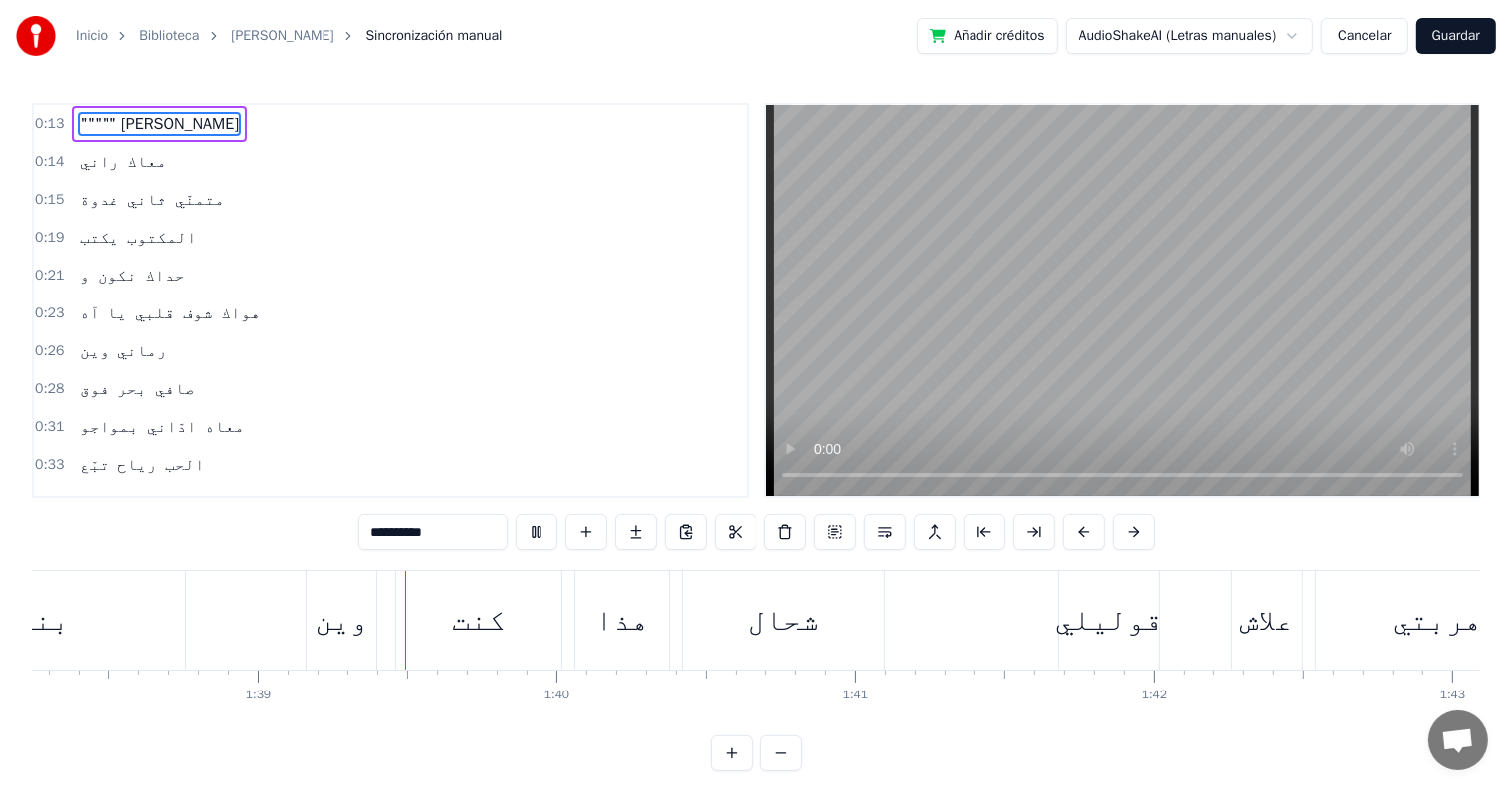 scroll, scrollTop: 0, scrollLeft: 29415, axis: horizontal 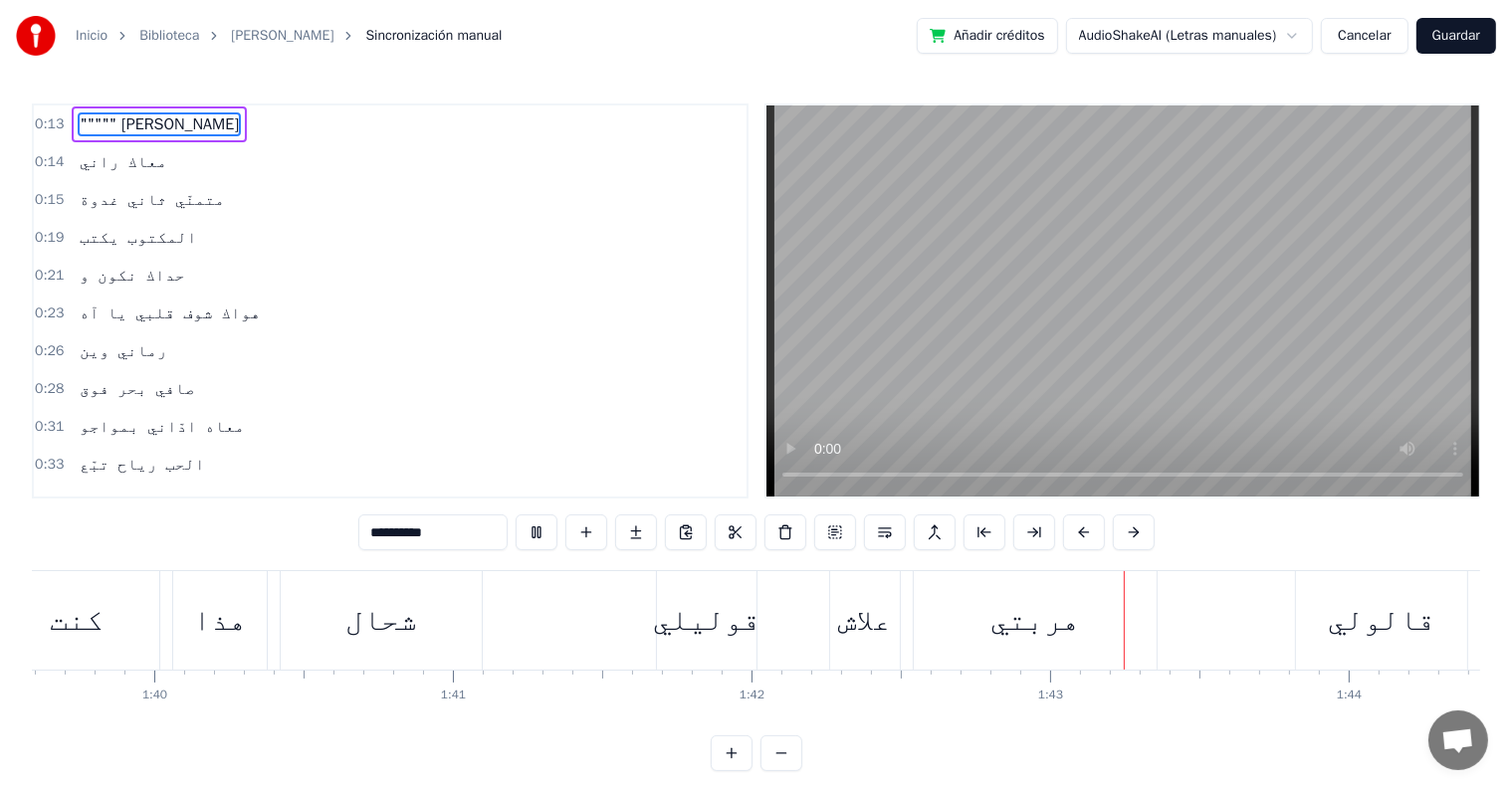 click at bounding box center [1123, 300] 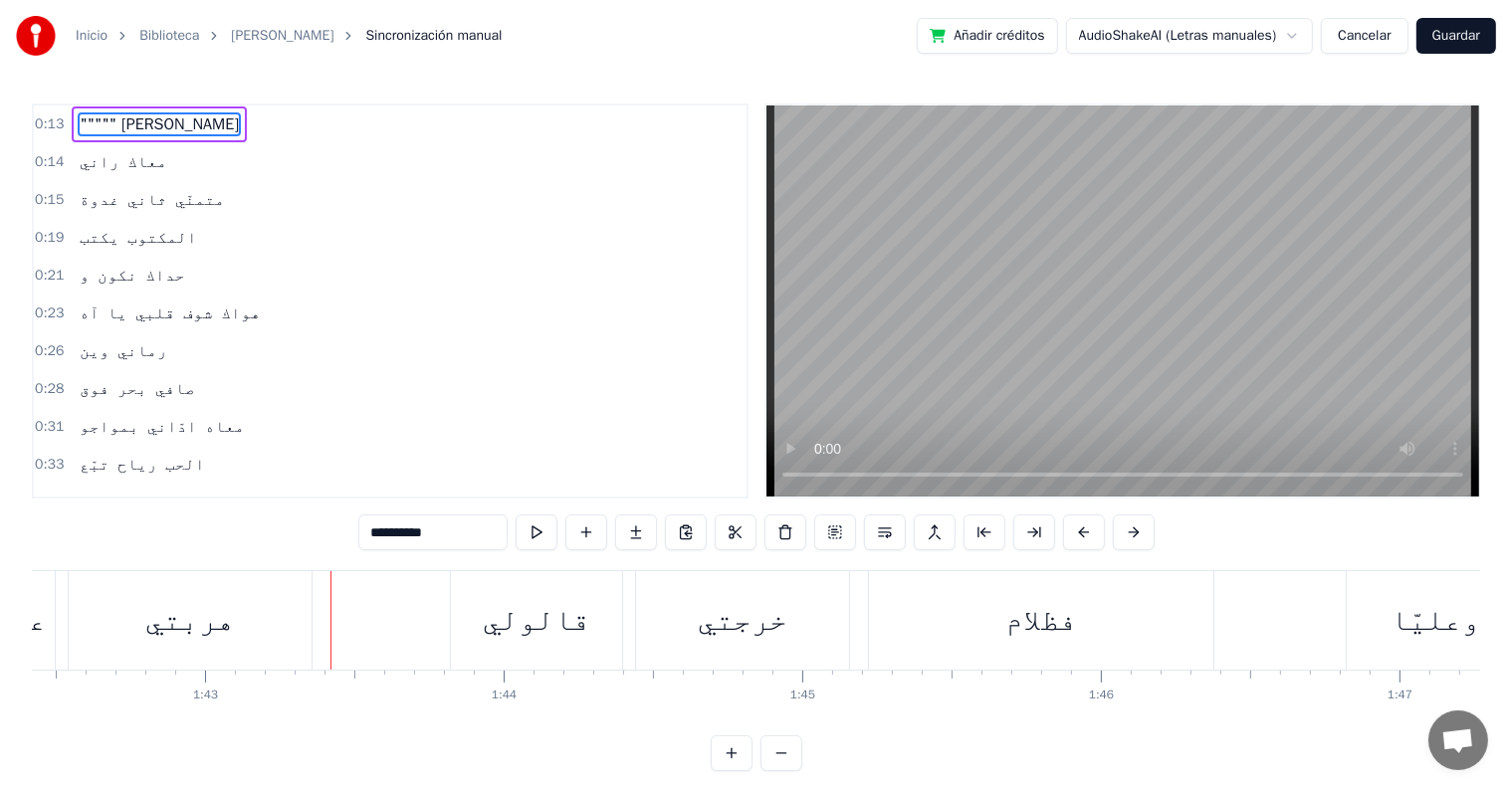 scroll, scrollTop: 0, scrollLeft: 30689, axis: horizontal 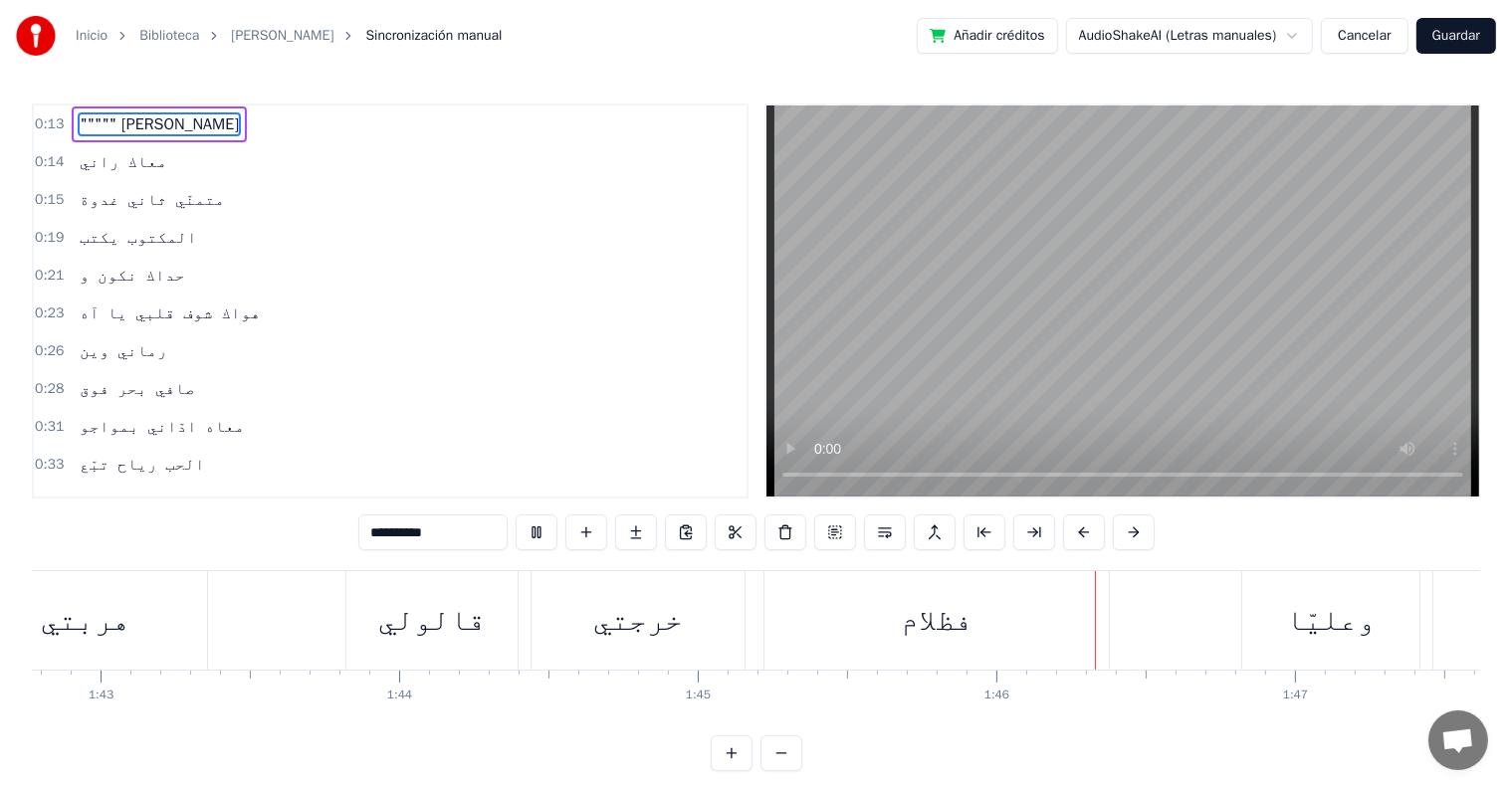type 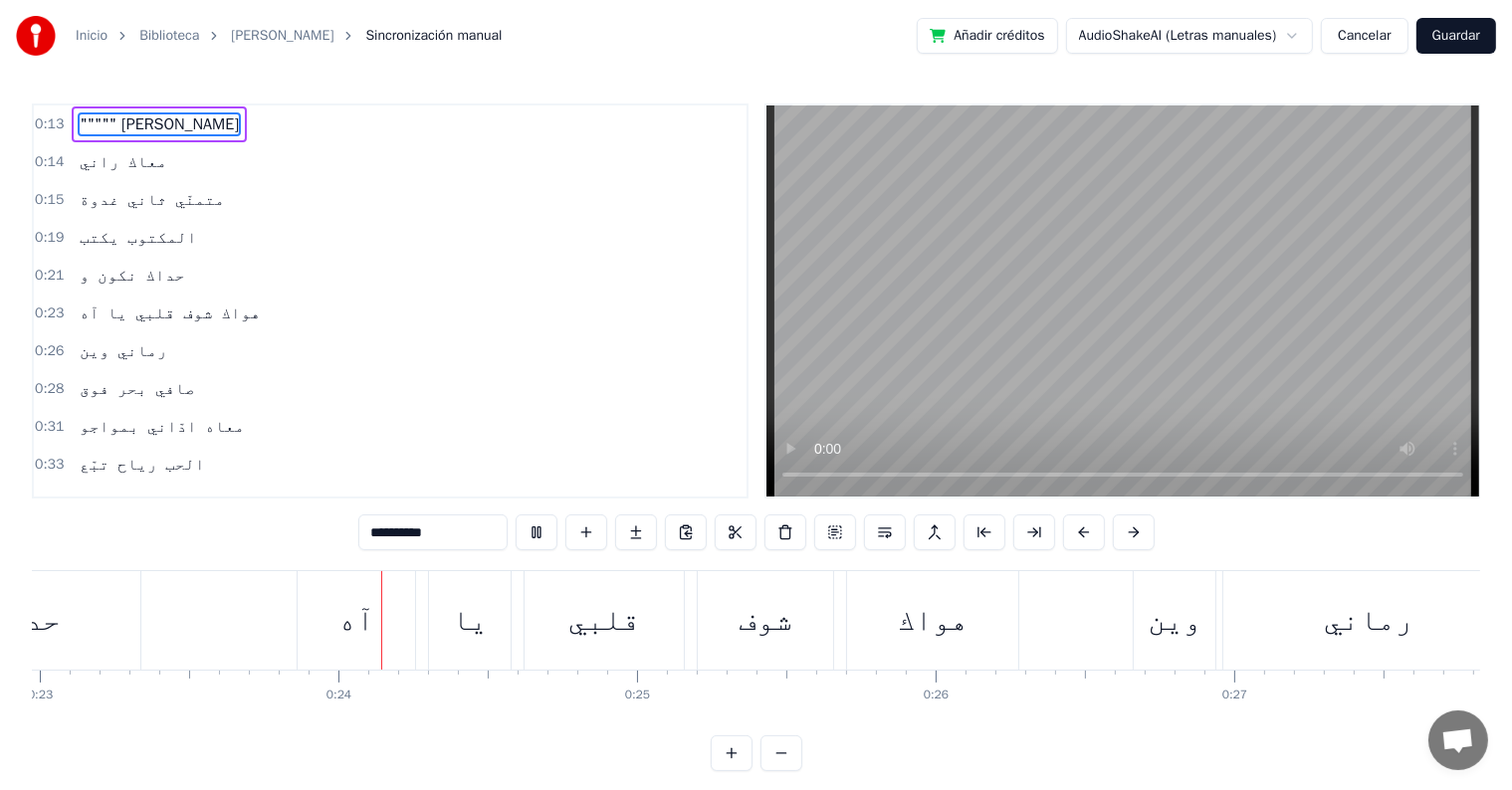 scroll, scrollTop: 0, scrollLeft: 6900, axis: horizontal 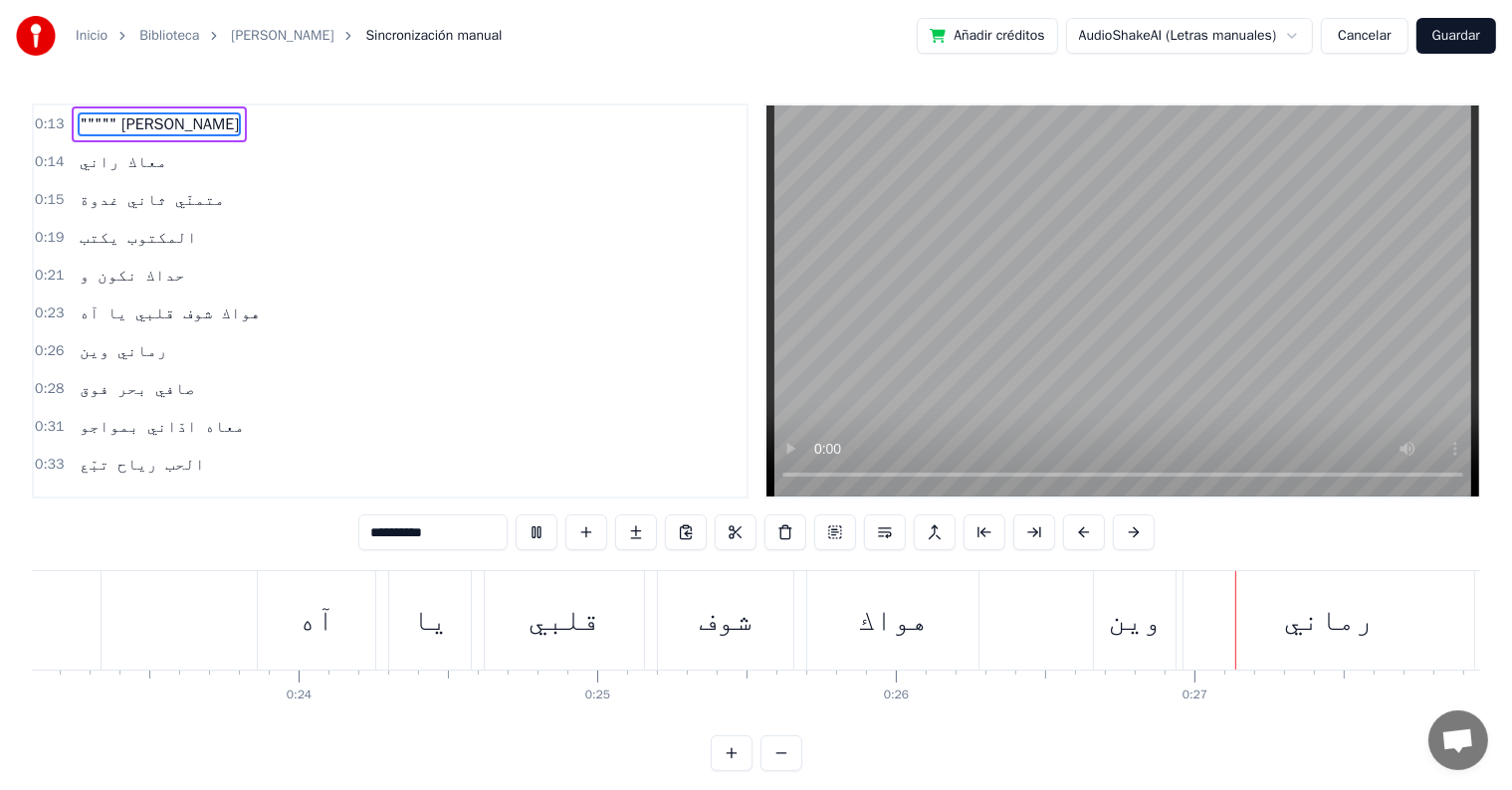 click on "حداك" at bounding box center [165, 276] 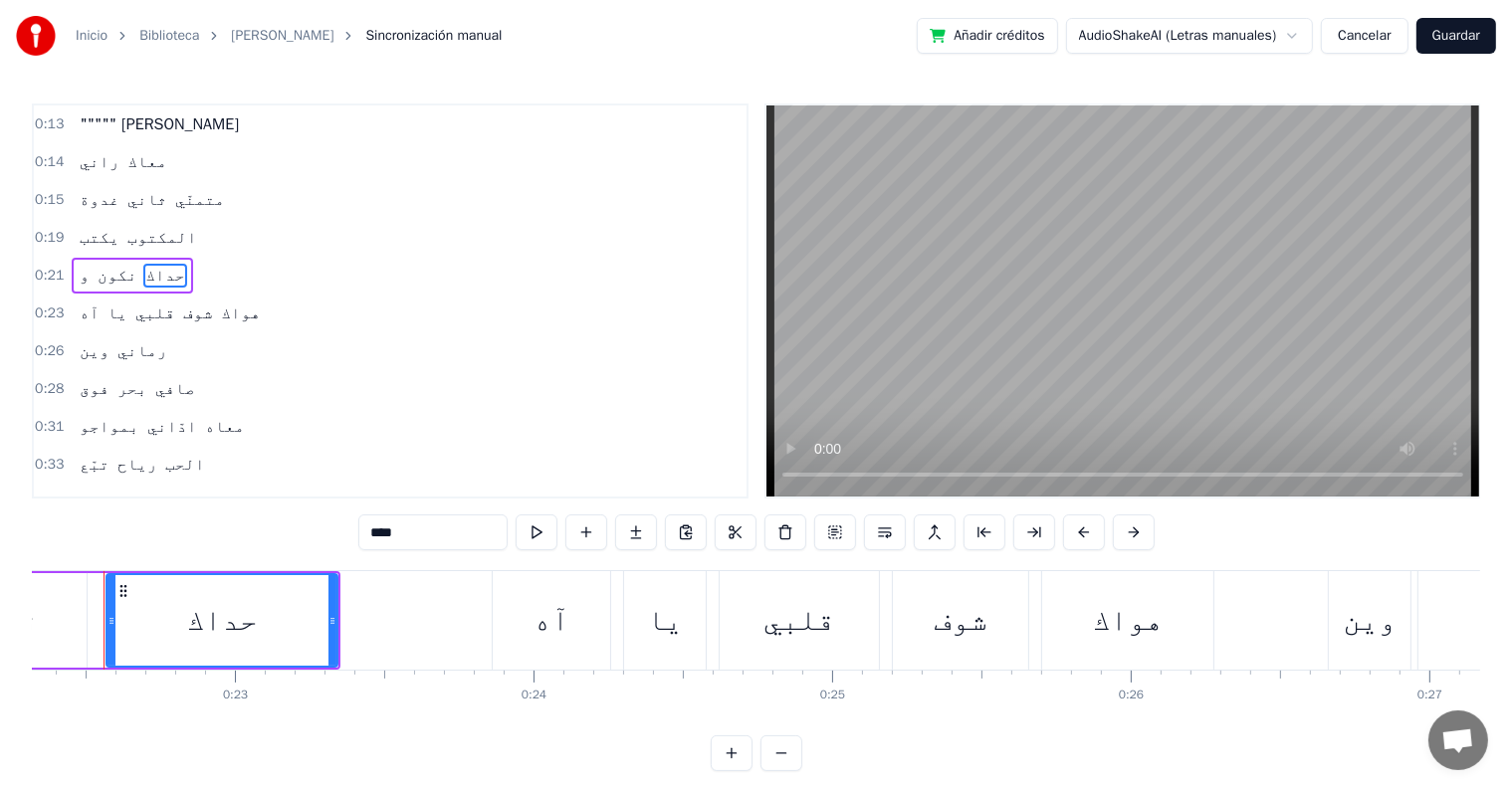 scroll, scrollTop: 0, scrollLeft: 6637, axis: horizontal 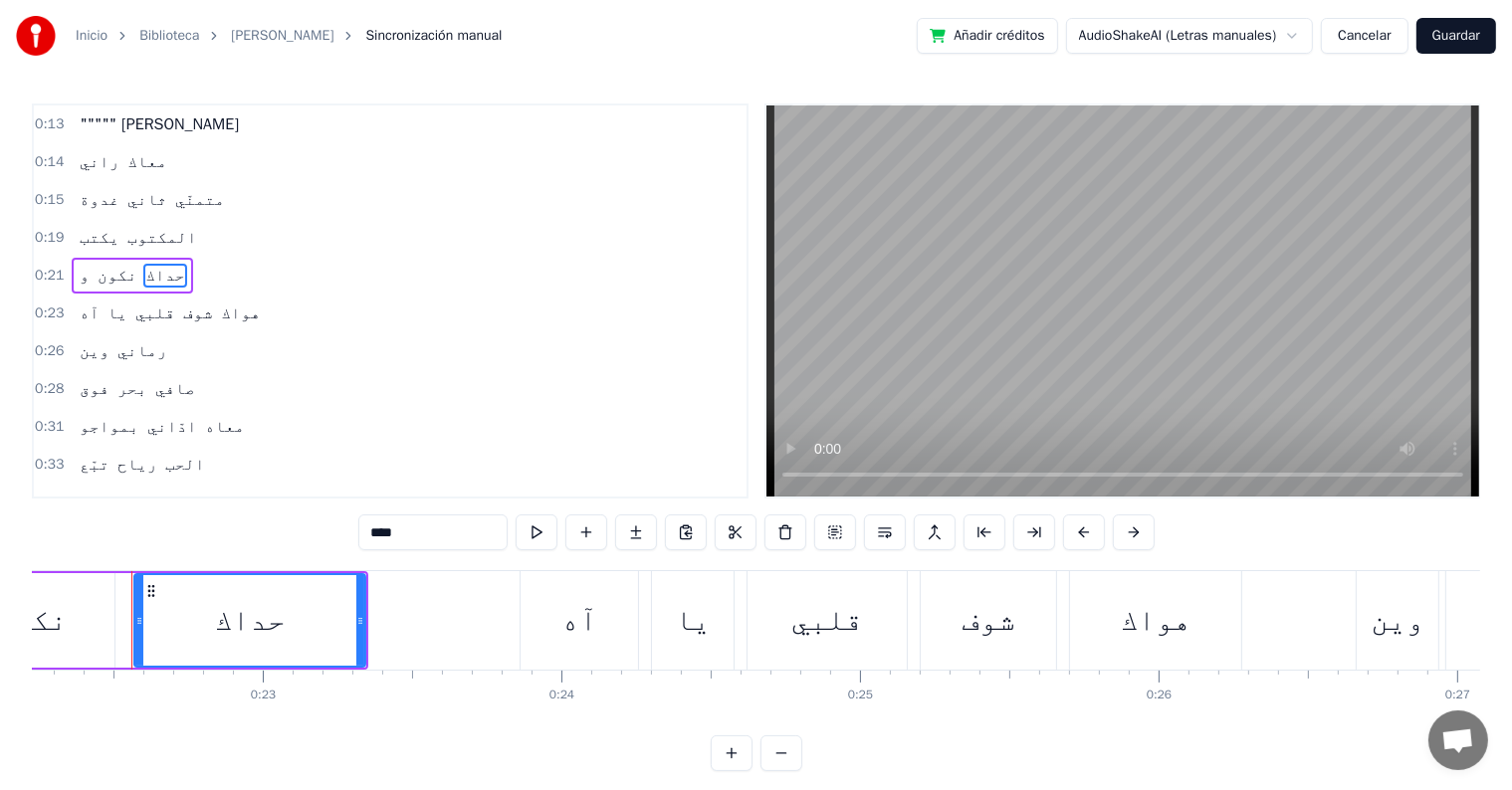 click on """"""
اليوم" at bounding box center [159, 124] 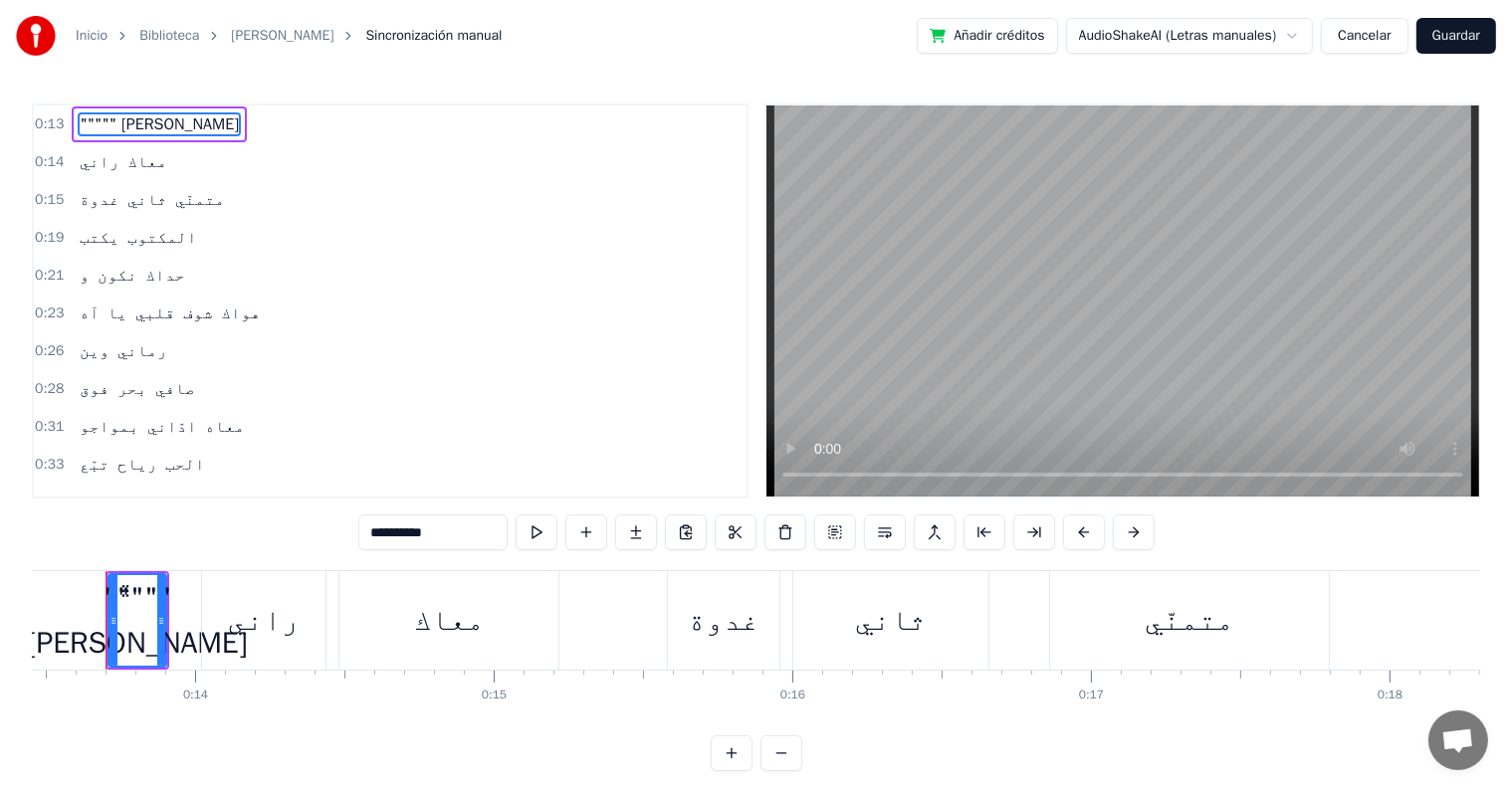 scroll, scrollTop: 0, scrollLeft: 3991, axis: horizontal 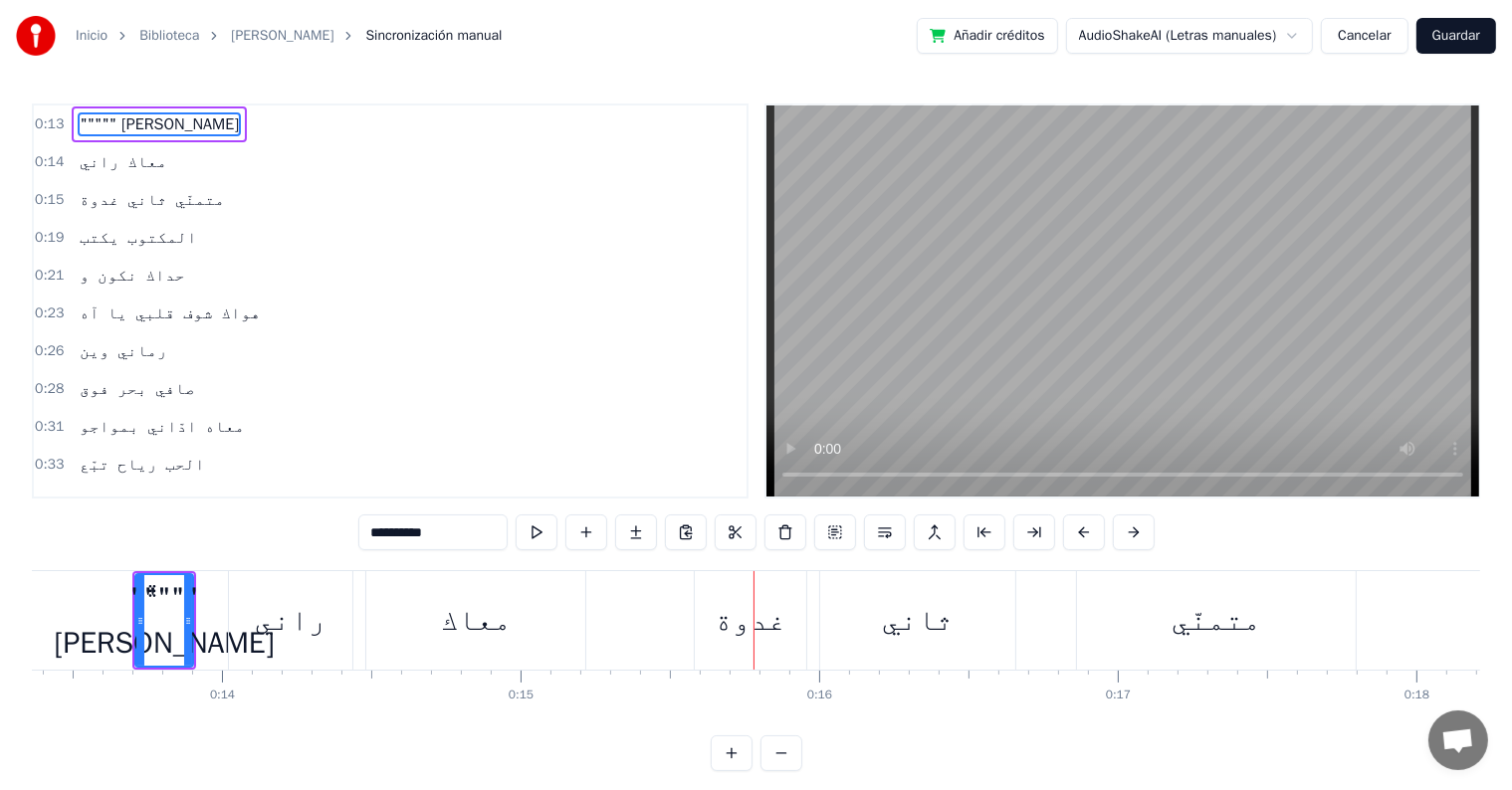 click on """"""
اليوم" at bounding box center [159, 124] 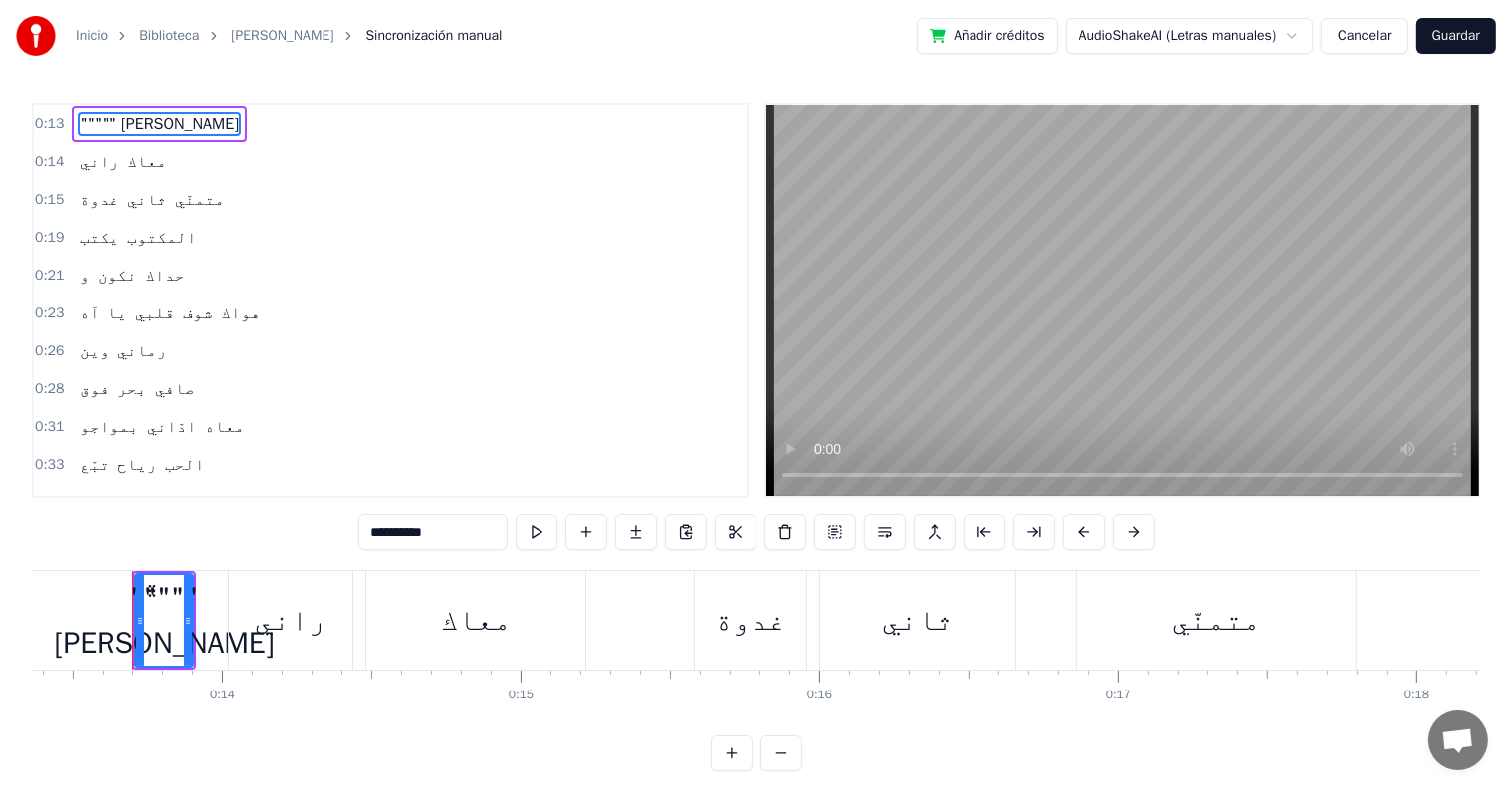 click on """"""
اليوم" at bounding box center [159, 124] 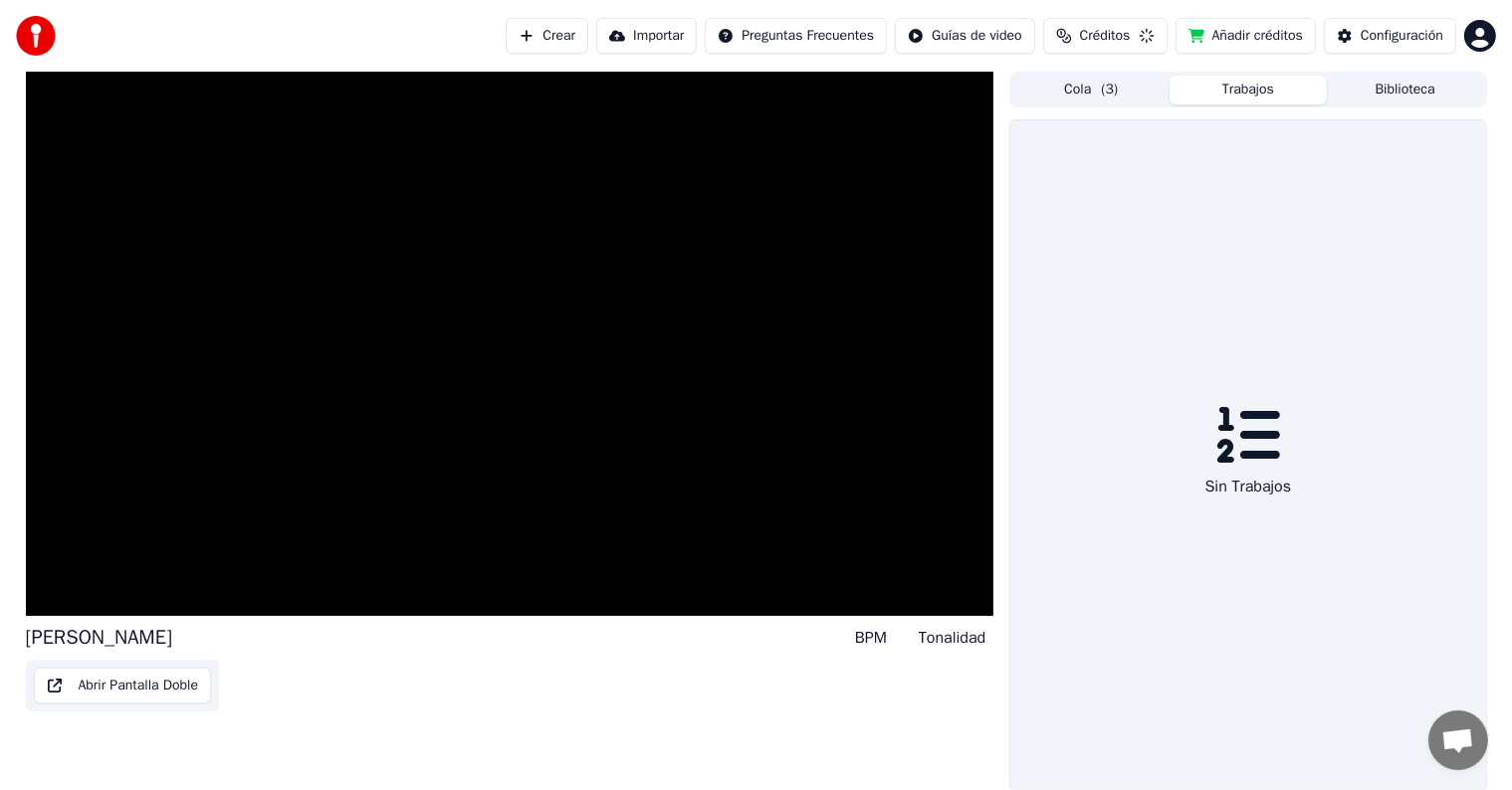 scroll, scrollTop: 0, scrollLeft: 0, axis: both 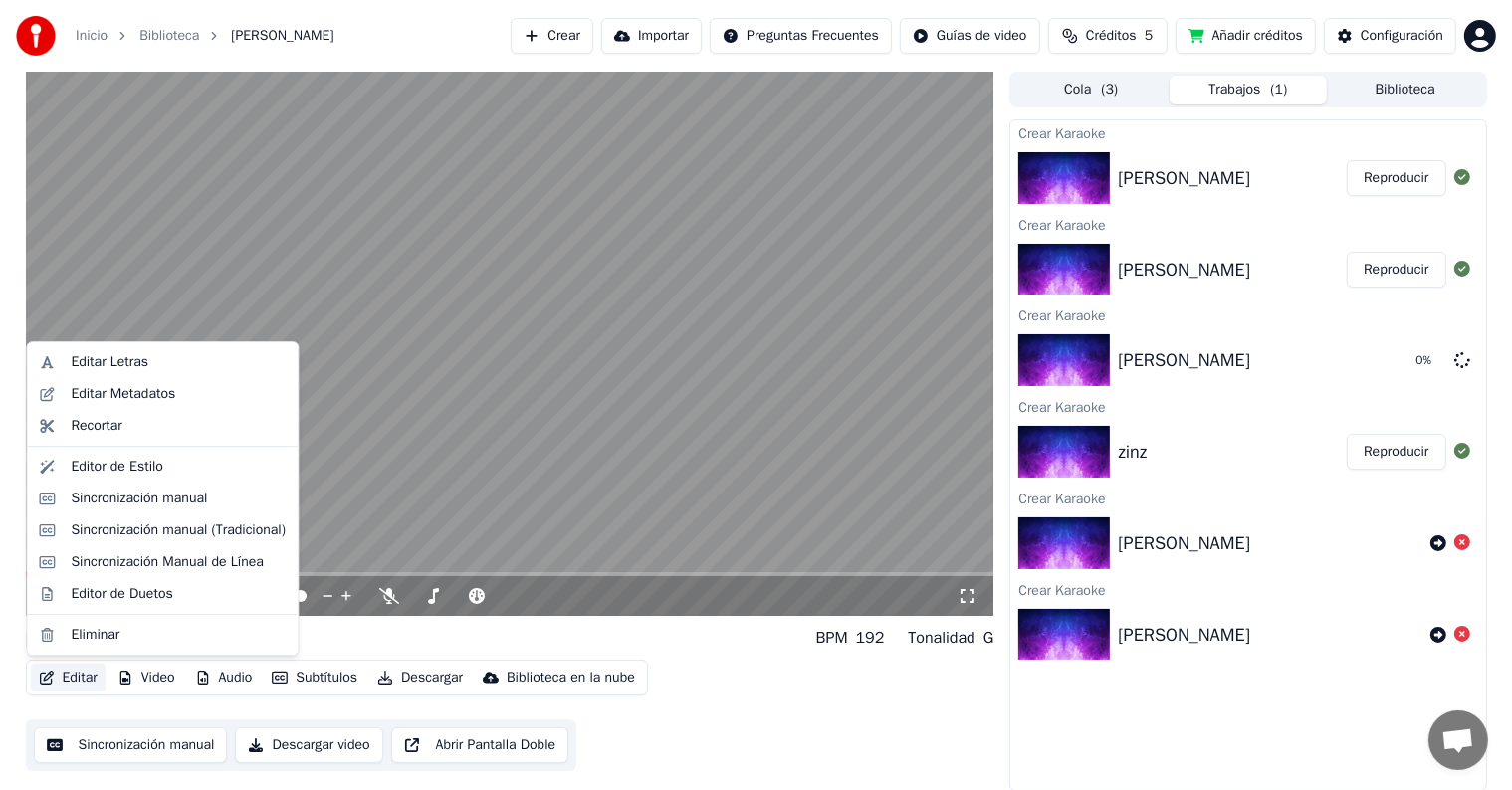 click on "Editar" at bounding box center [68, 678] 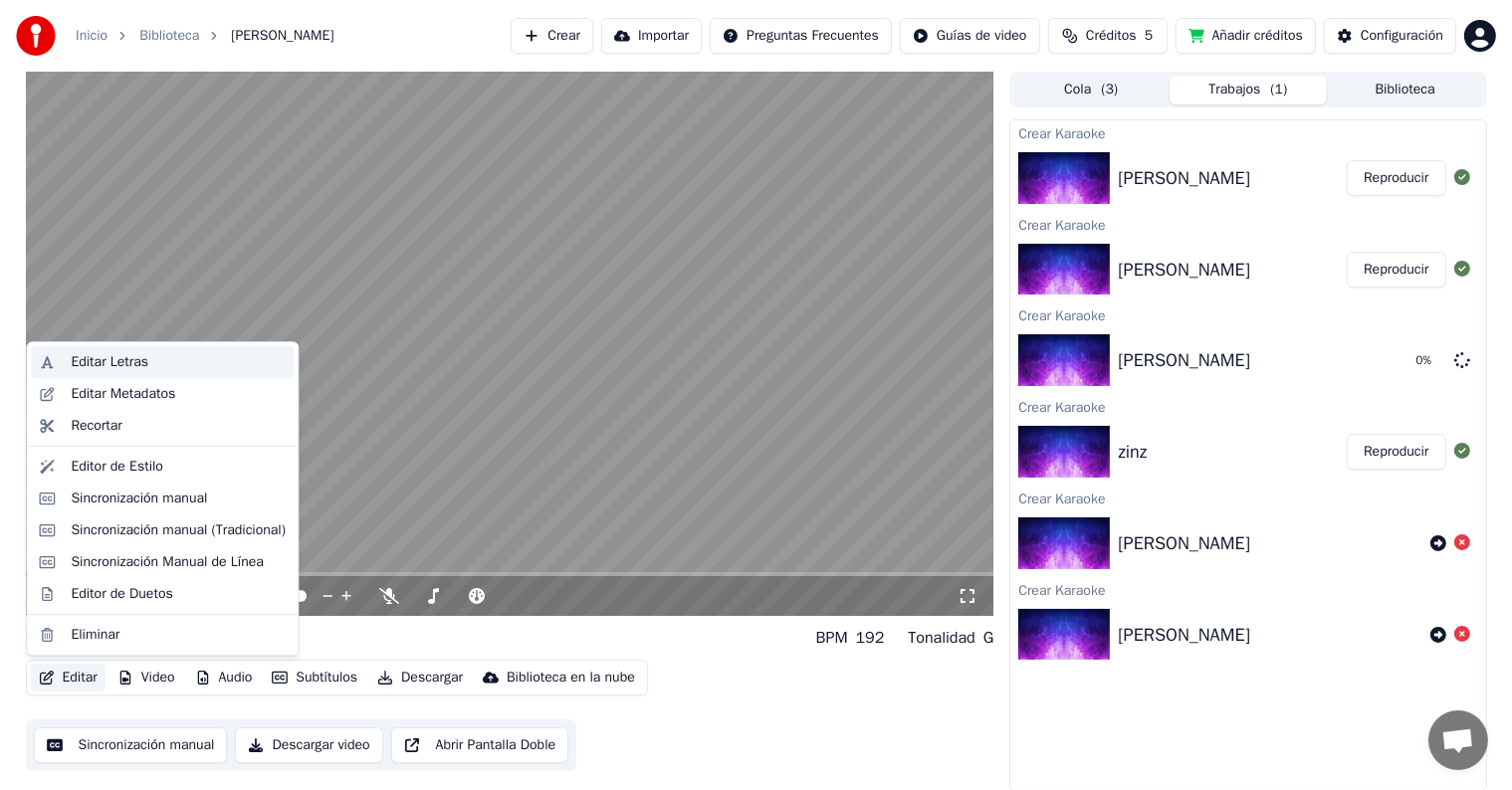 click on "Editar Letras" at bounding box center (109, 362) 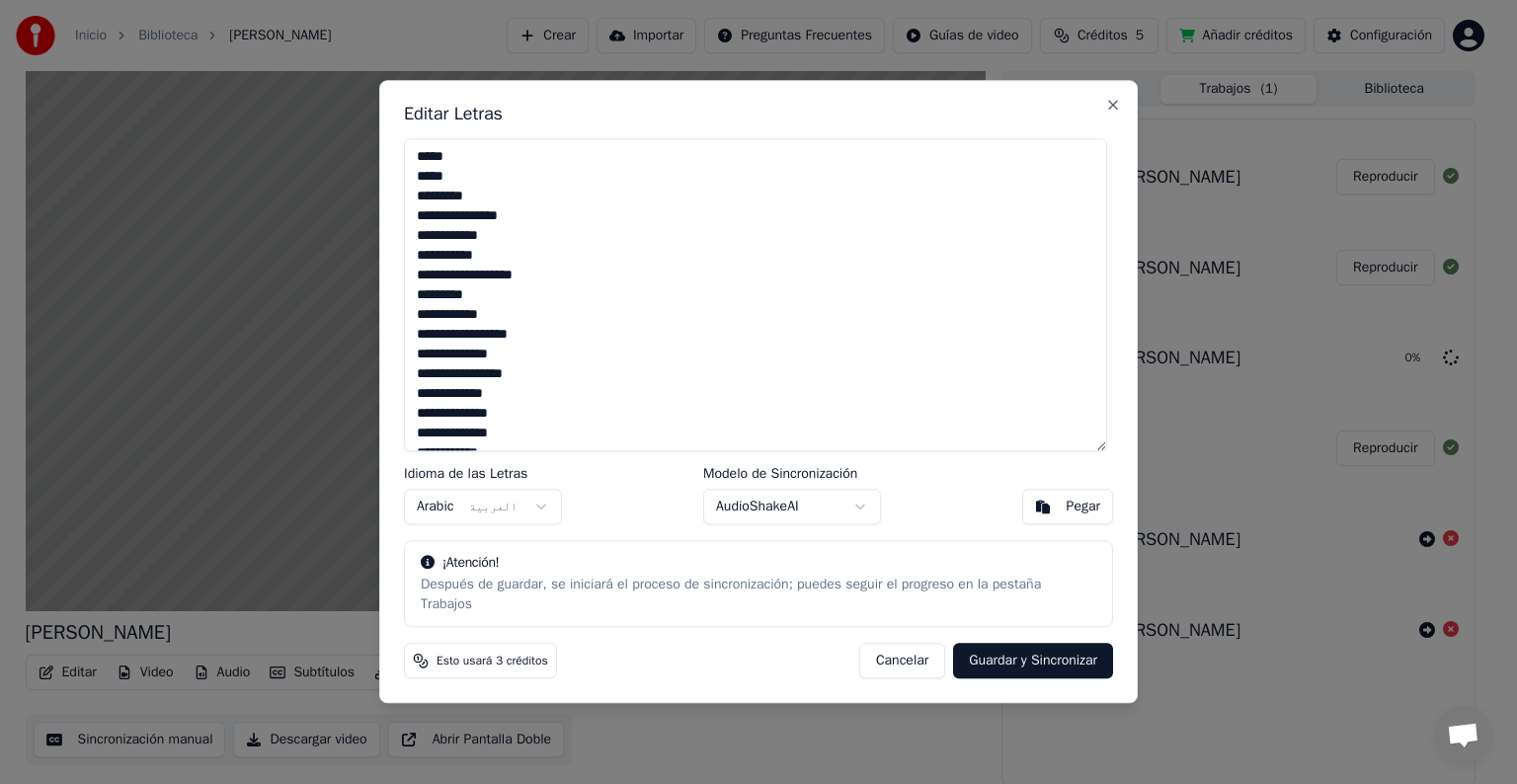 drag, startPoint x: 480, startPoint y: 162, endPoint x: 346, endPoint y: 146, distance: 134.95184 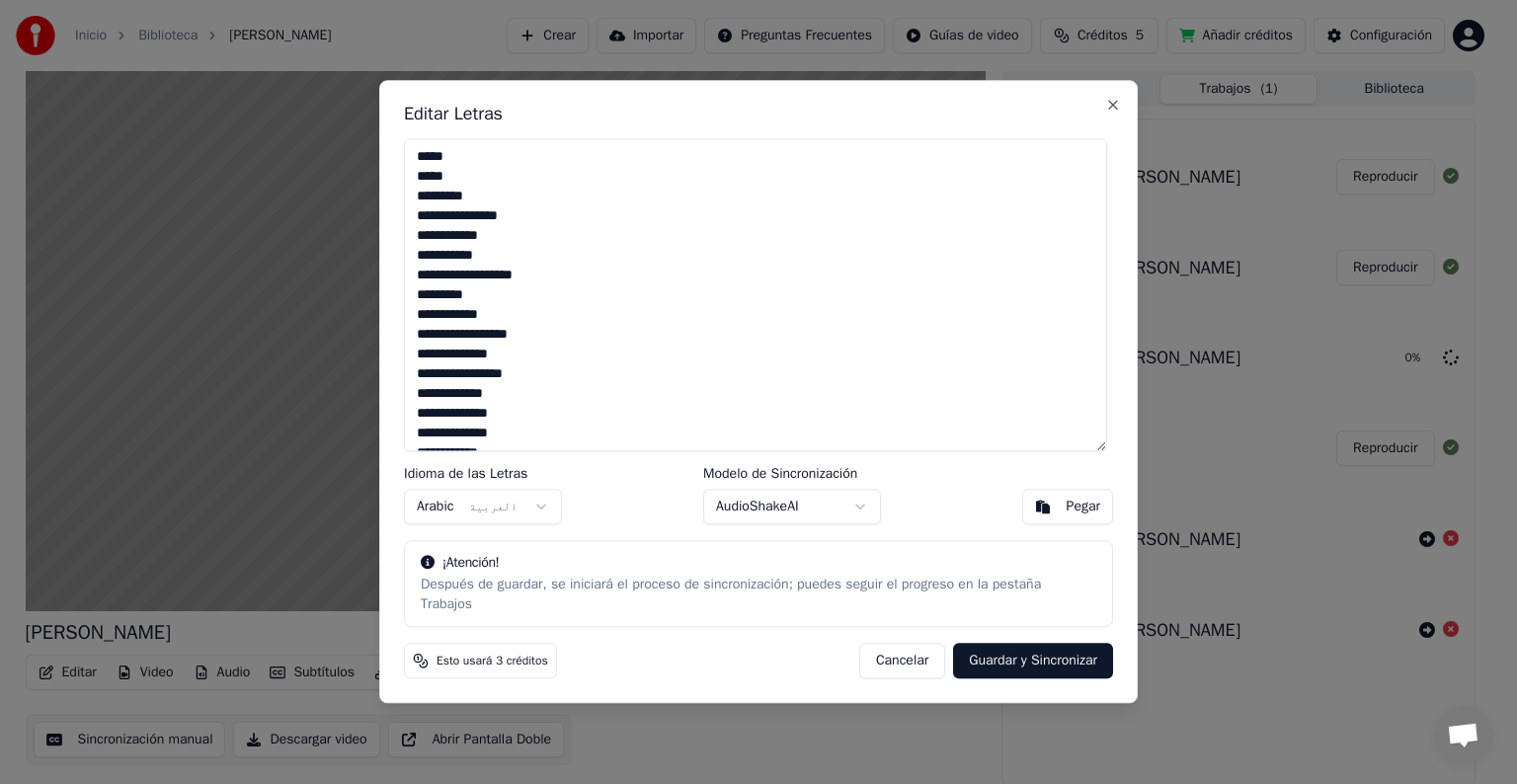 drag, startPoint x: 453, startPoint y: 170, endPoint x: 450, endPoint y: 159, distance: 11.401754 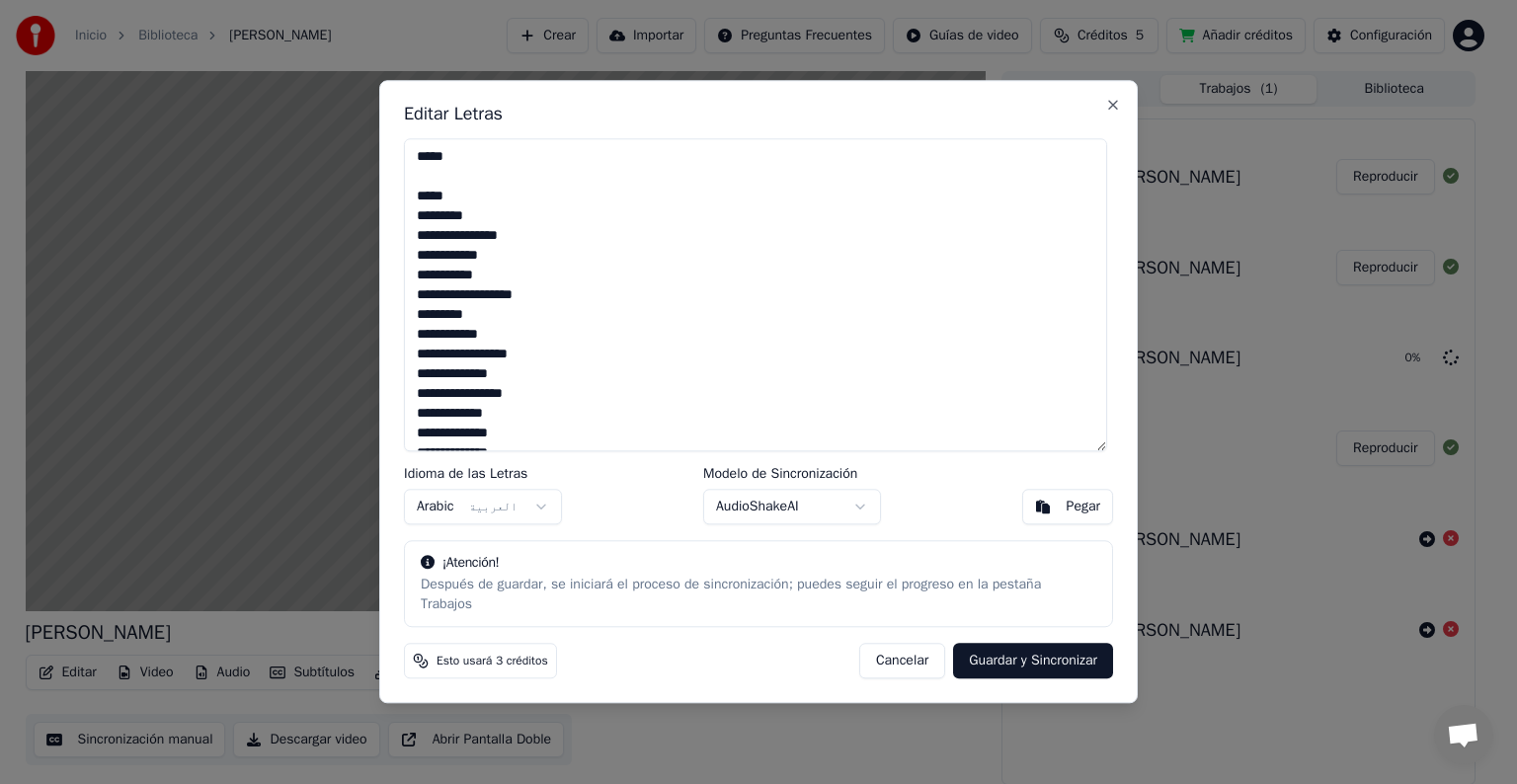 type on "**********" 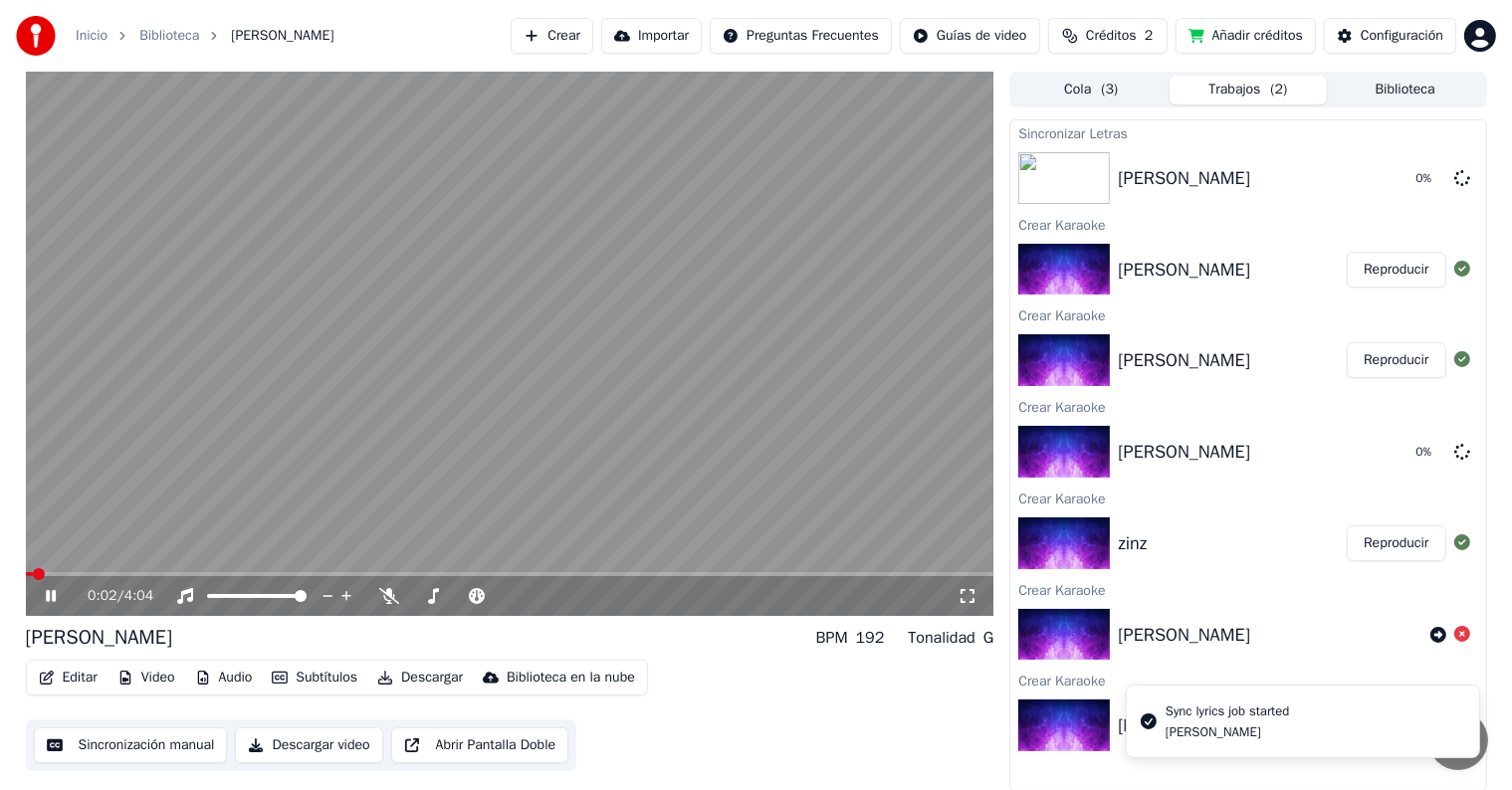 click at bounding box center (30, 574) 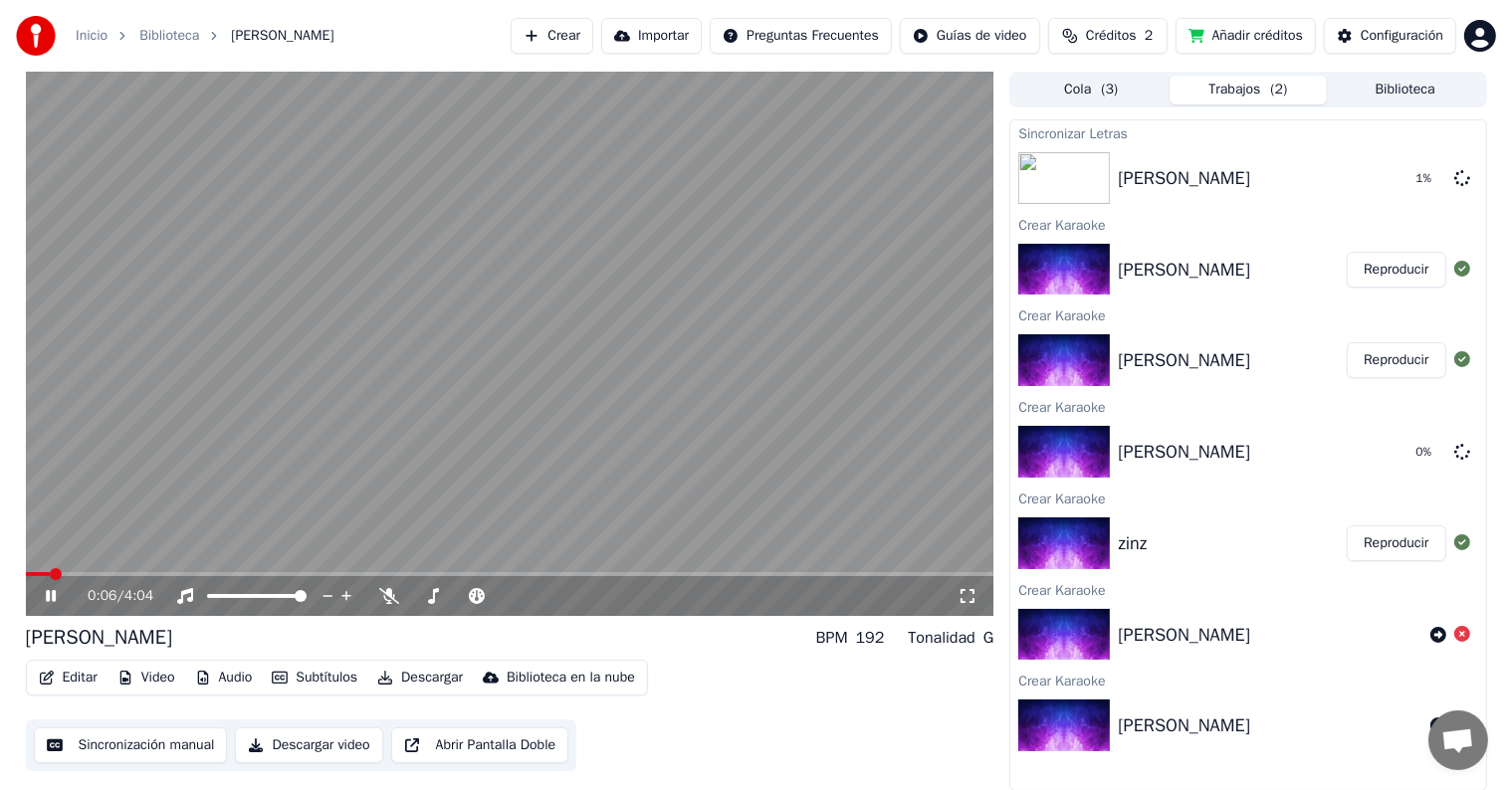 click on "Sincronización manual" at bounding box center [130, 745] 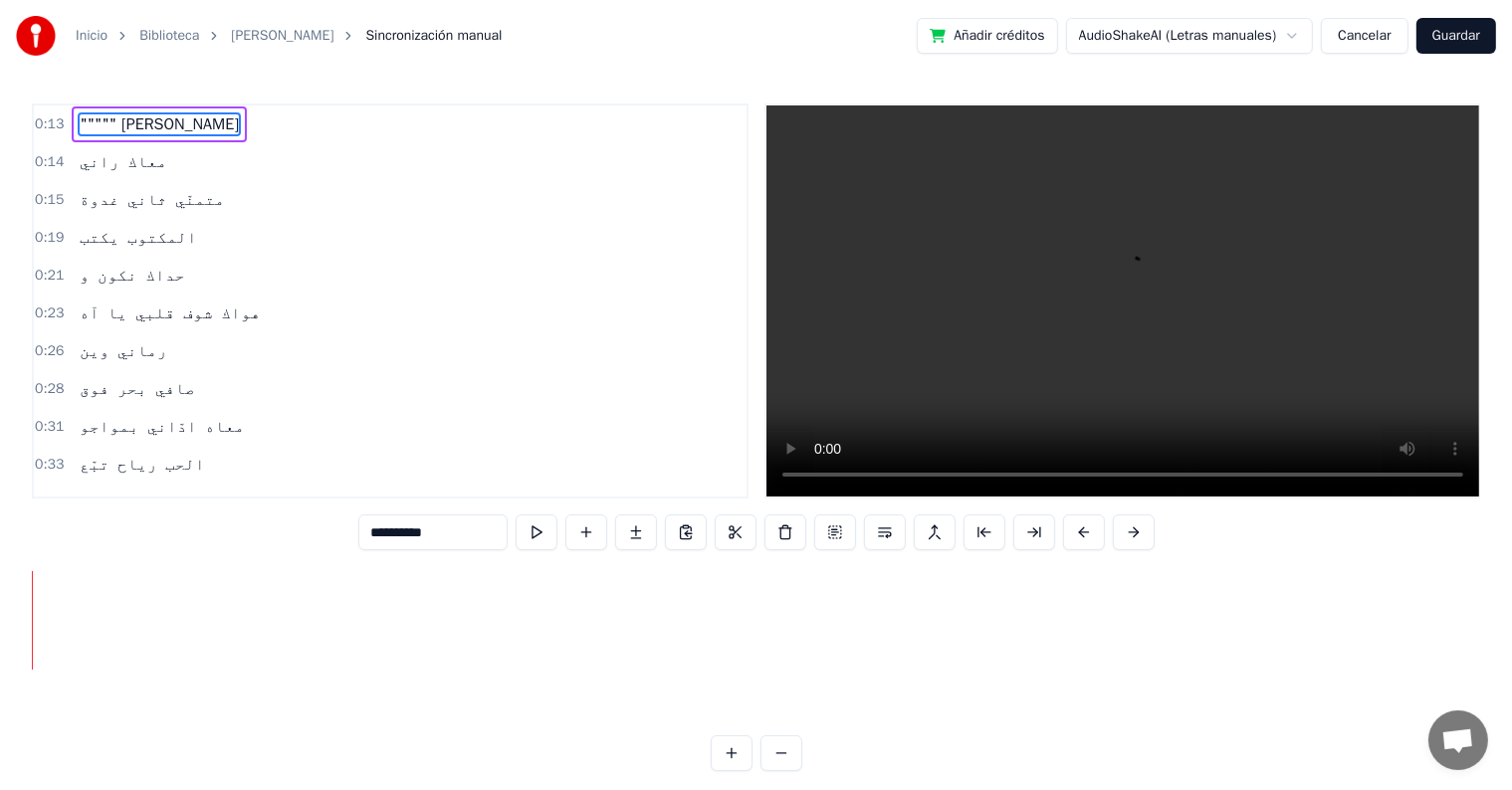 scroll, scrollTop: 0, scrollLeft: 0, axis: both 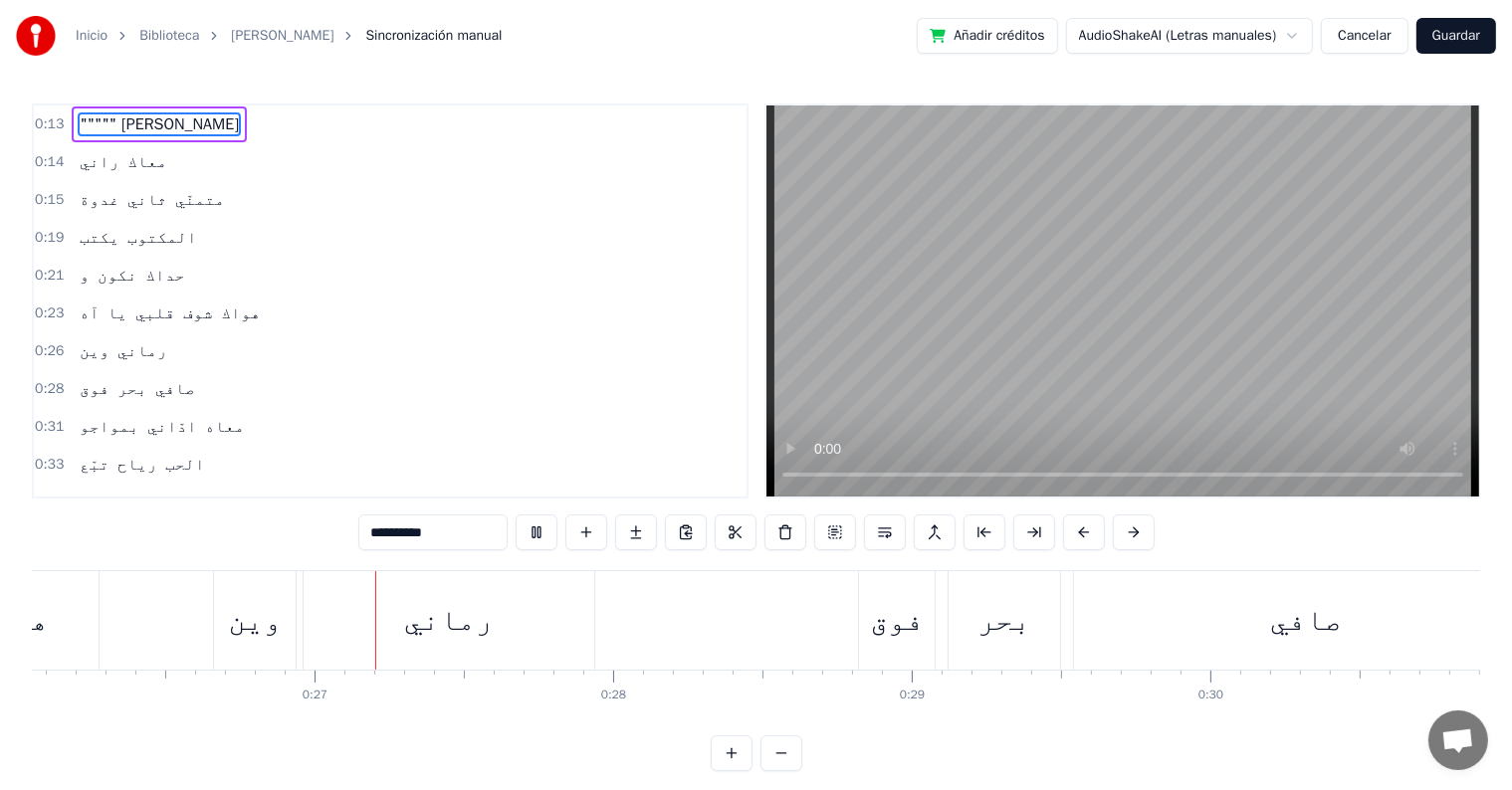 type on "**********" 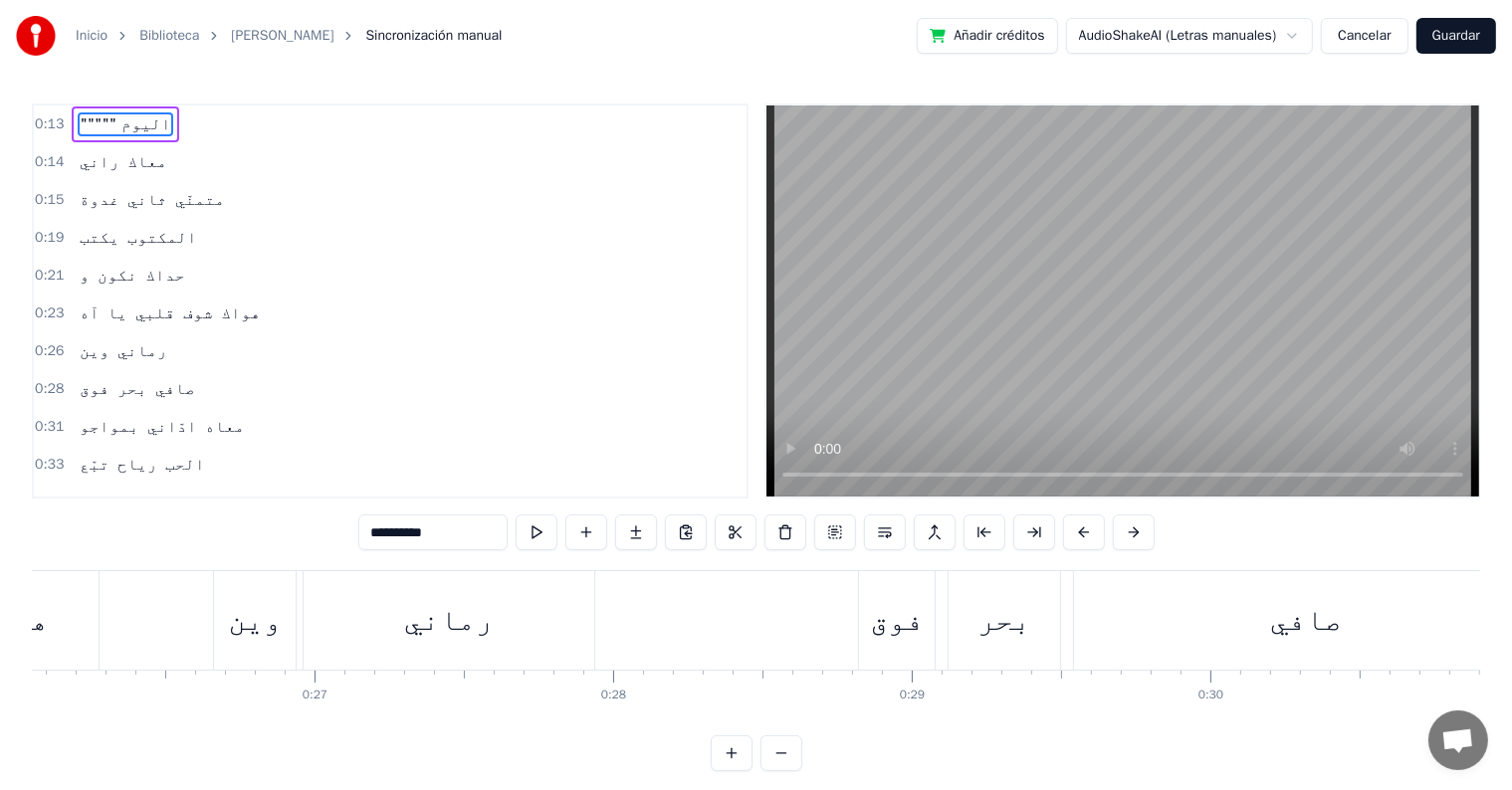 type on "**********" 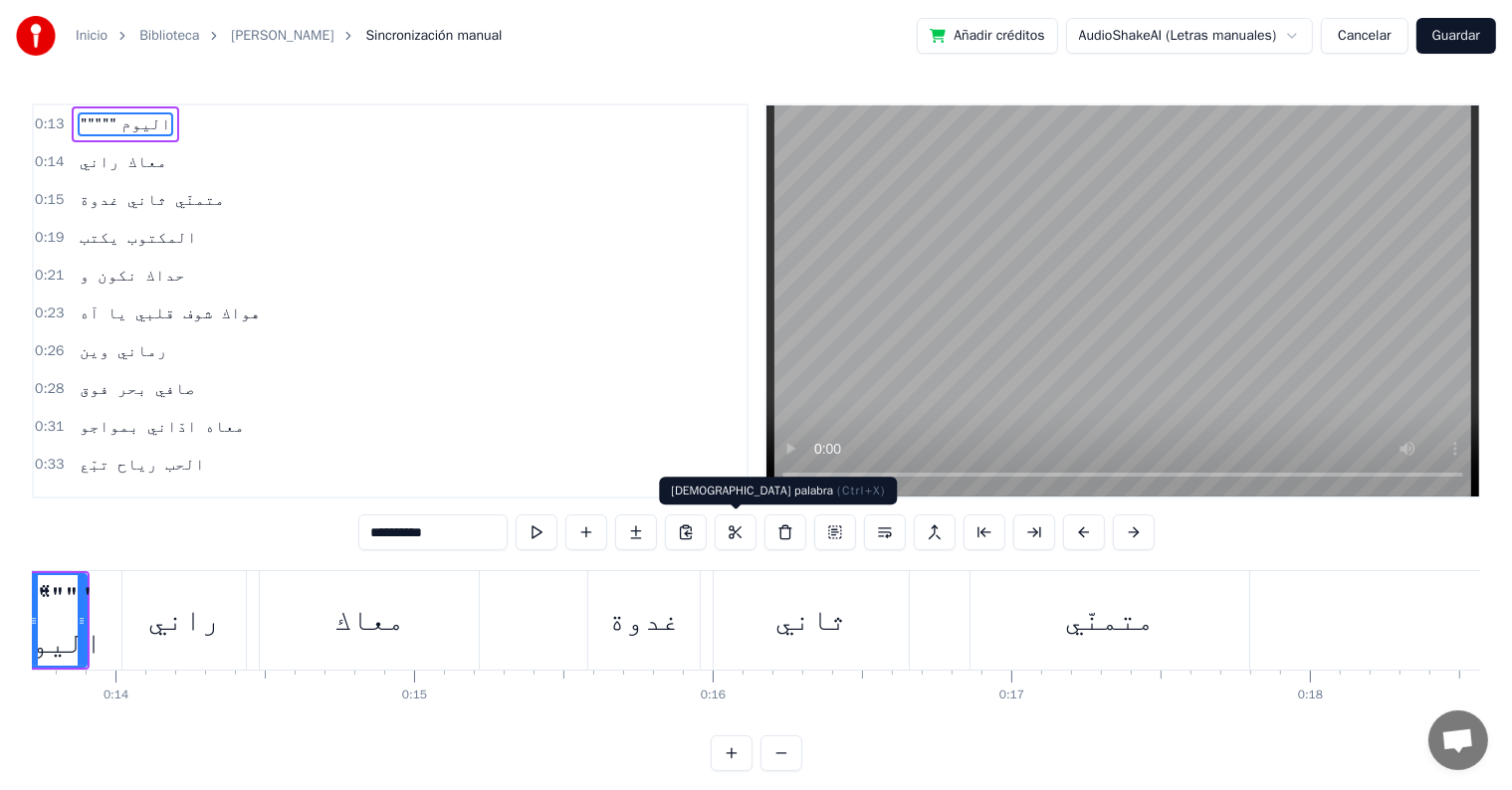 scroll, scrollTop: 0, scrollLeft: 3991, axis: horizontal 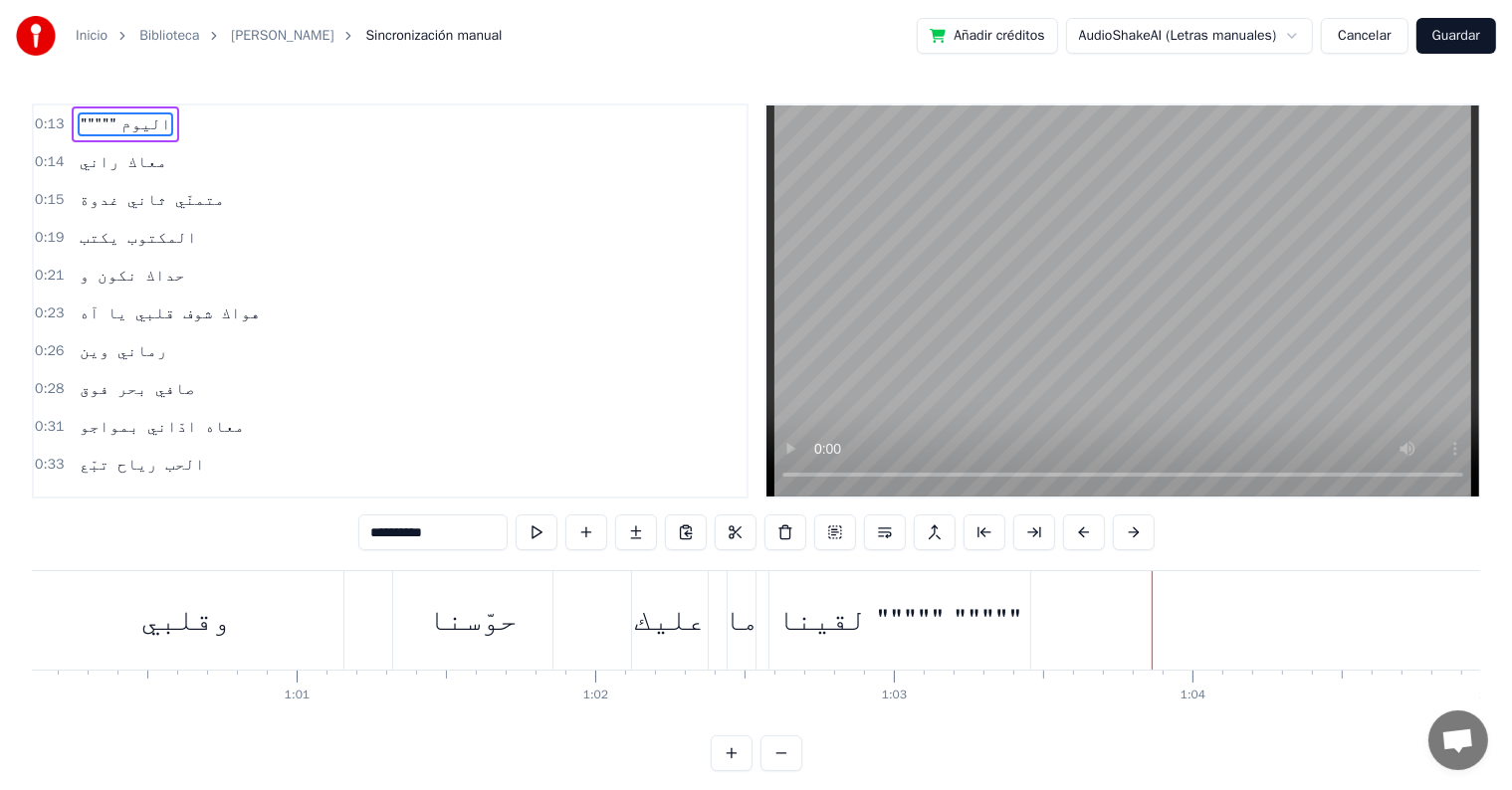 type 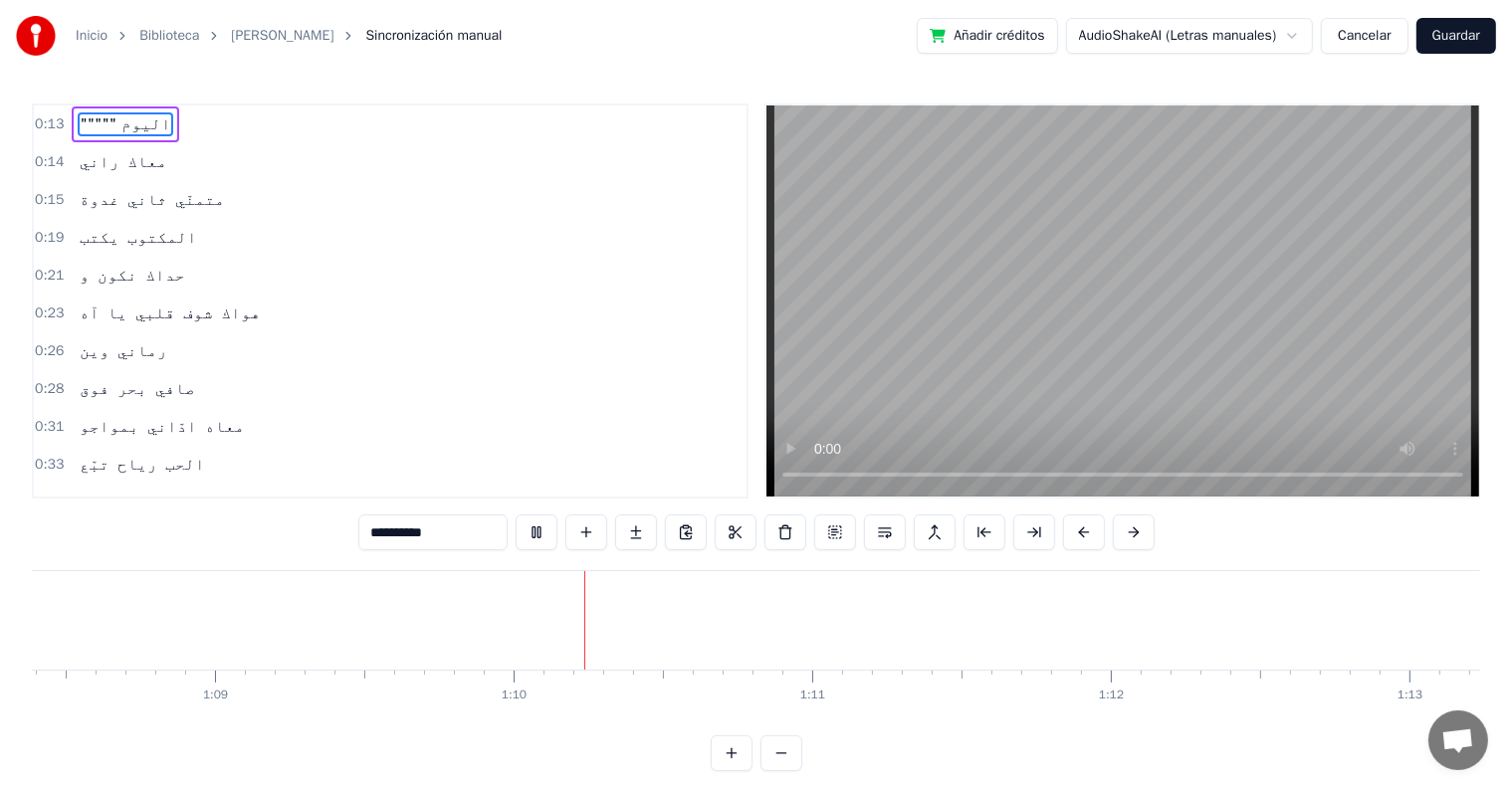 scroll, scrollTop: 0, scrollLeft: 20702, axis: horizontal 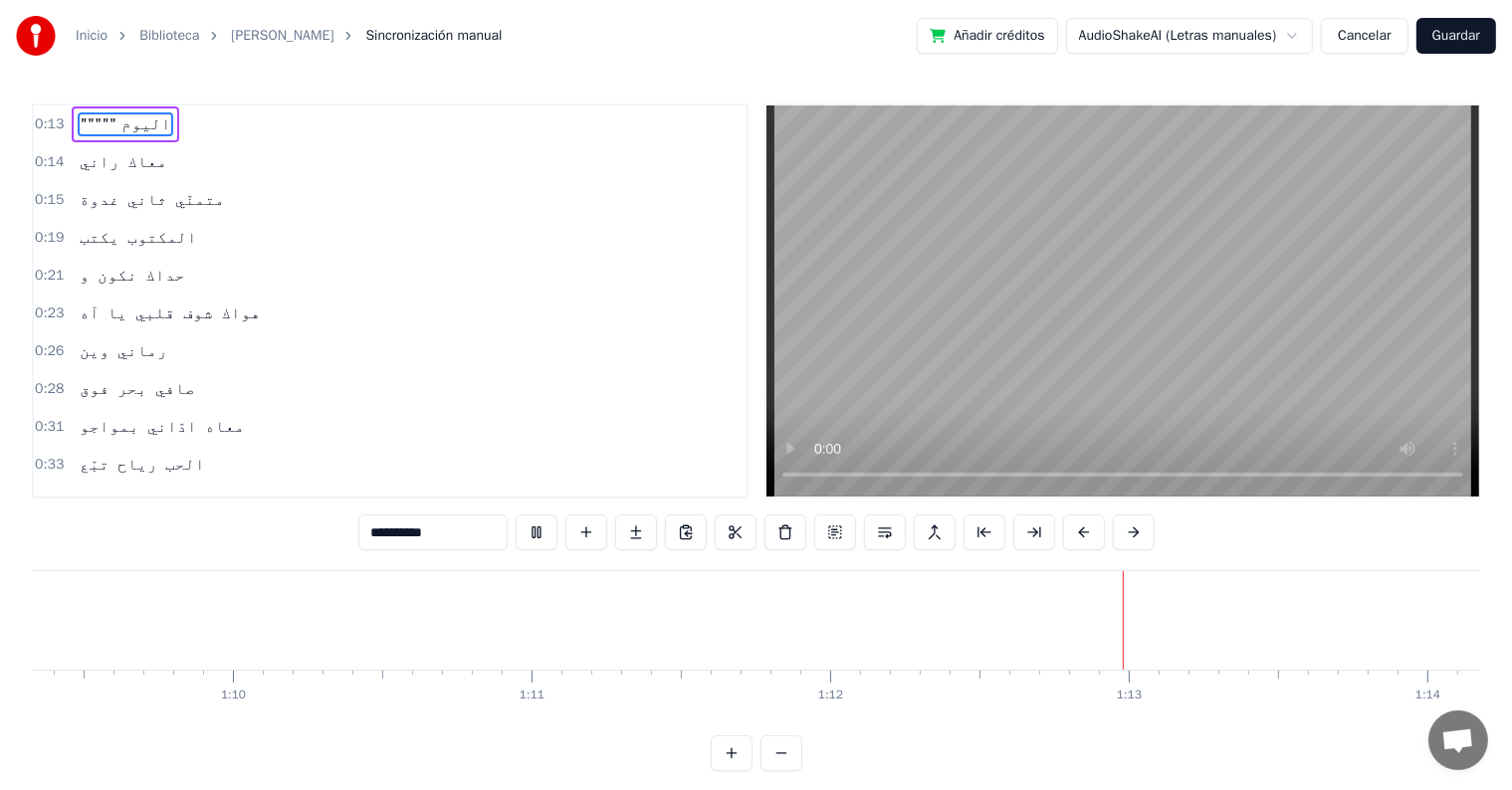 click on """"""
اليوم" at bounding box center [125, 124] 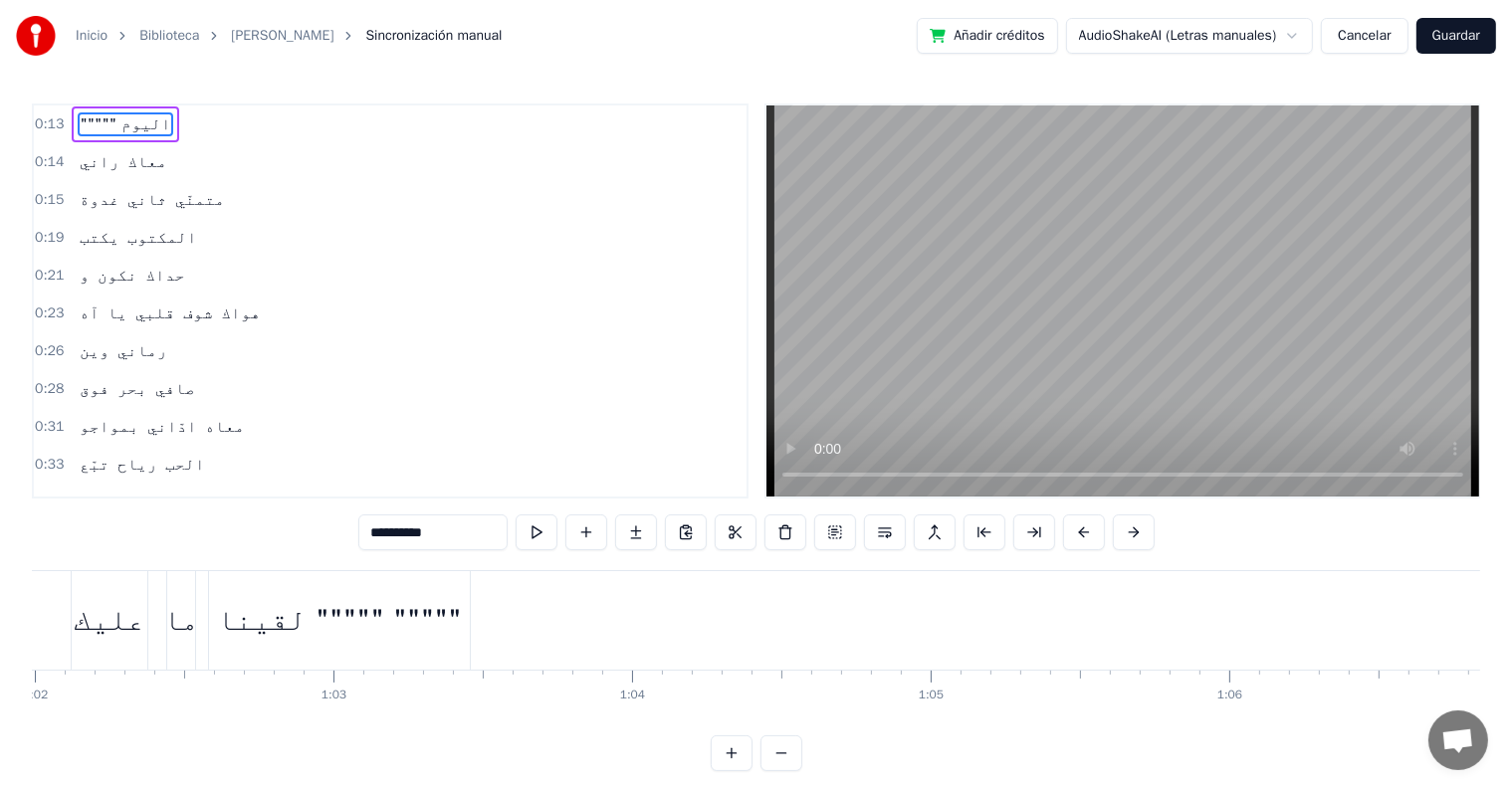 click on """"""
اليوم" at bounding box center (125, 124) 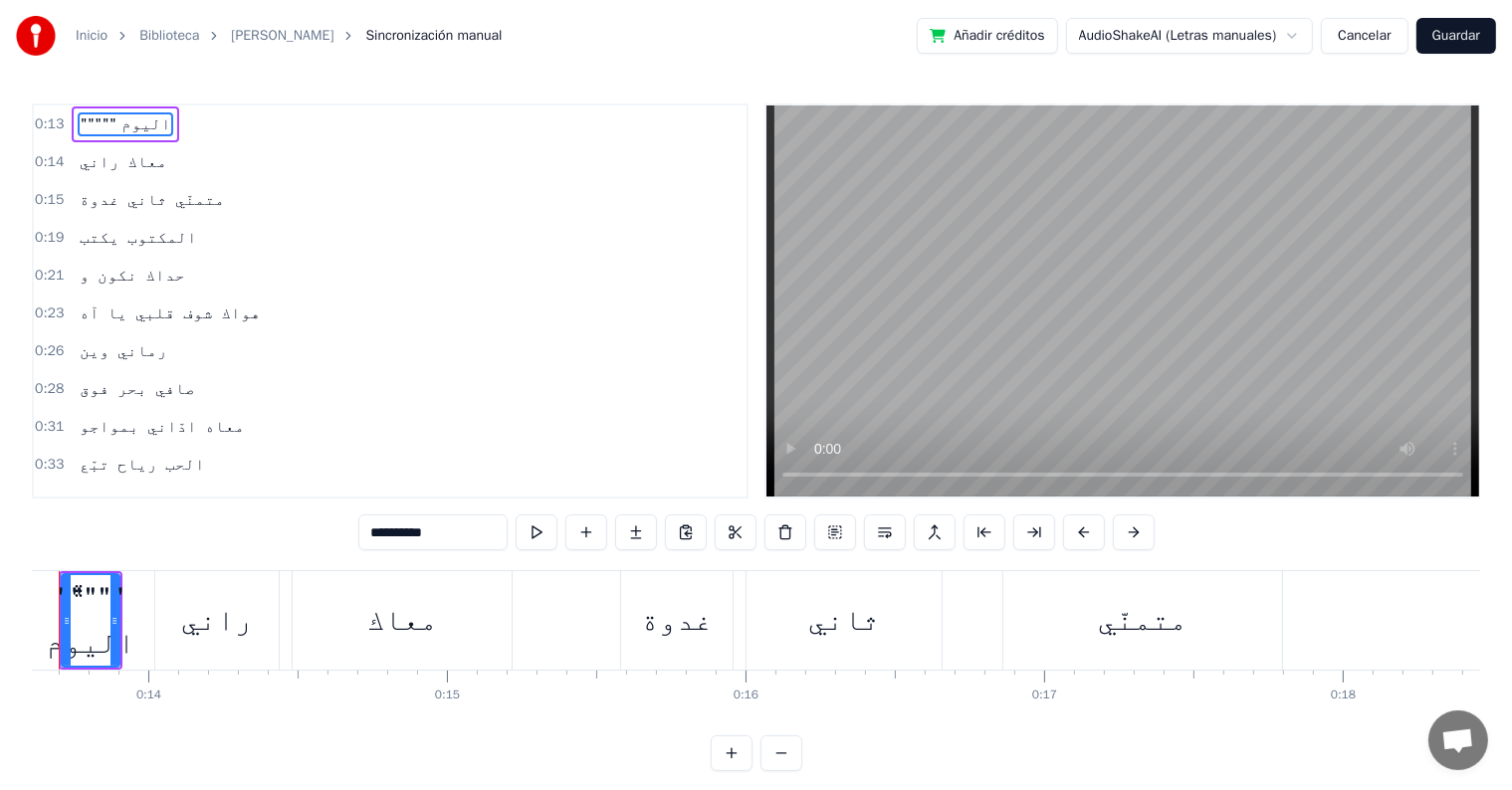 scroll, scrollTop: 0, scrollLeft: 3991, axis: horizontal 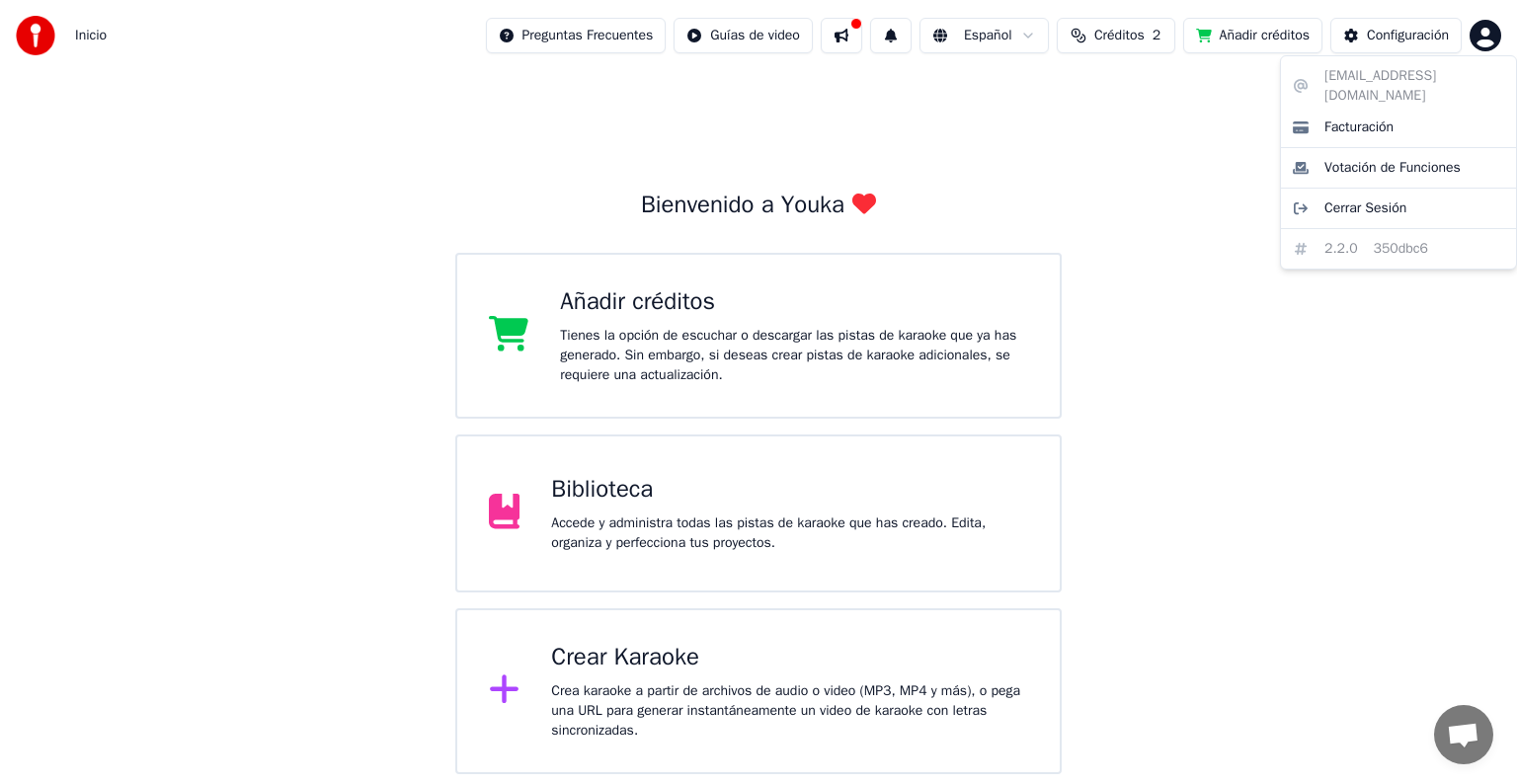 click on "Inicio Preguntas Frecuentes Guías de video Español Créditos 2 Añadir créditos Configuración Bienvenido a Youka Añadir créditos Tienes la opción de escuchar o descargar las pistas de karaoke que ya has generado. Sin embargo, si deseas crear pistas de karaoke adicionales, se requiere una actualización. Biblioteca Accede y administra todas las pistas de karaoke que has creado. Edita, organiza y perfecciona tus proyectos. Crear Karaoke Crea karaoke a partir de archivos de audio o video (MP3, MP4 y más), o pega una URL para generar instantáneamente un video de karaoke con letras sincronizadas. [EMAIL_ADDRESS][DOMAIN_NAME] Facturación Votación de Funciones Cerrar Sesión 2.2.0 350dbc6" at bounding box center (758, 387) 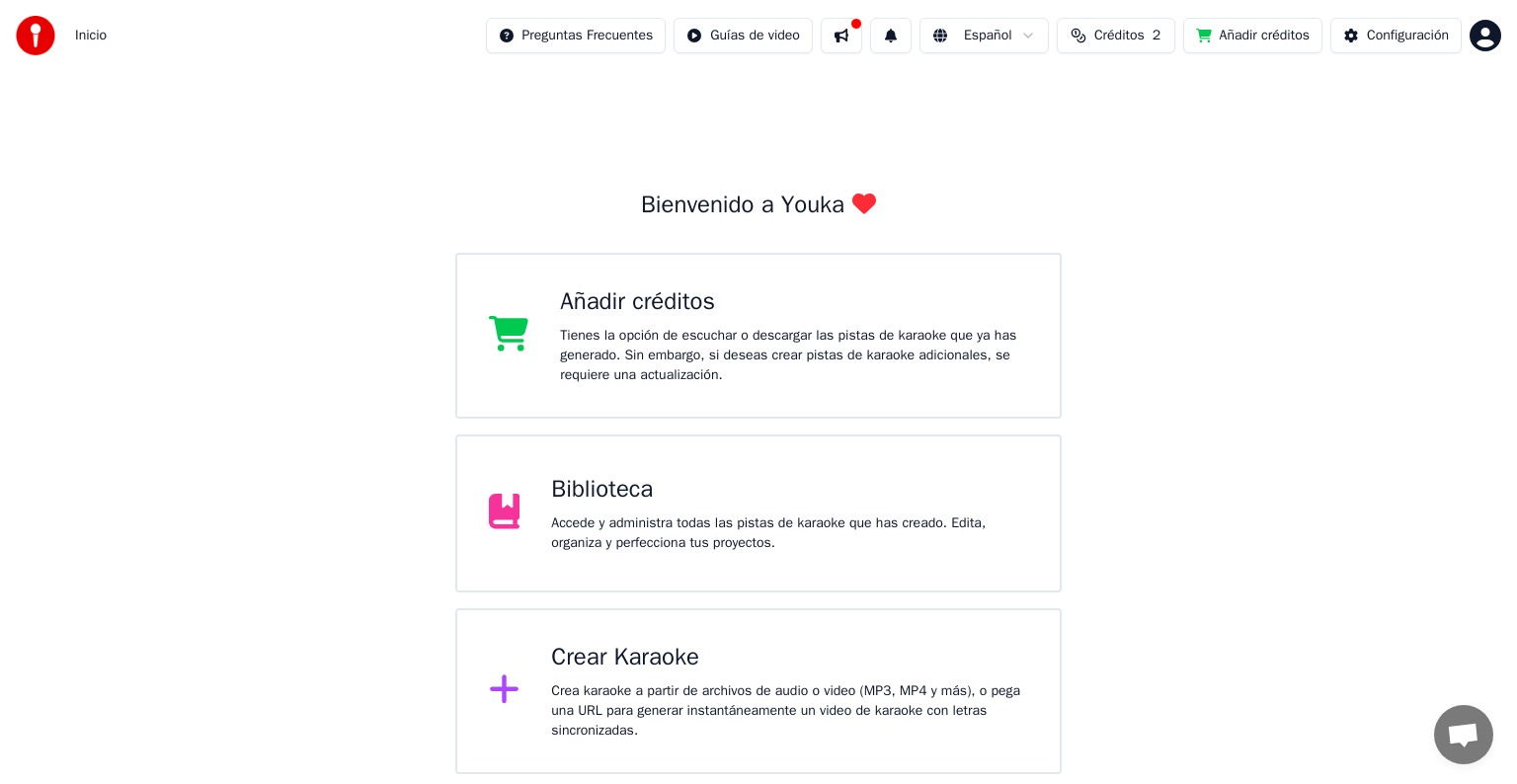 click on "Biblioteca Accede y administra todas las pistas de karaoke que has creado. Edita, organiza y perfecciona tus proyectos." at bounding box center [758, 513] 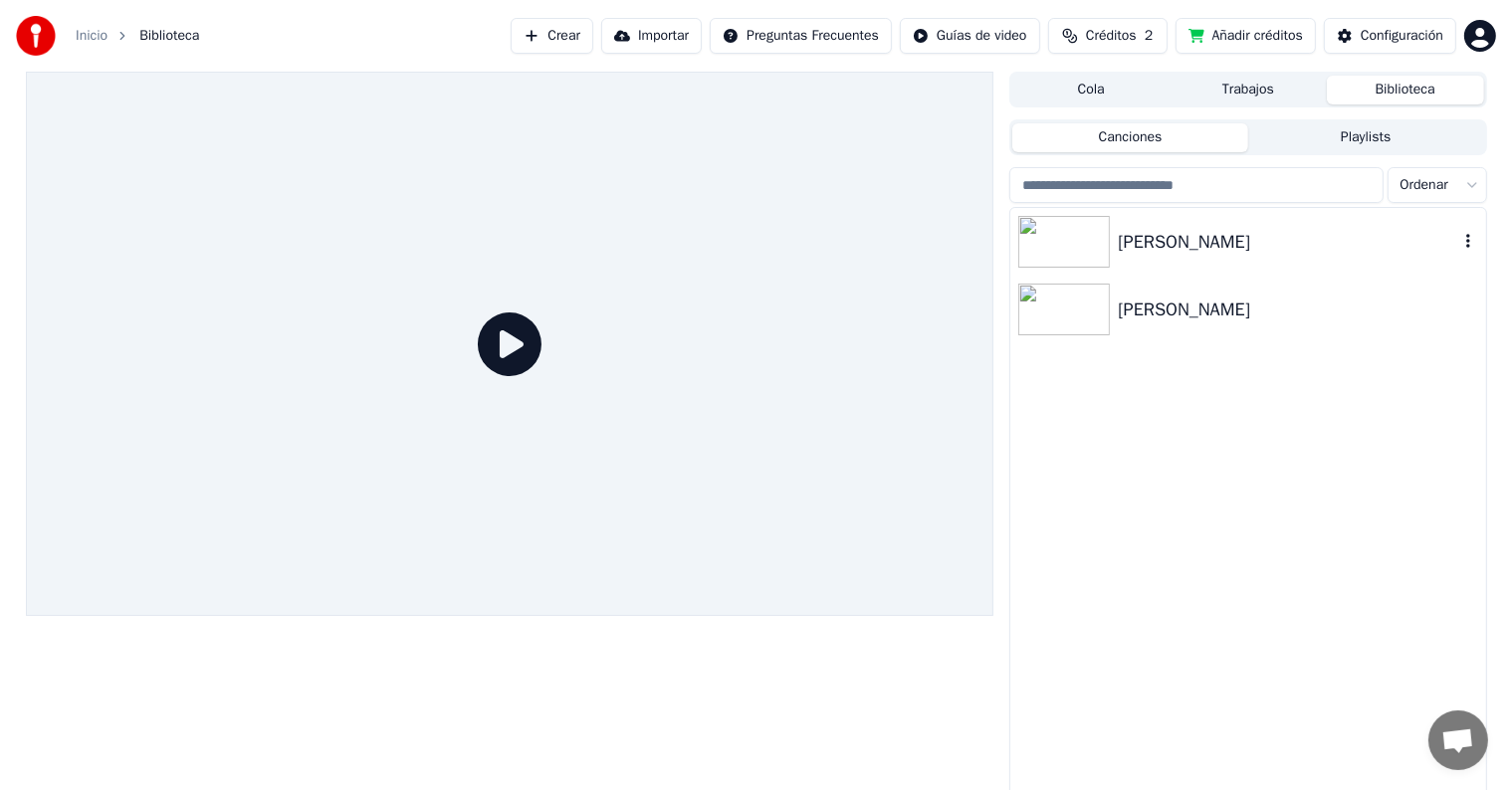 click at bounding box center (1064, 242) 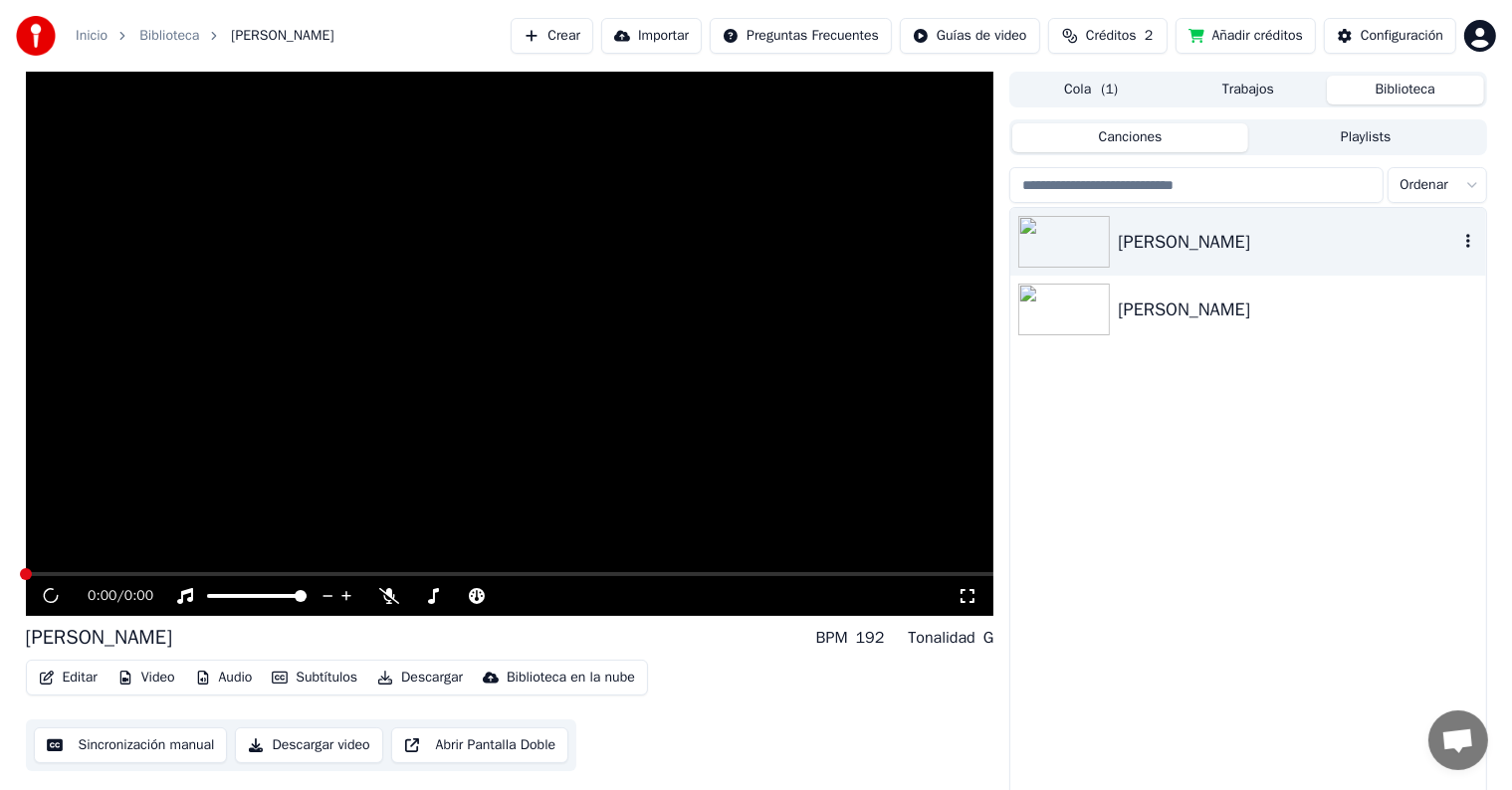 click at bounding box center (1064, 242) 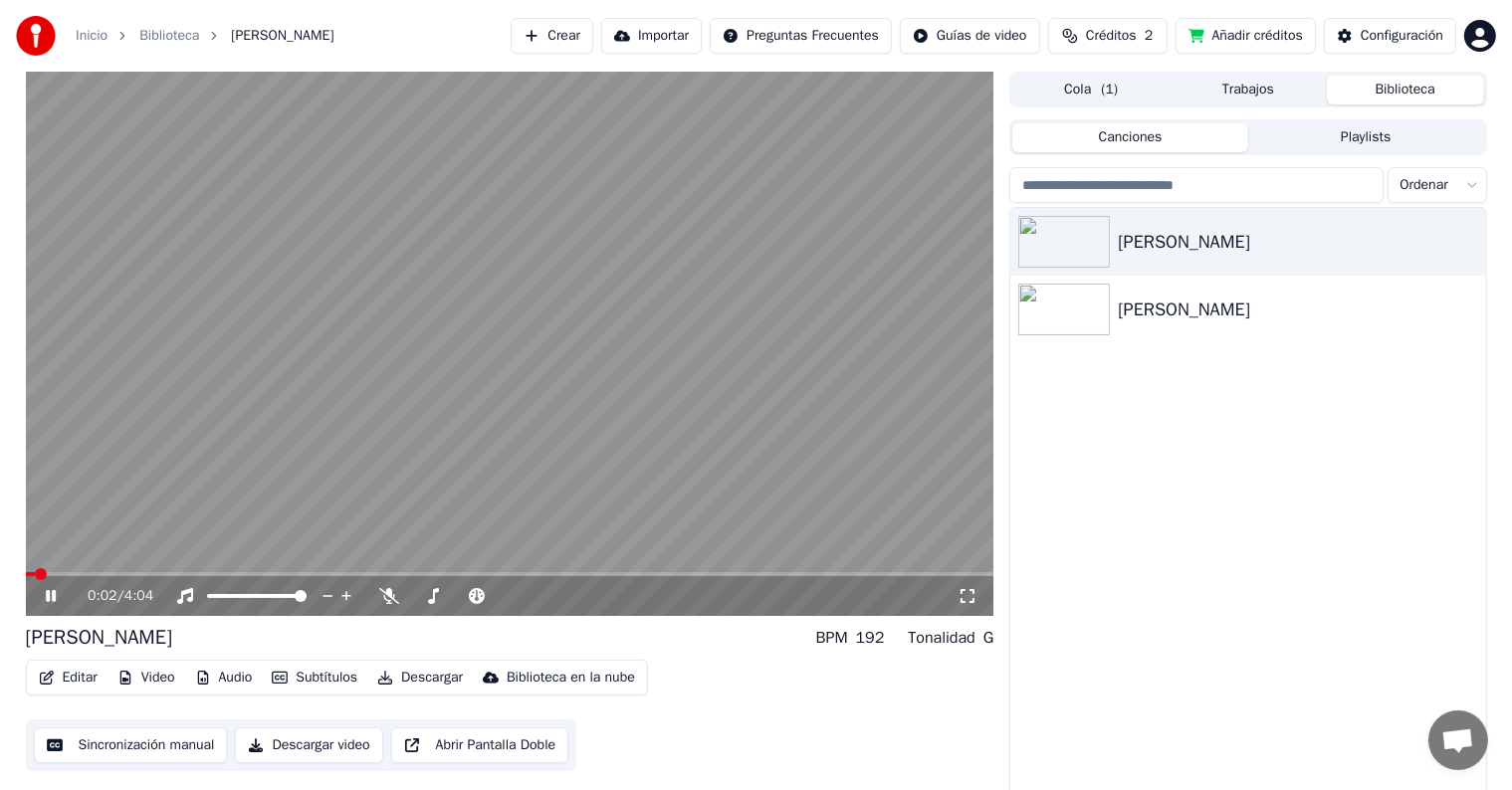 click on "Sincronización manual" at bounding box center (130, 745) 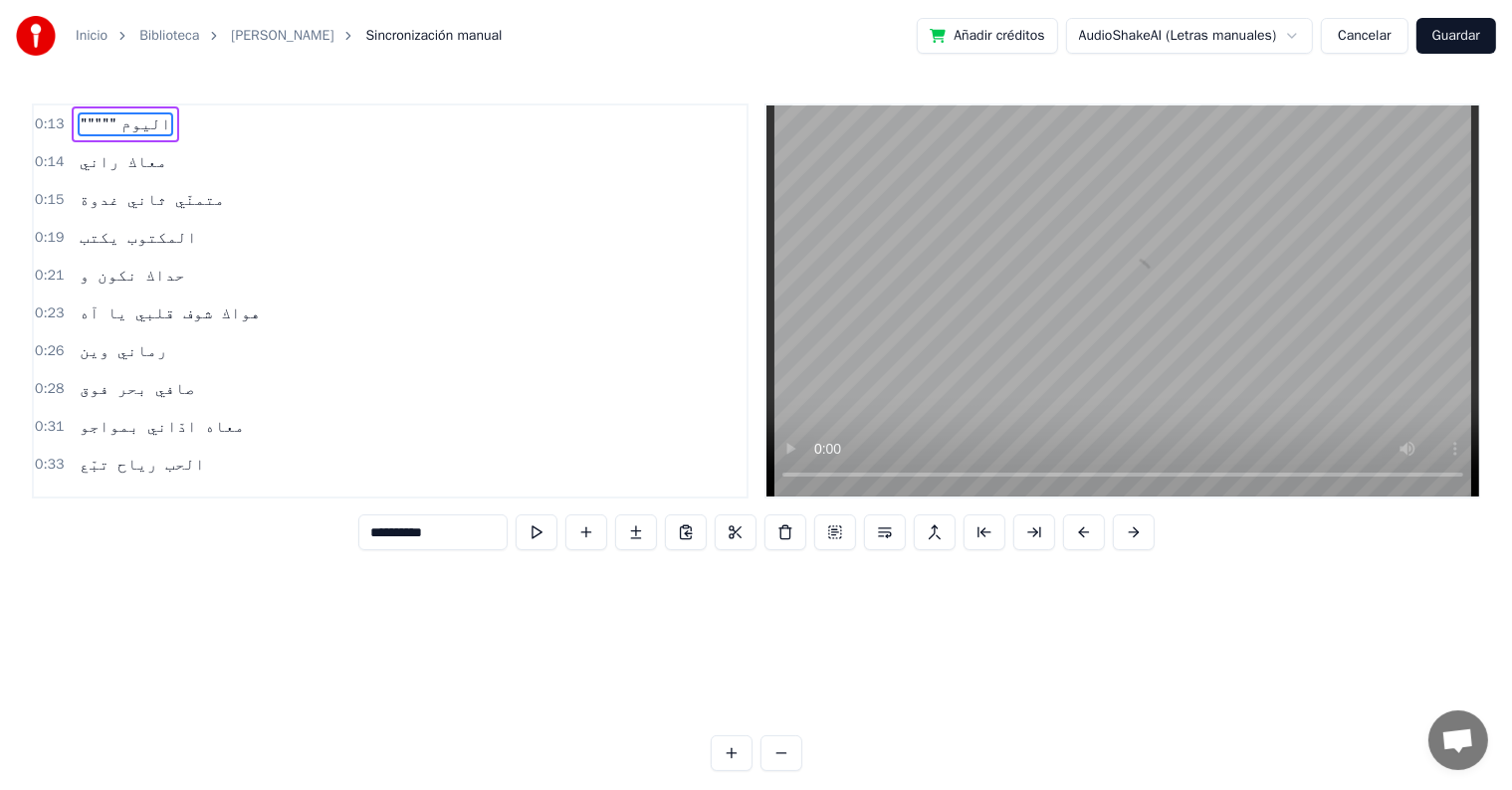 type on "**********" 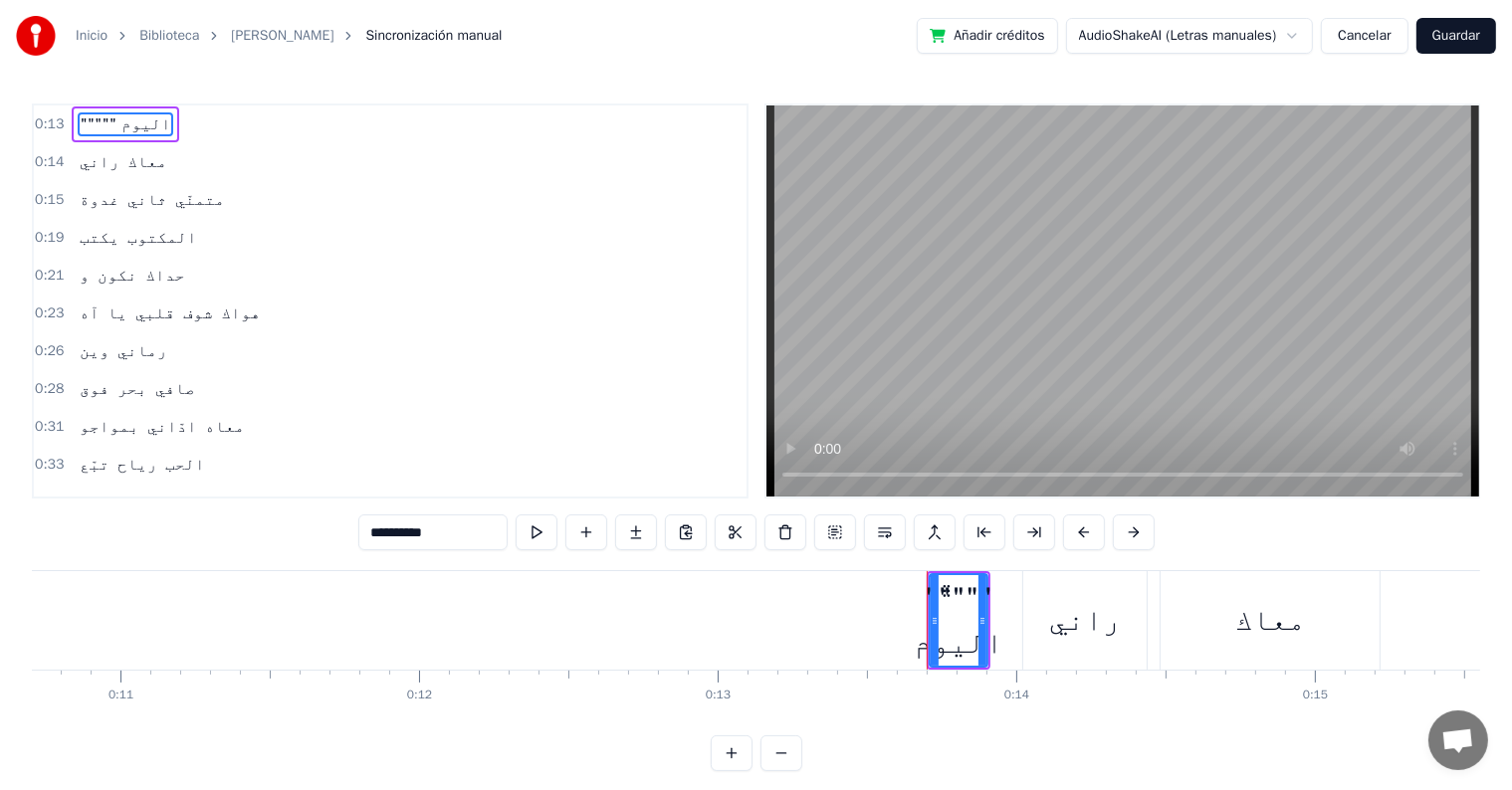 scroll, scrollTop: 0, scrollLeft: 3991, axis: horizontal 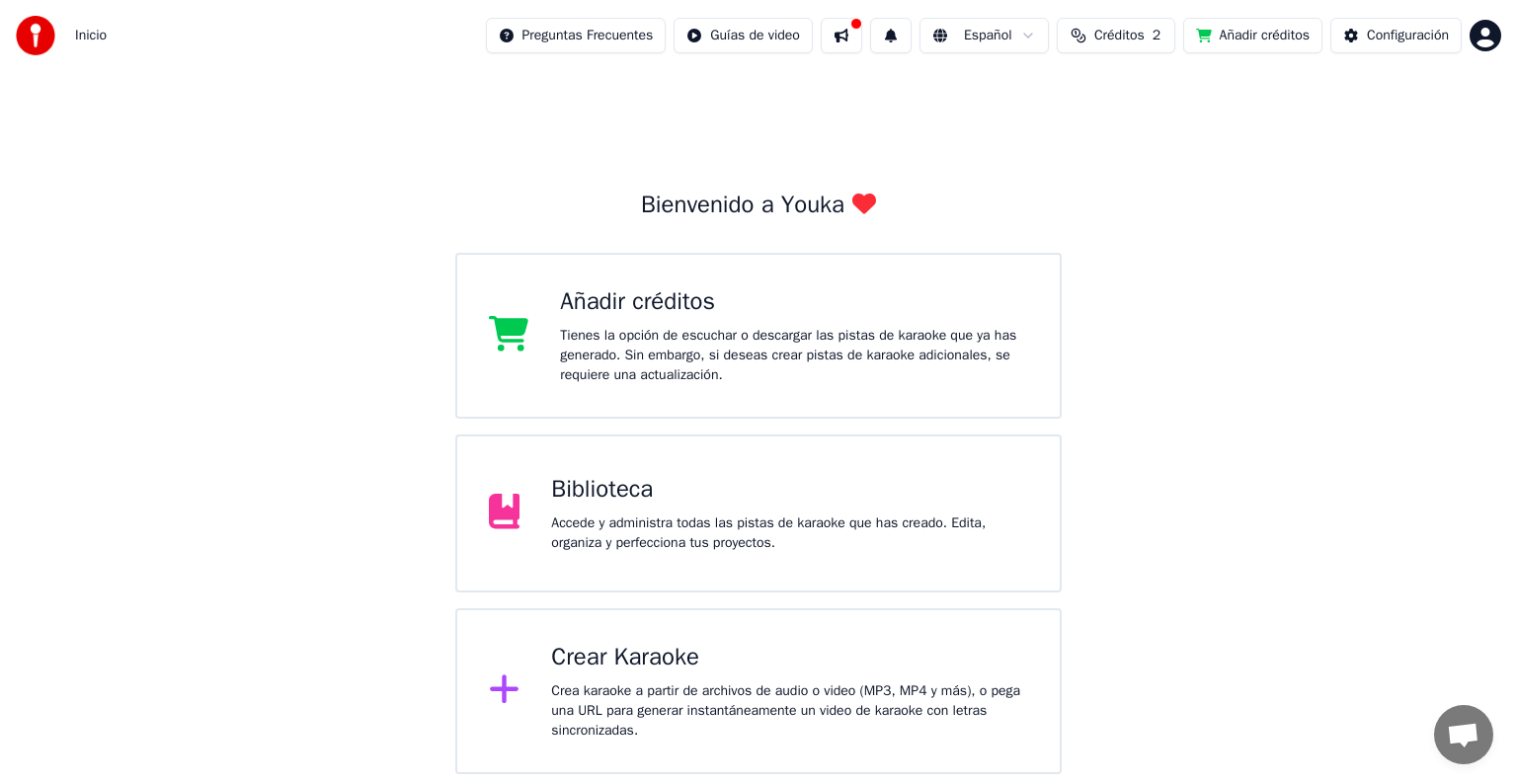 click on "Biblioteca" at bounding box center (789, 490) 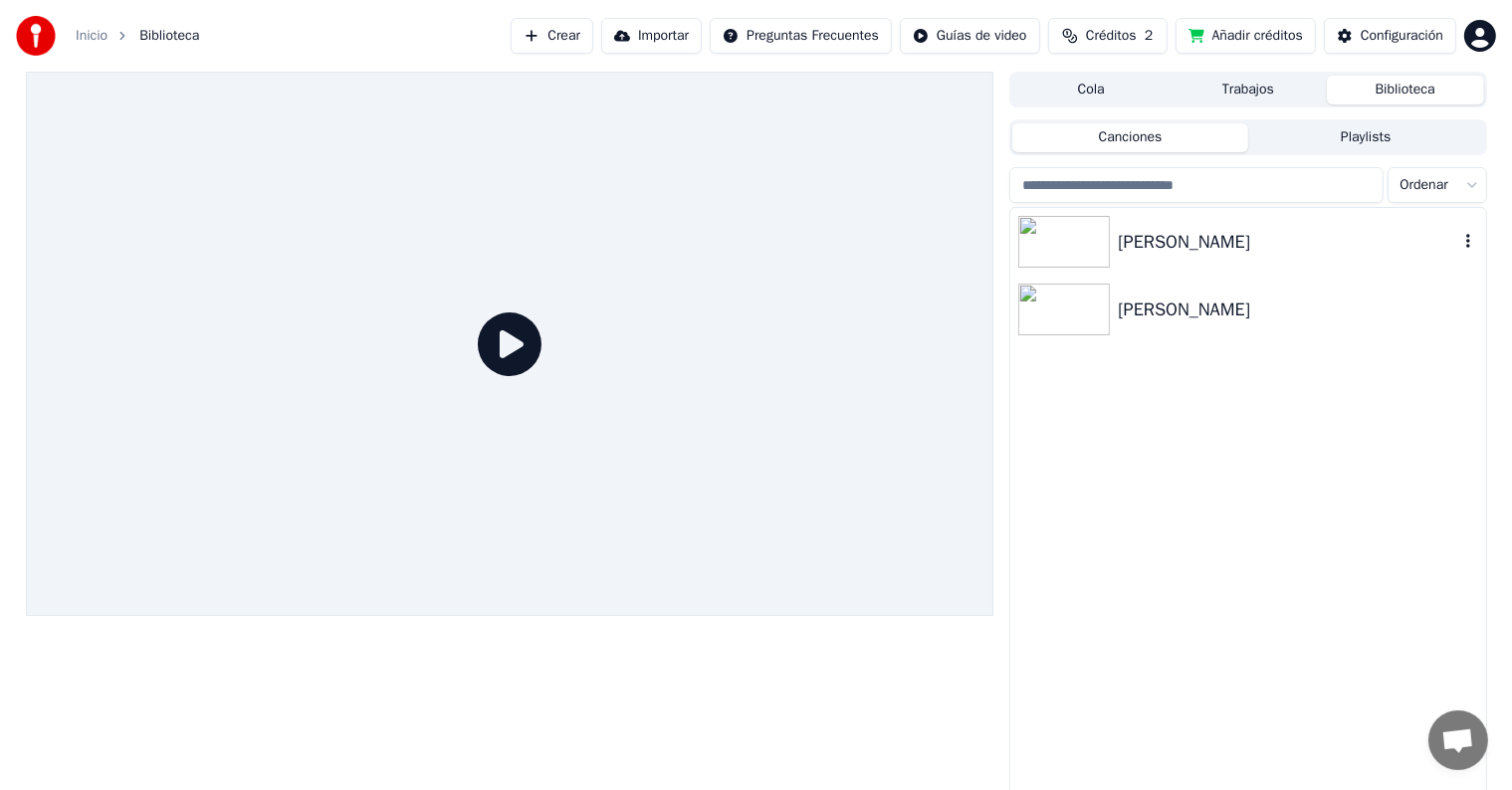 click on "Zina" at bounding box center [1287, 242] 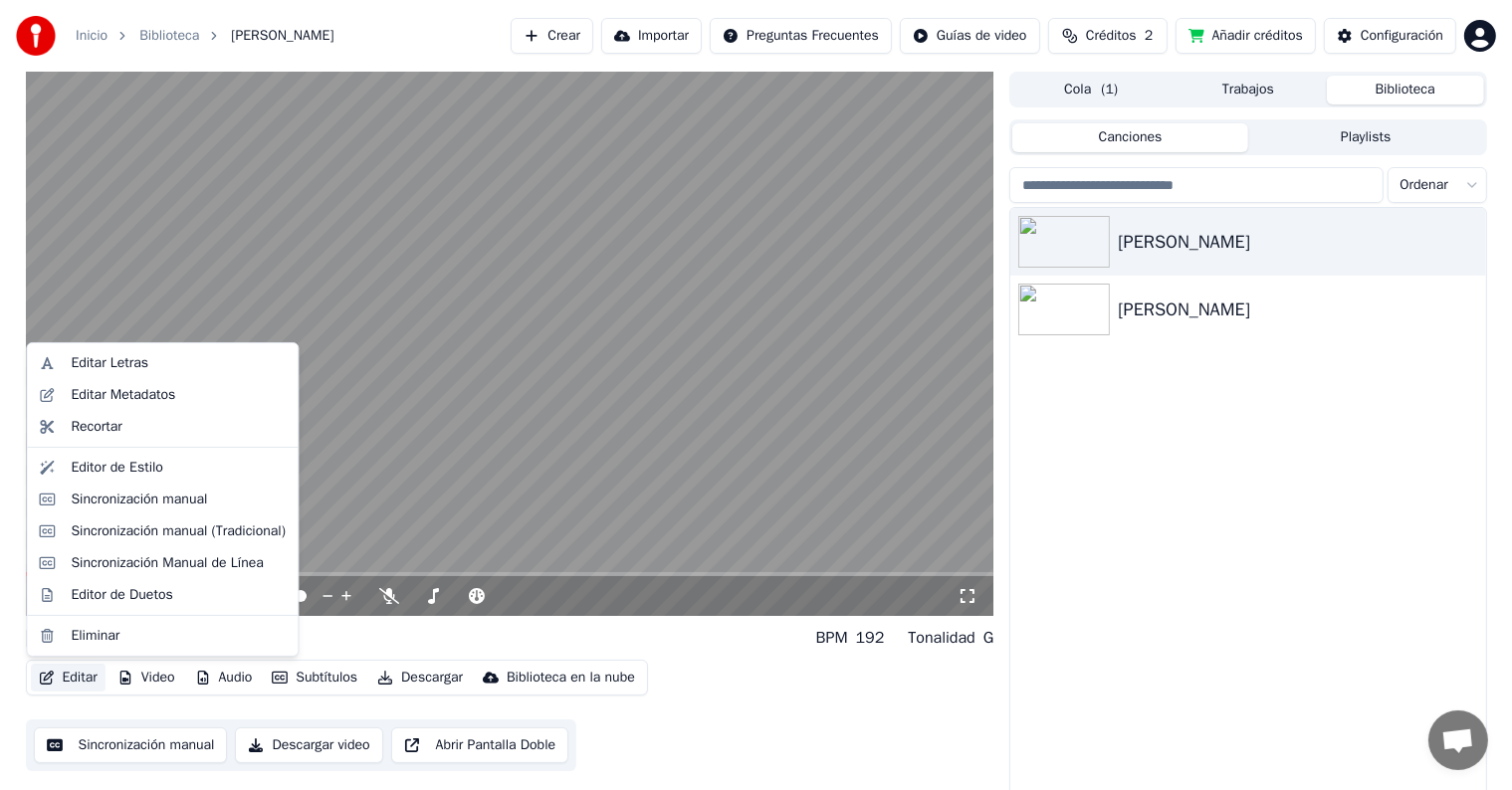 click 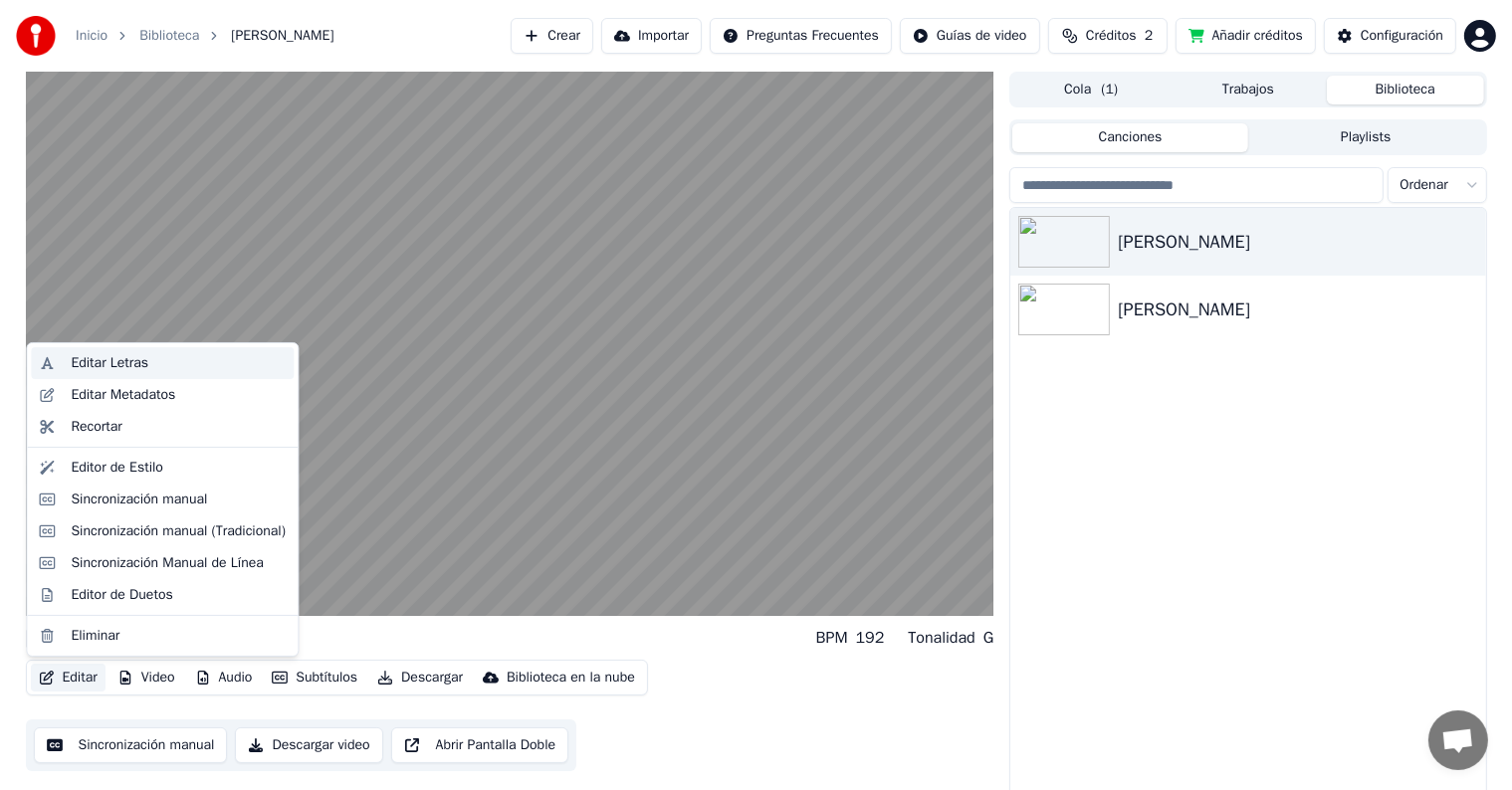 click on "Editar Letras" at bounding box center [109, 363] 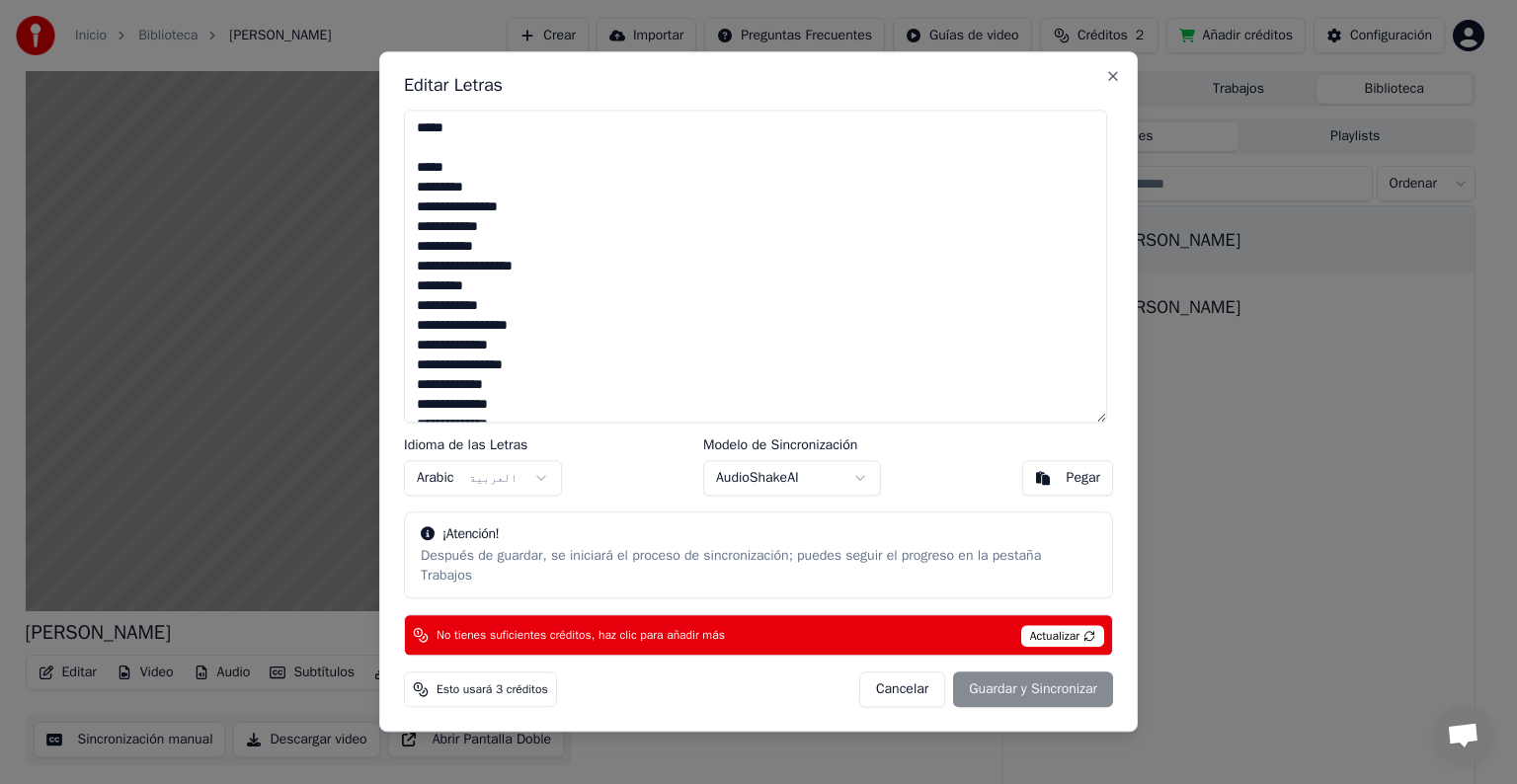 click at bounding box center (758, 392) 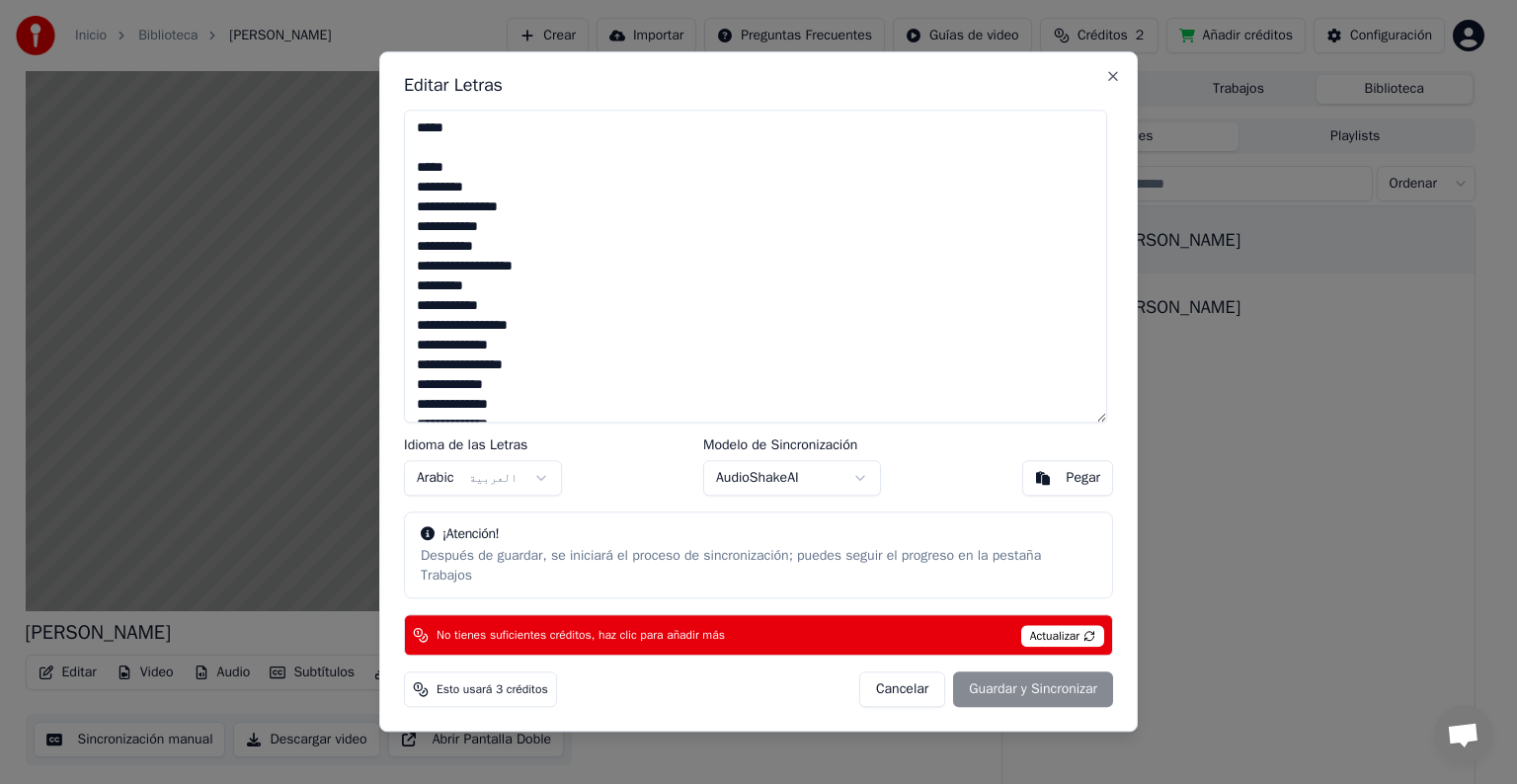 click at bounding box center (756, 266) 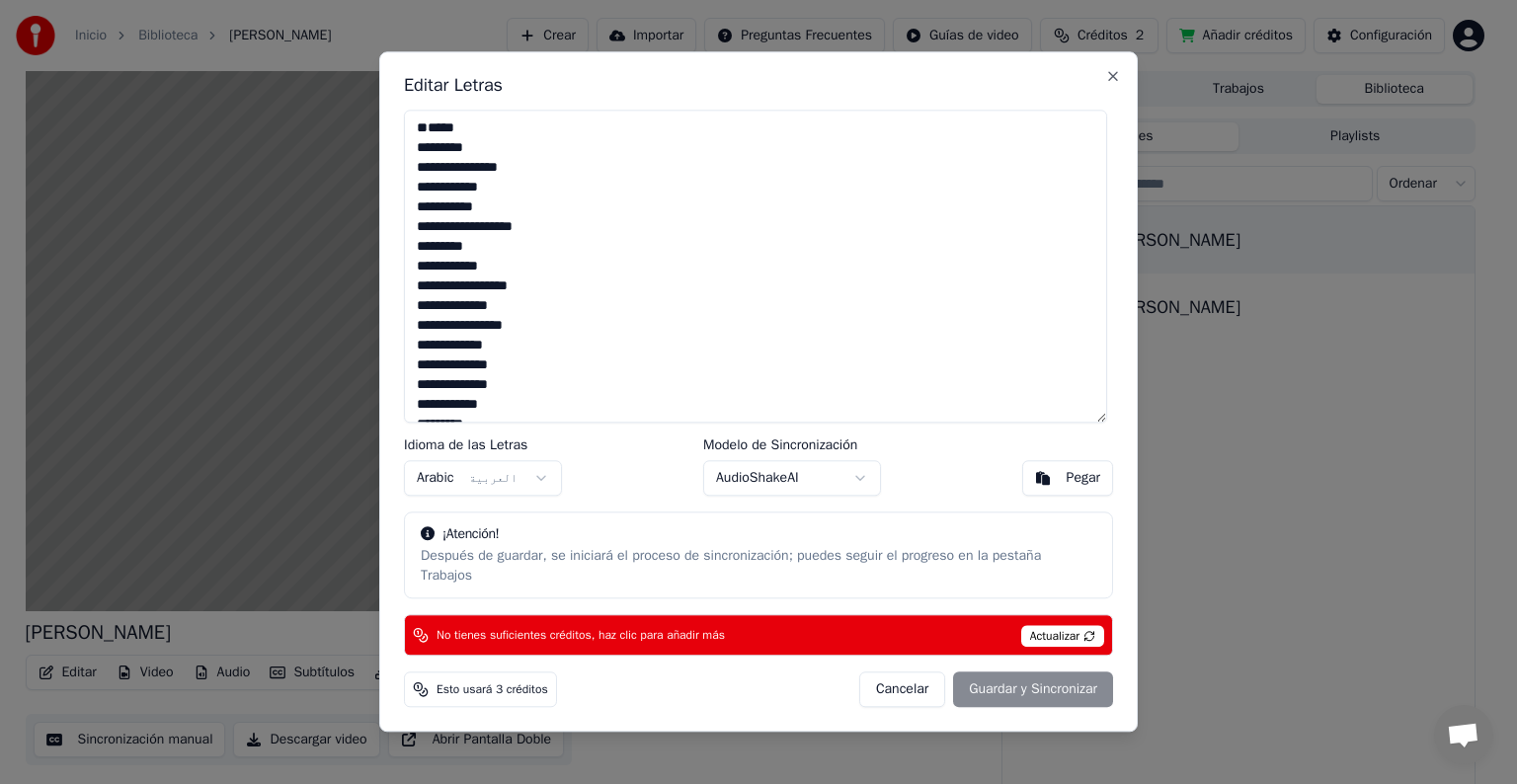 click at bounding box center [756, 266] 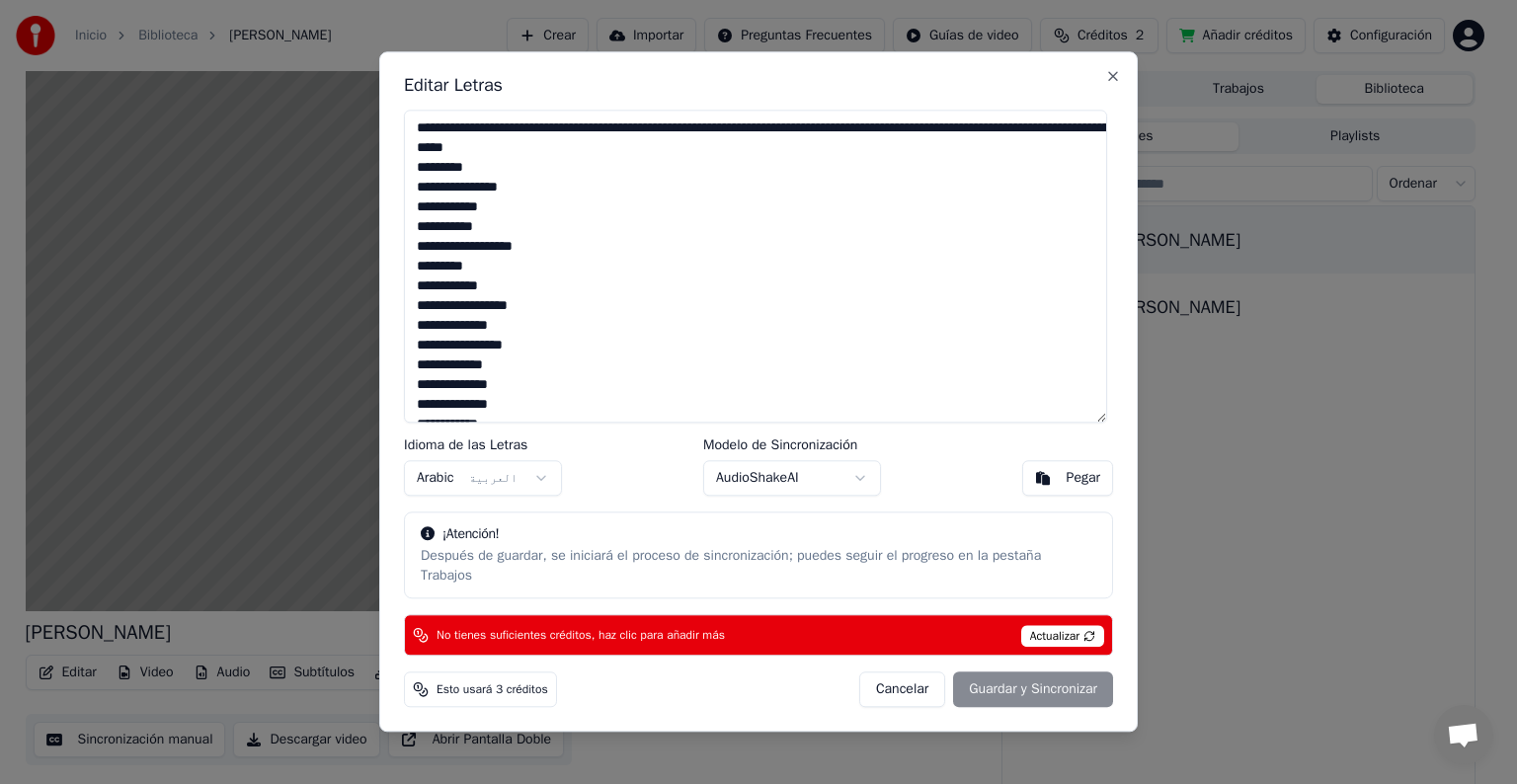 click at bounding box center (756, 266) 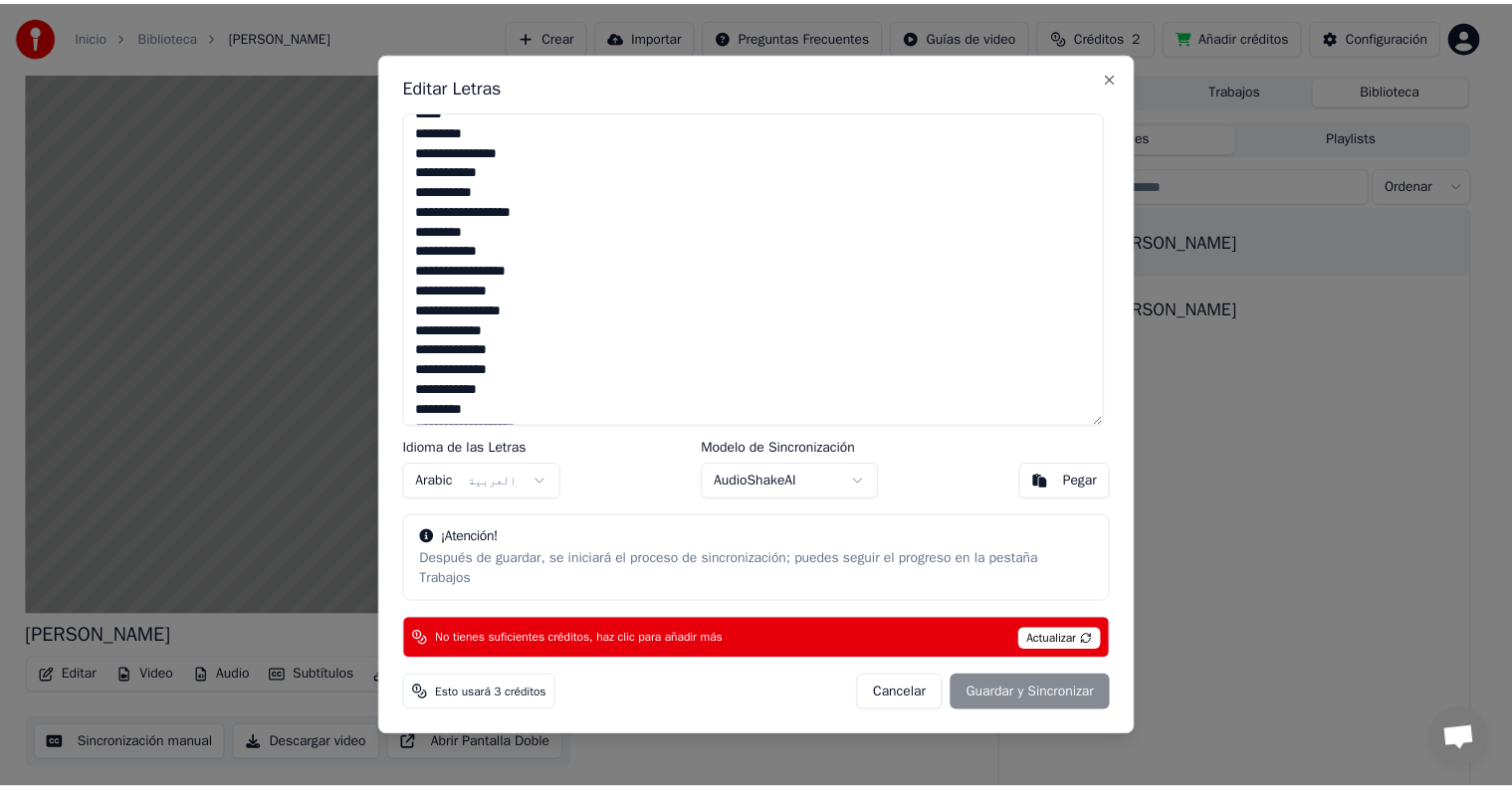 scroll, scrollTop: 0, scrollLeft: 0, axis: both 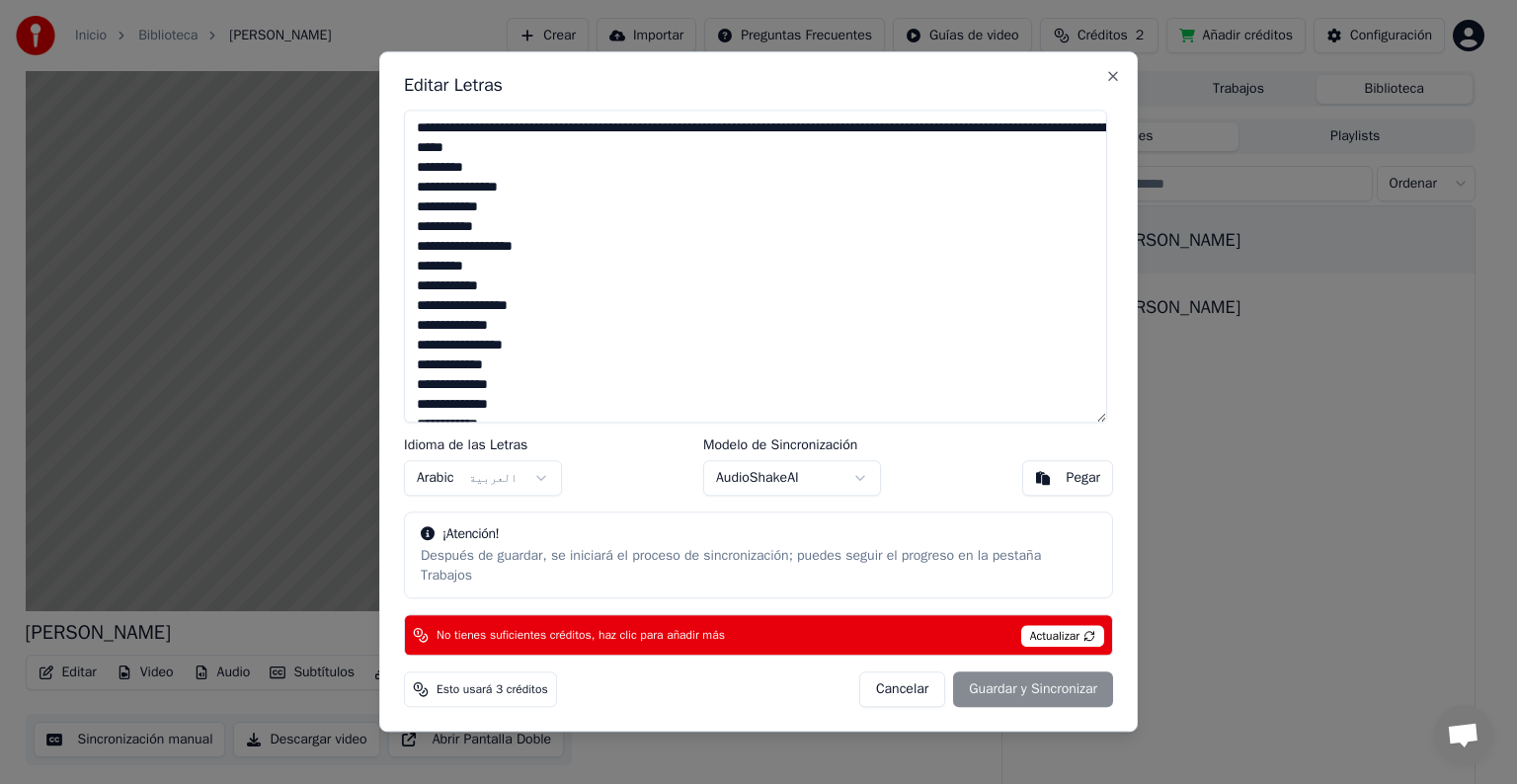 click on "Actualizar" at bounding box center (1063, 637) 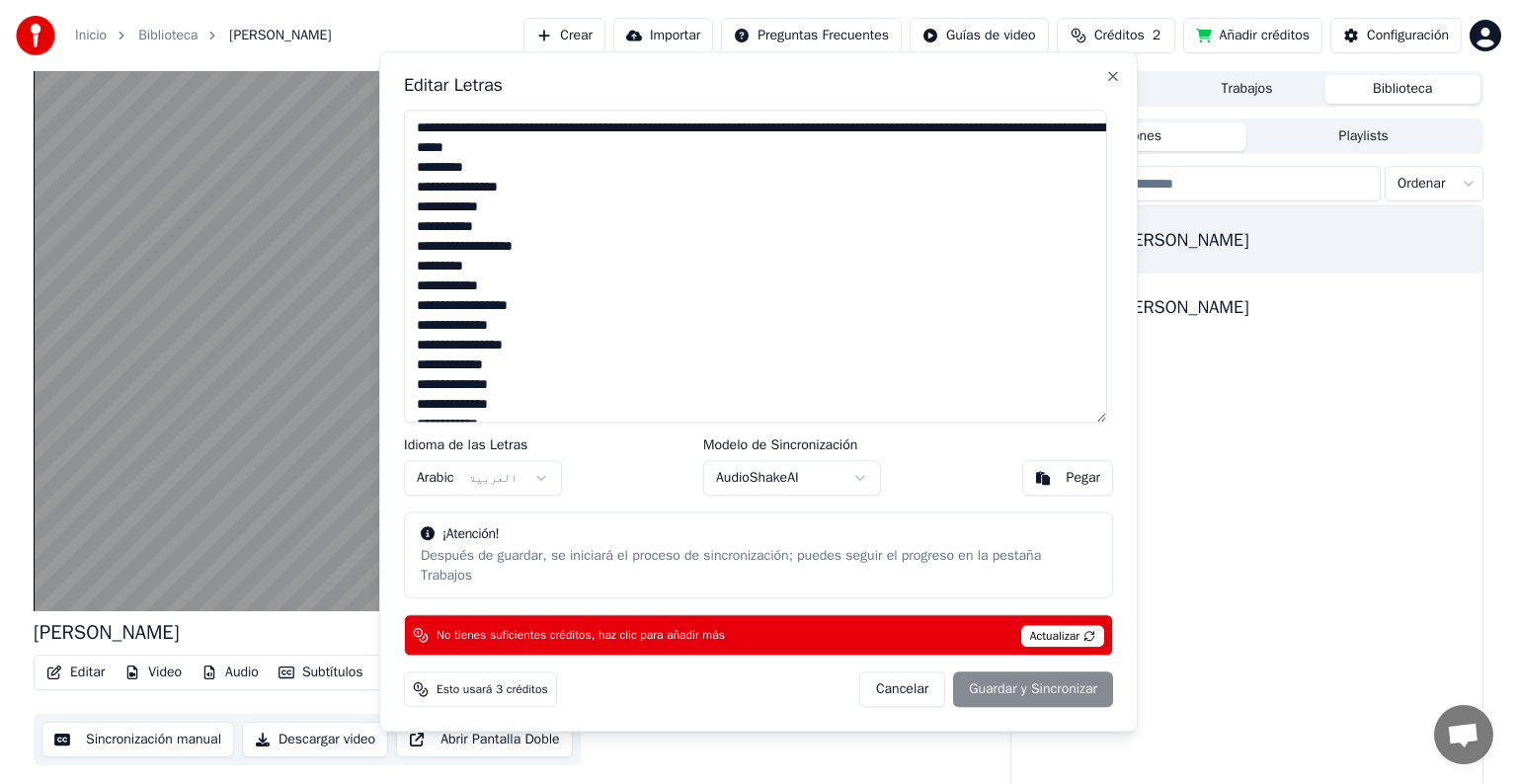 type on "**********" 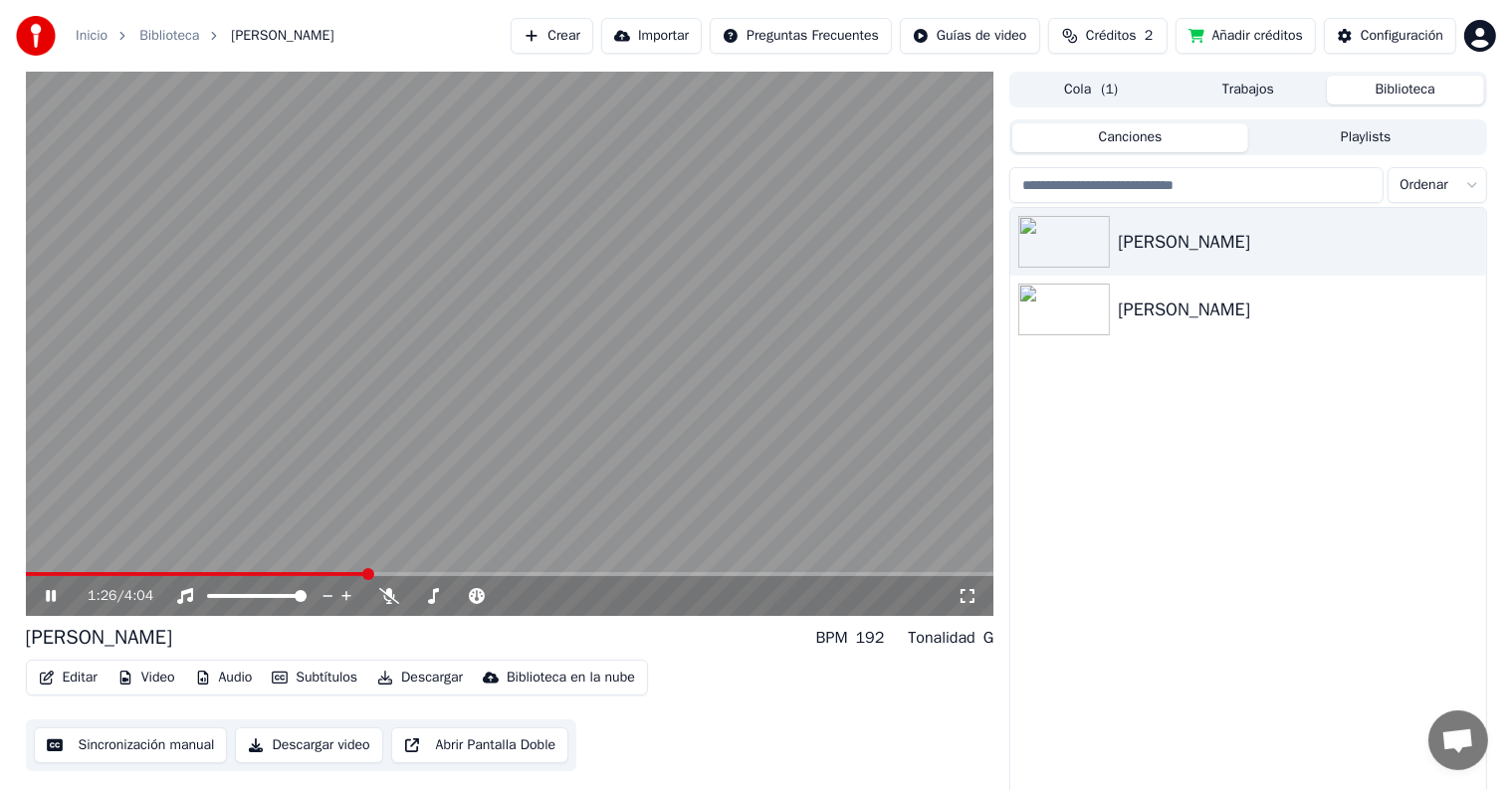 click at bounding box center [510, 574] 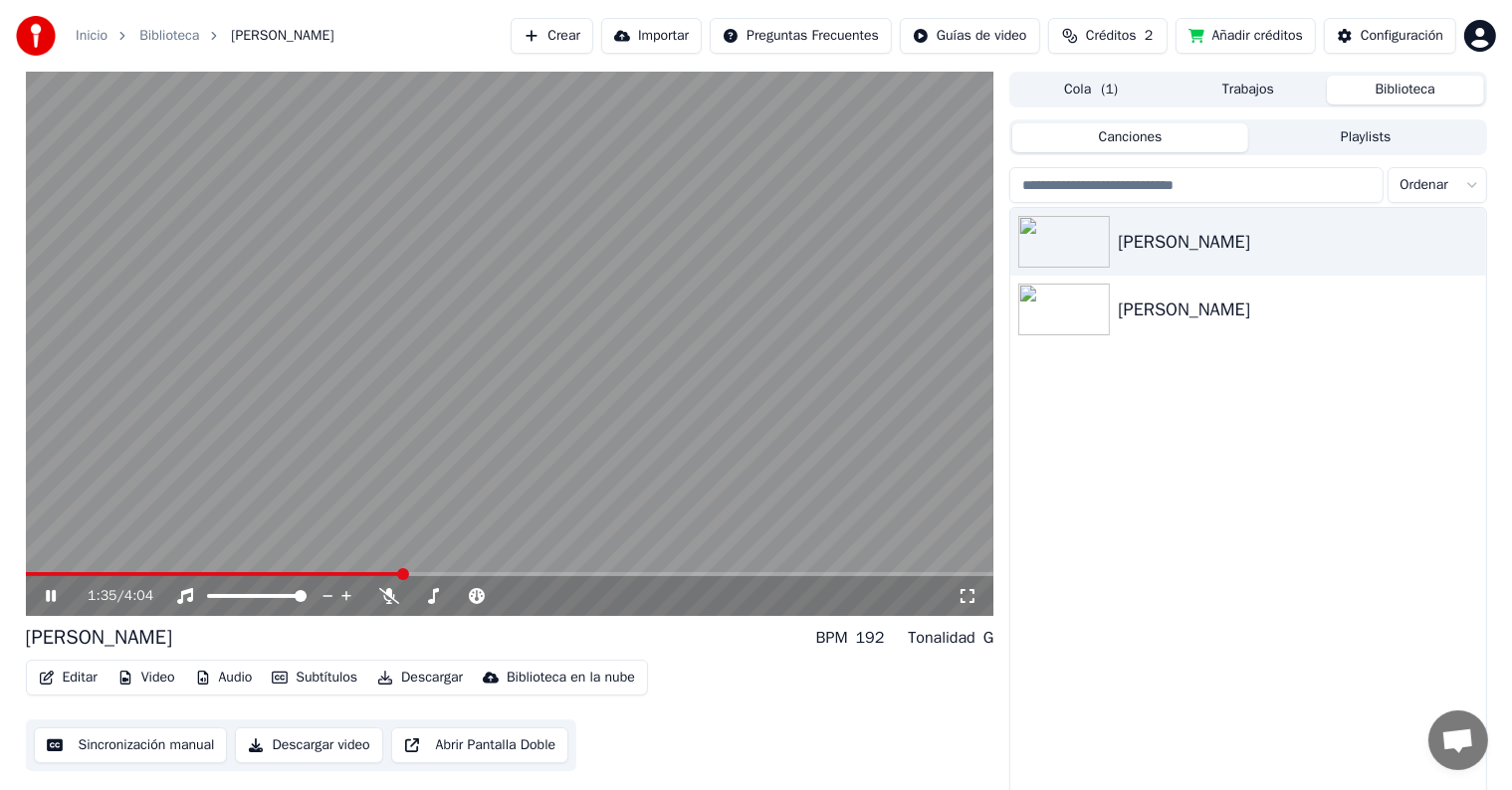 click at bounding box center [510, 574] 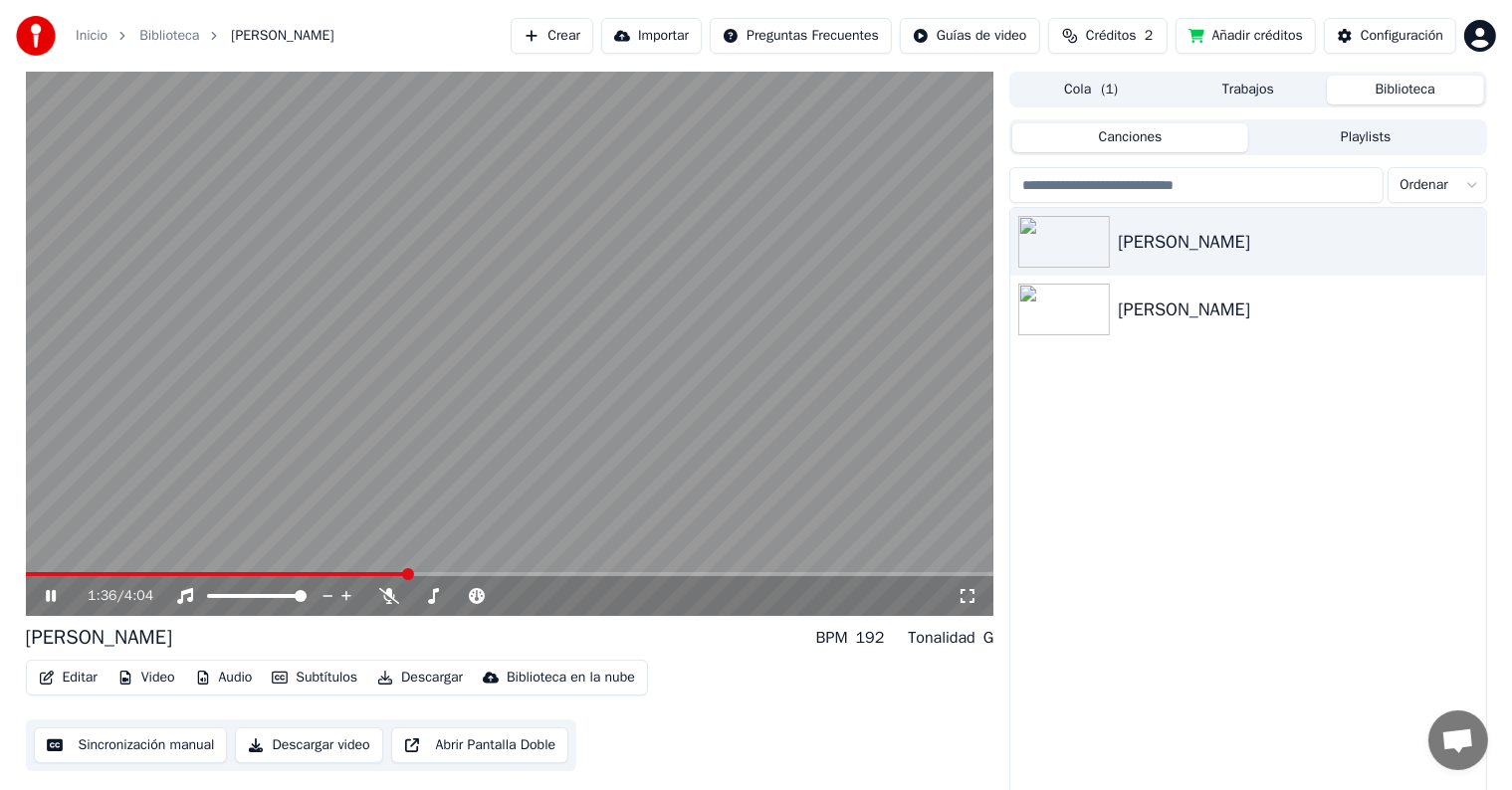 click on "1:36  /  4:04" at bounding box center [510, 596] 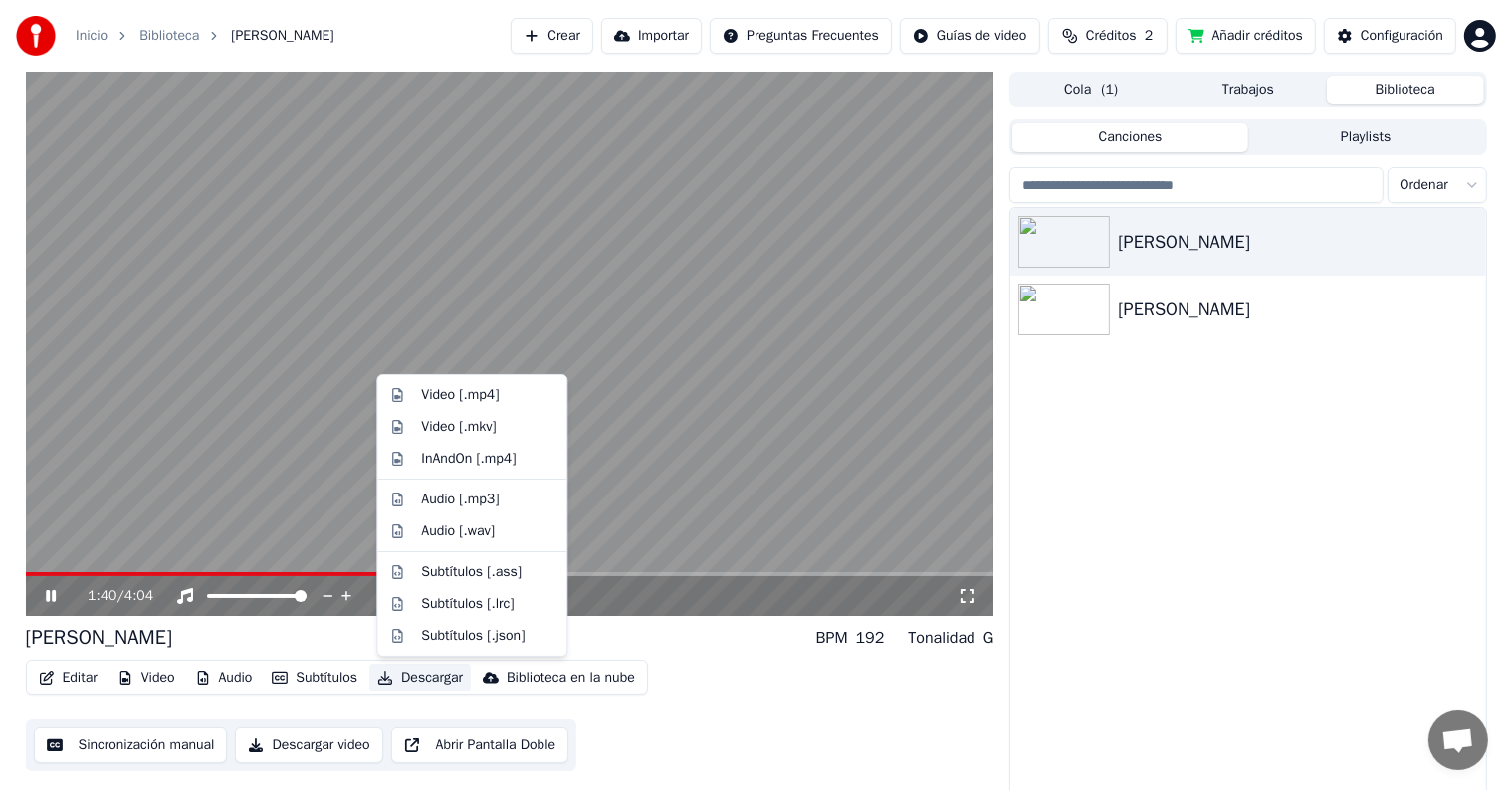 click on "Descargar" at bounding box center (420, 678) 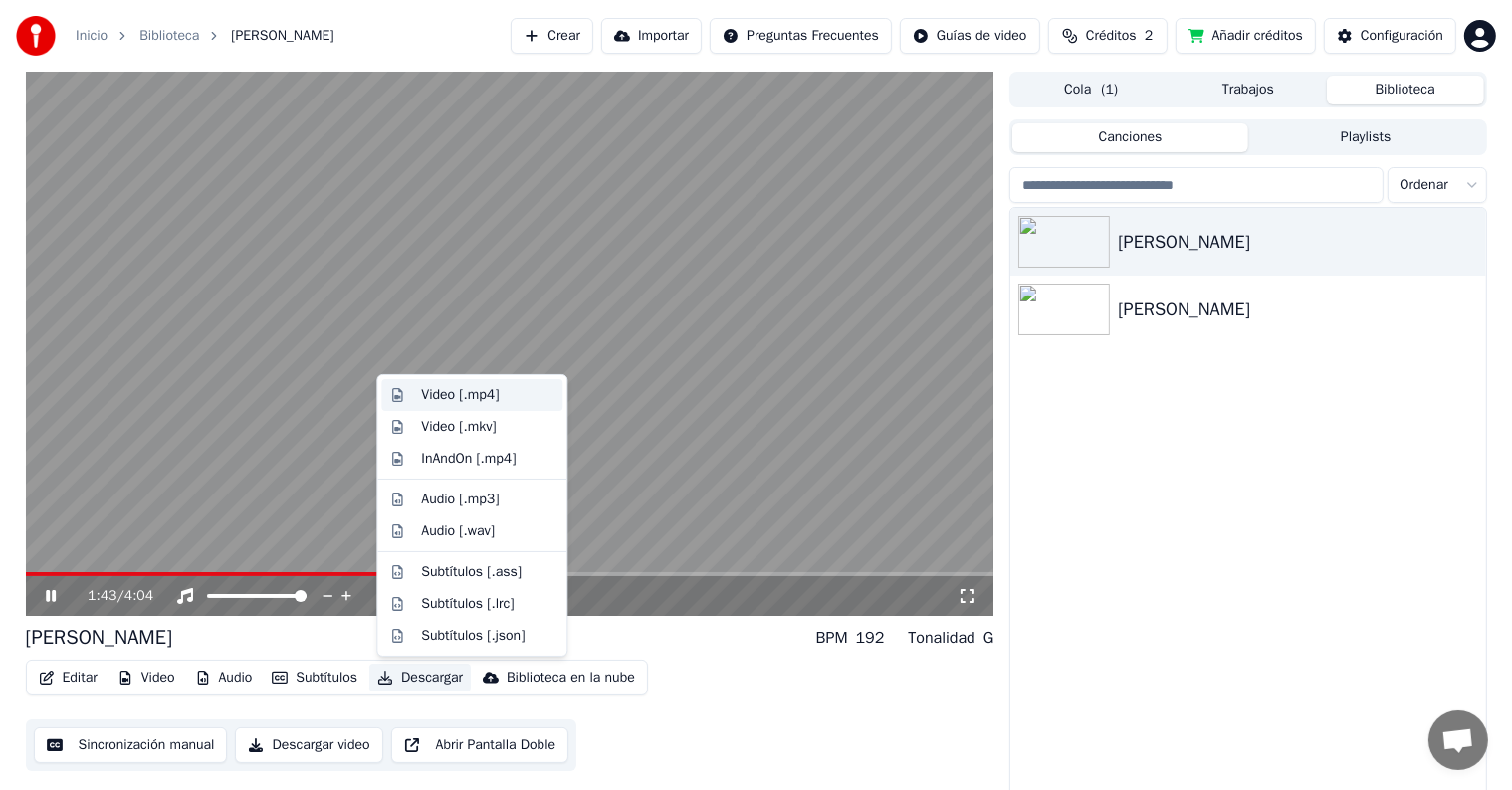 click on "Video [.mp4]" at bounding box center [460, 395] 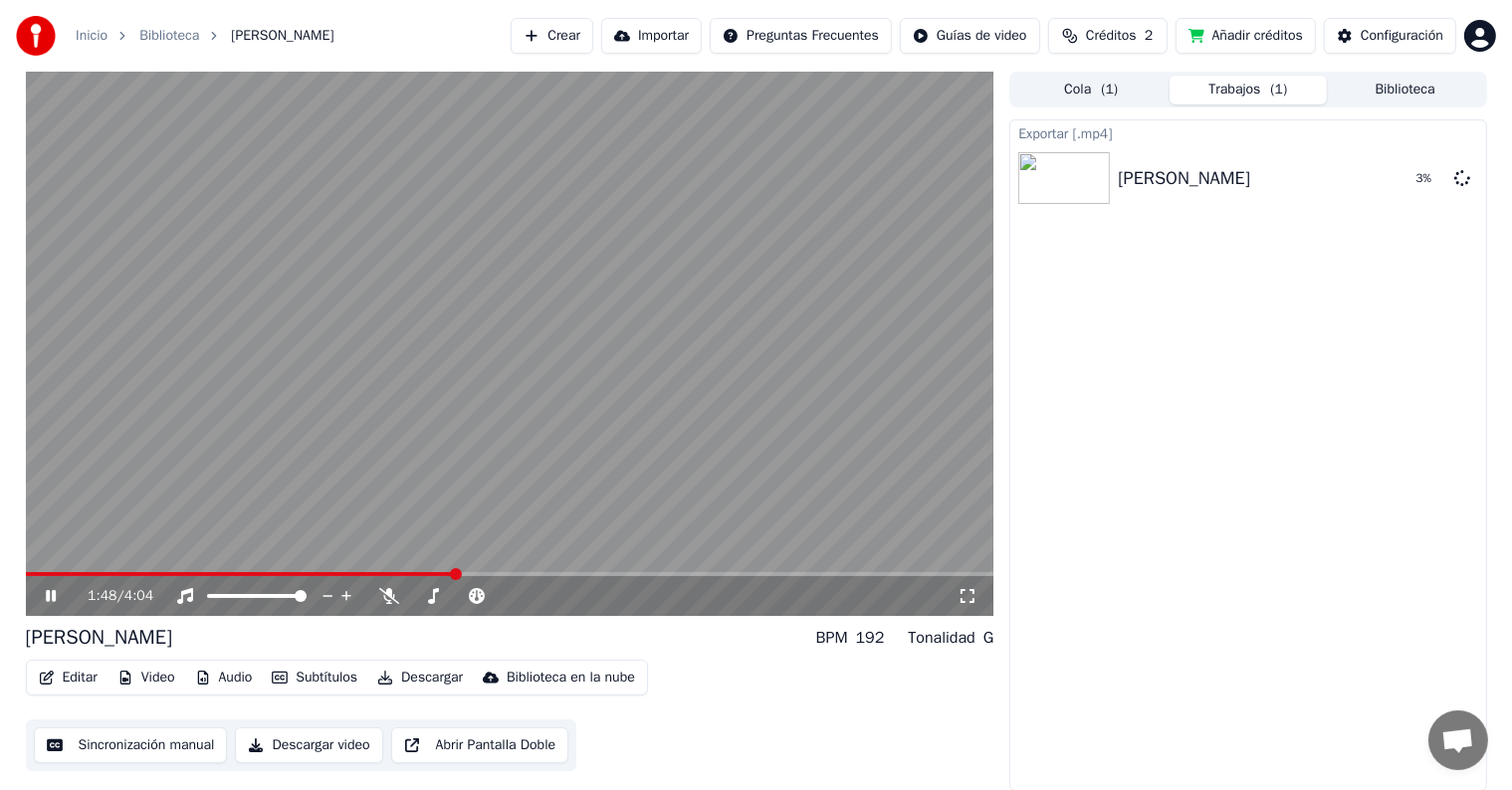click on "Sincronización manual" at bounding box center [130, 745] 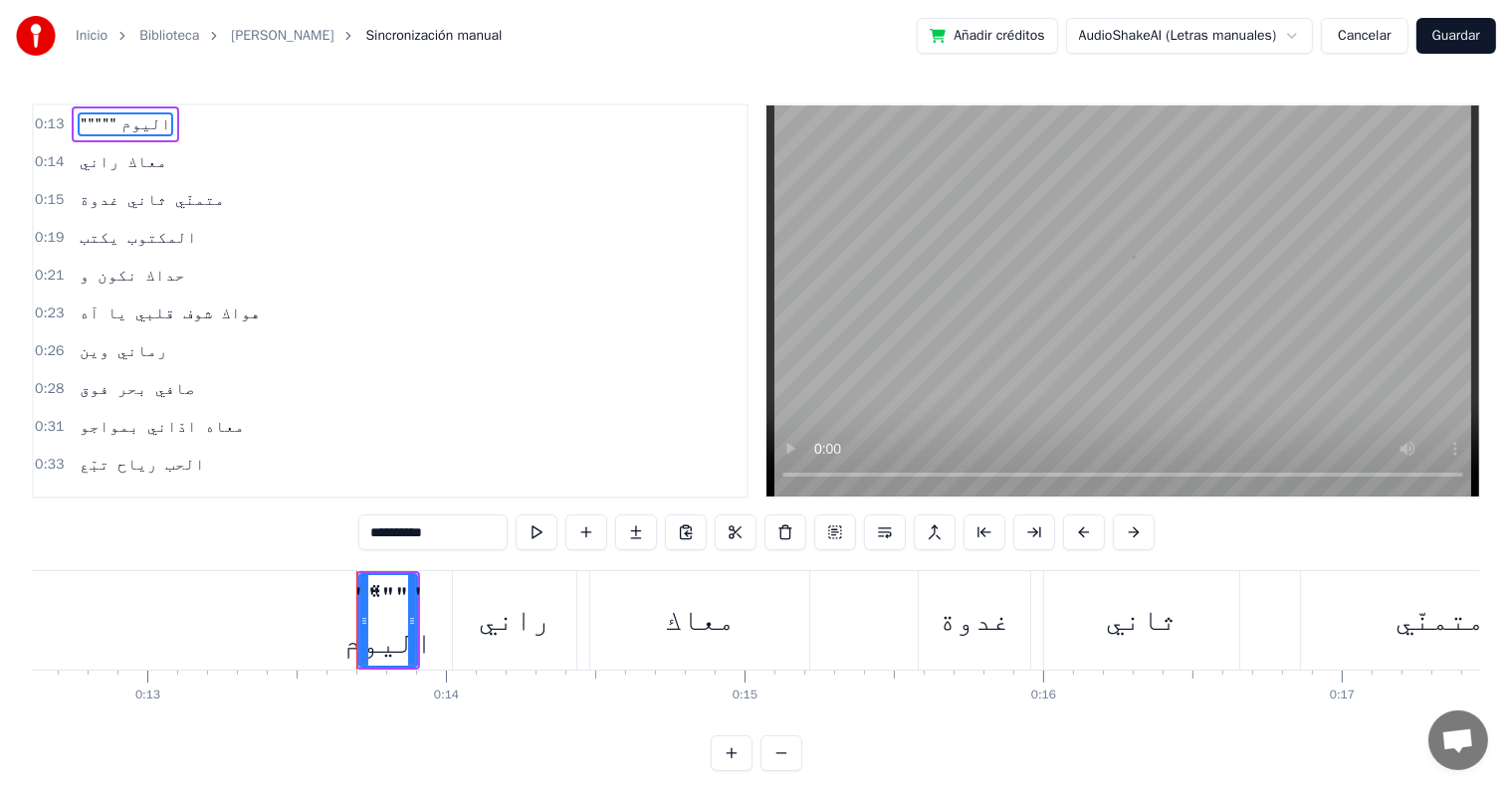 scroll, scrollTop: 0, scrollLeft: 3991, axis: horizontal 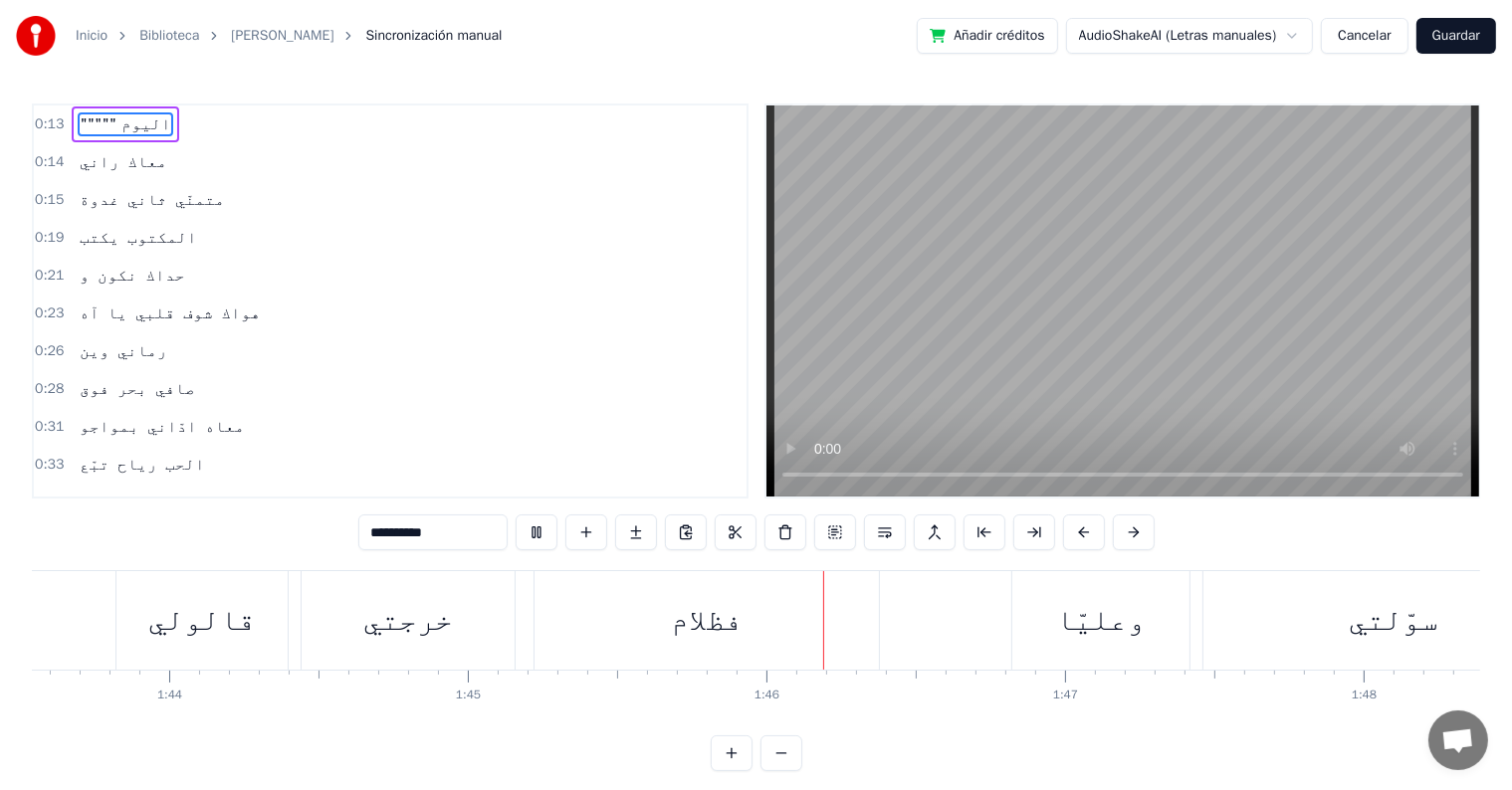 click on "Guardar" at bounding box center (1456, 36) 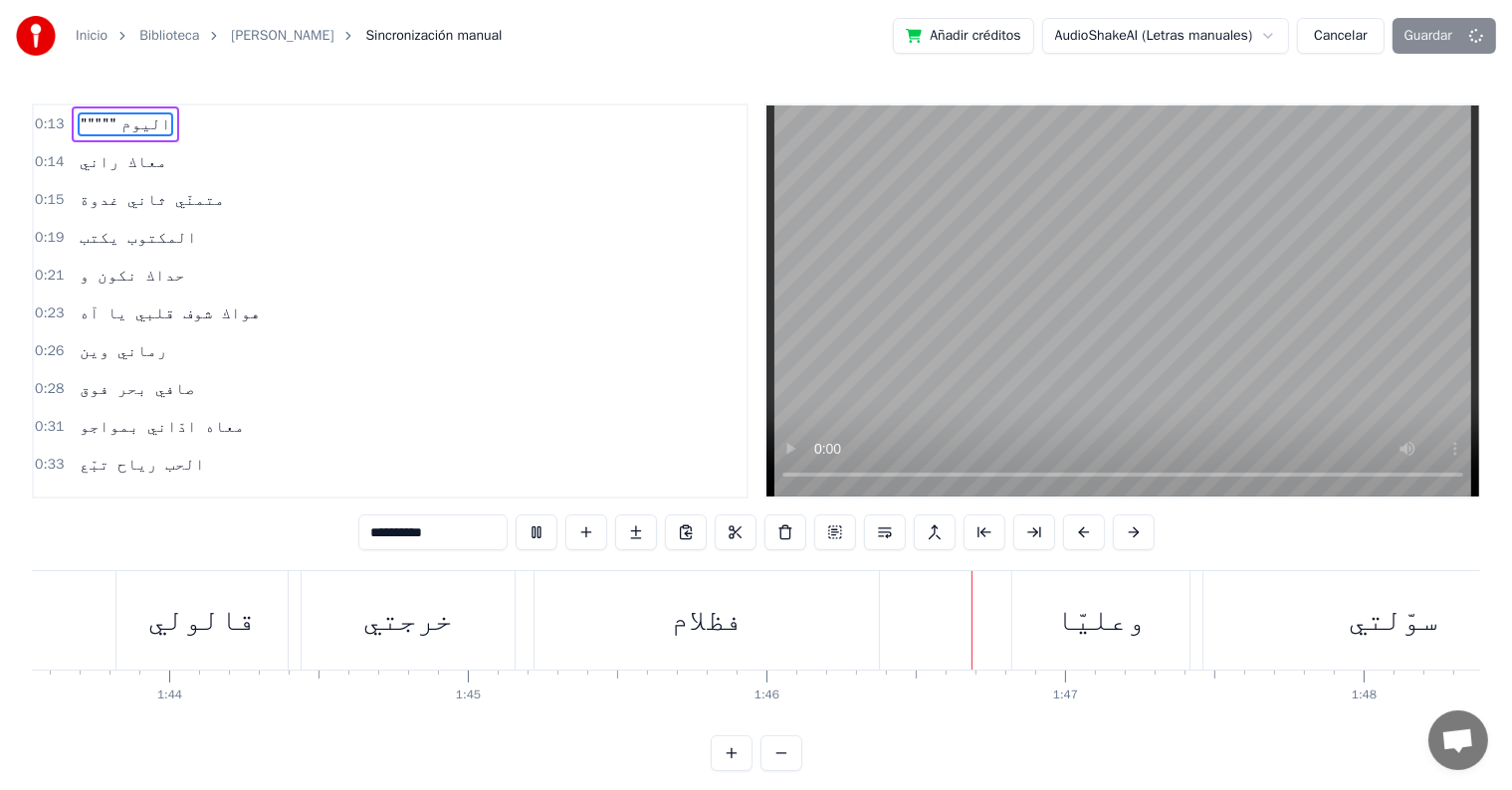 type on "**********" 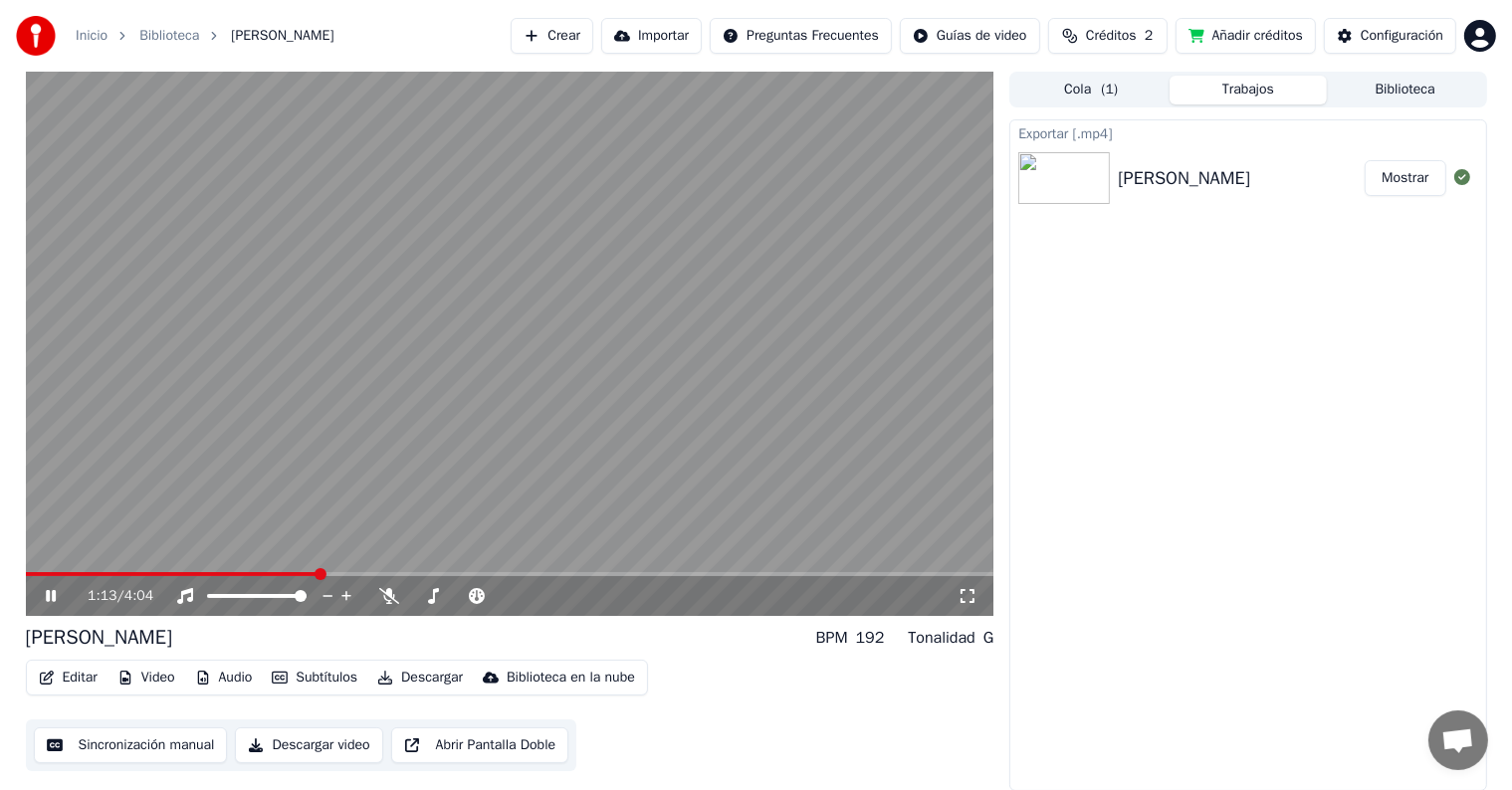 click on "Mostrar" at bounding box center (1404, 178) 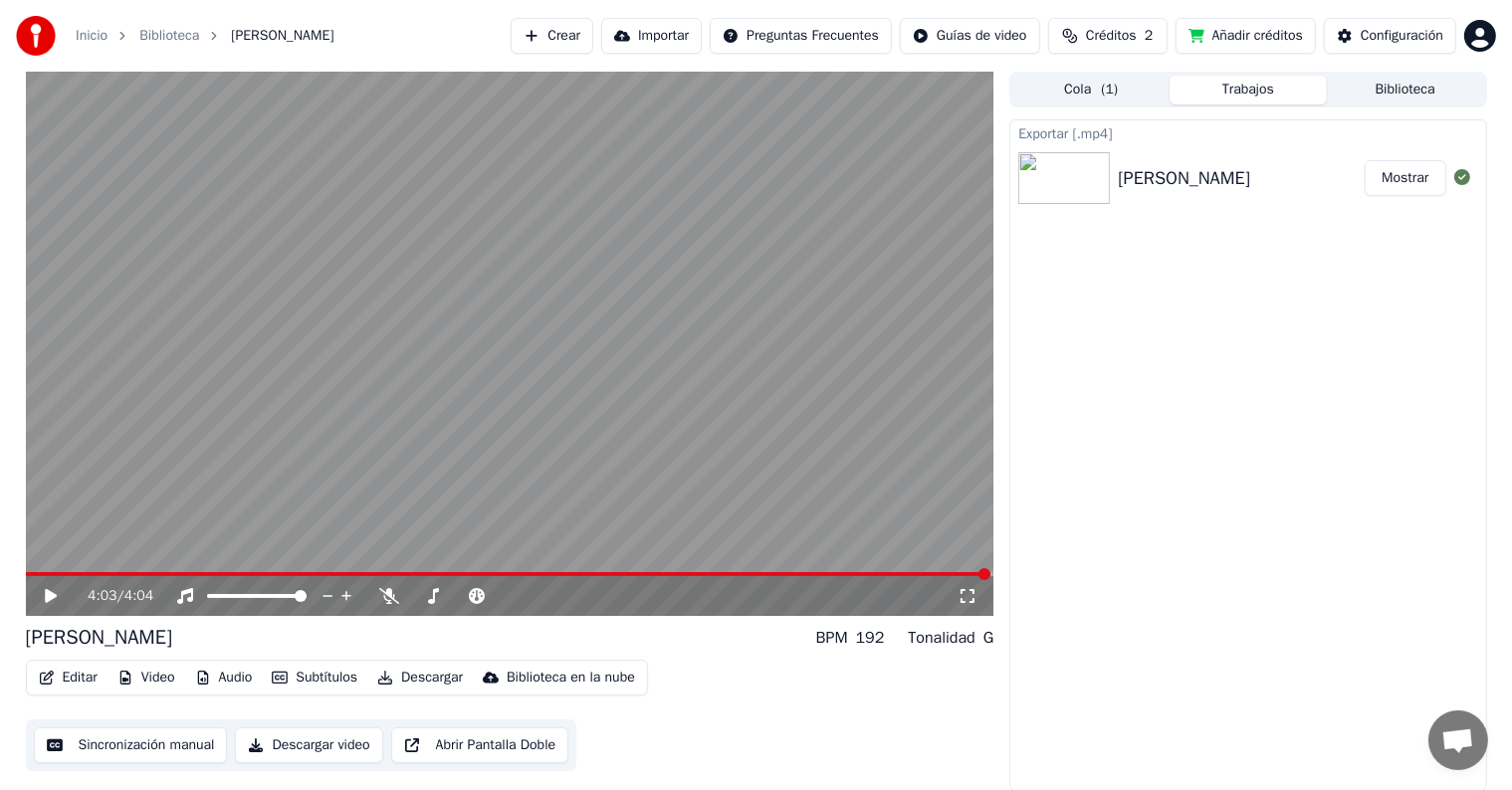 click on "Sincronización manual Descargar video Abrir Pantalla Doble" at bounding box center (302, 745) 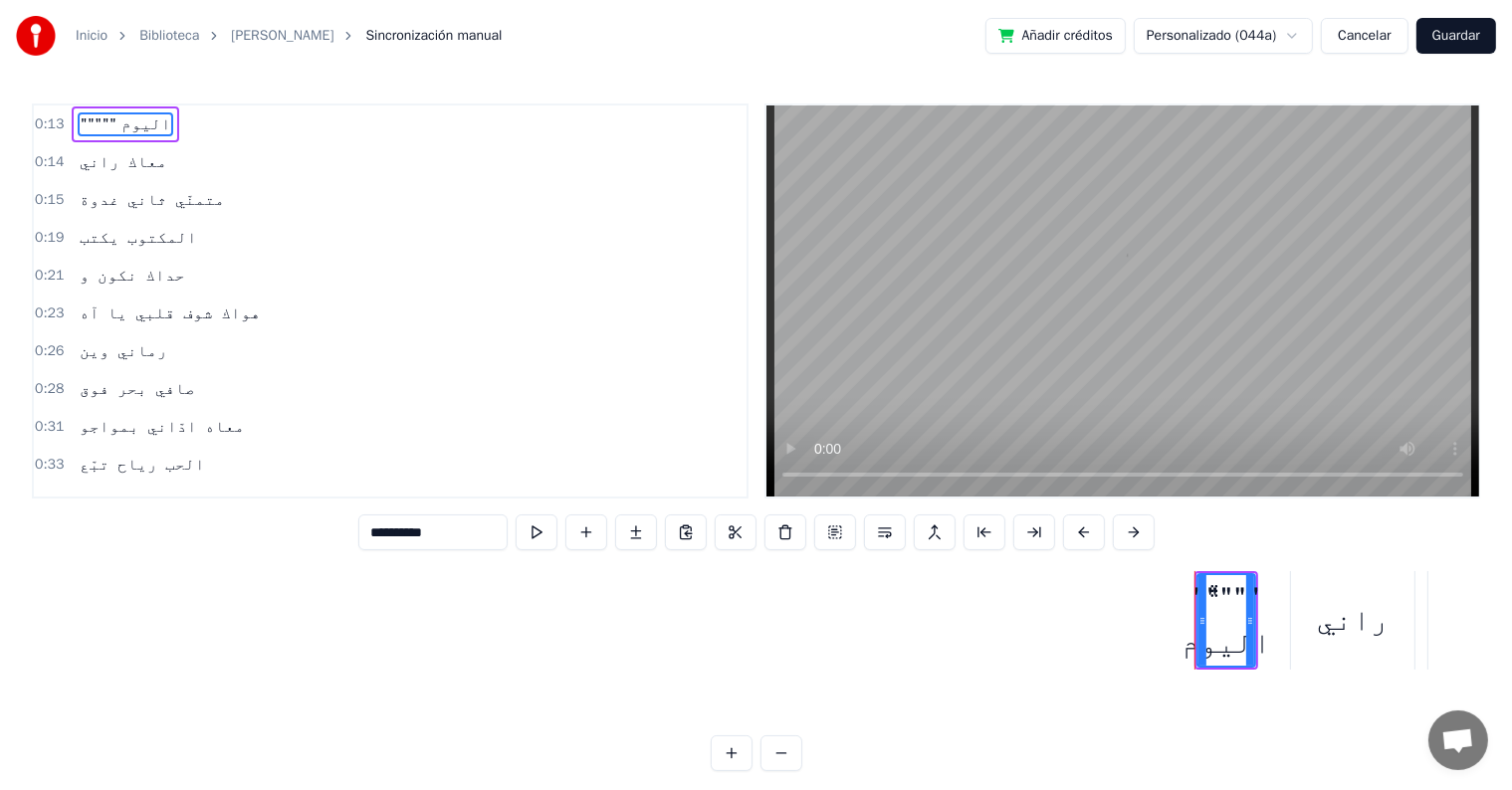 type on "**********" 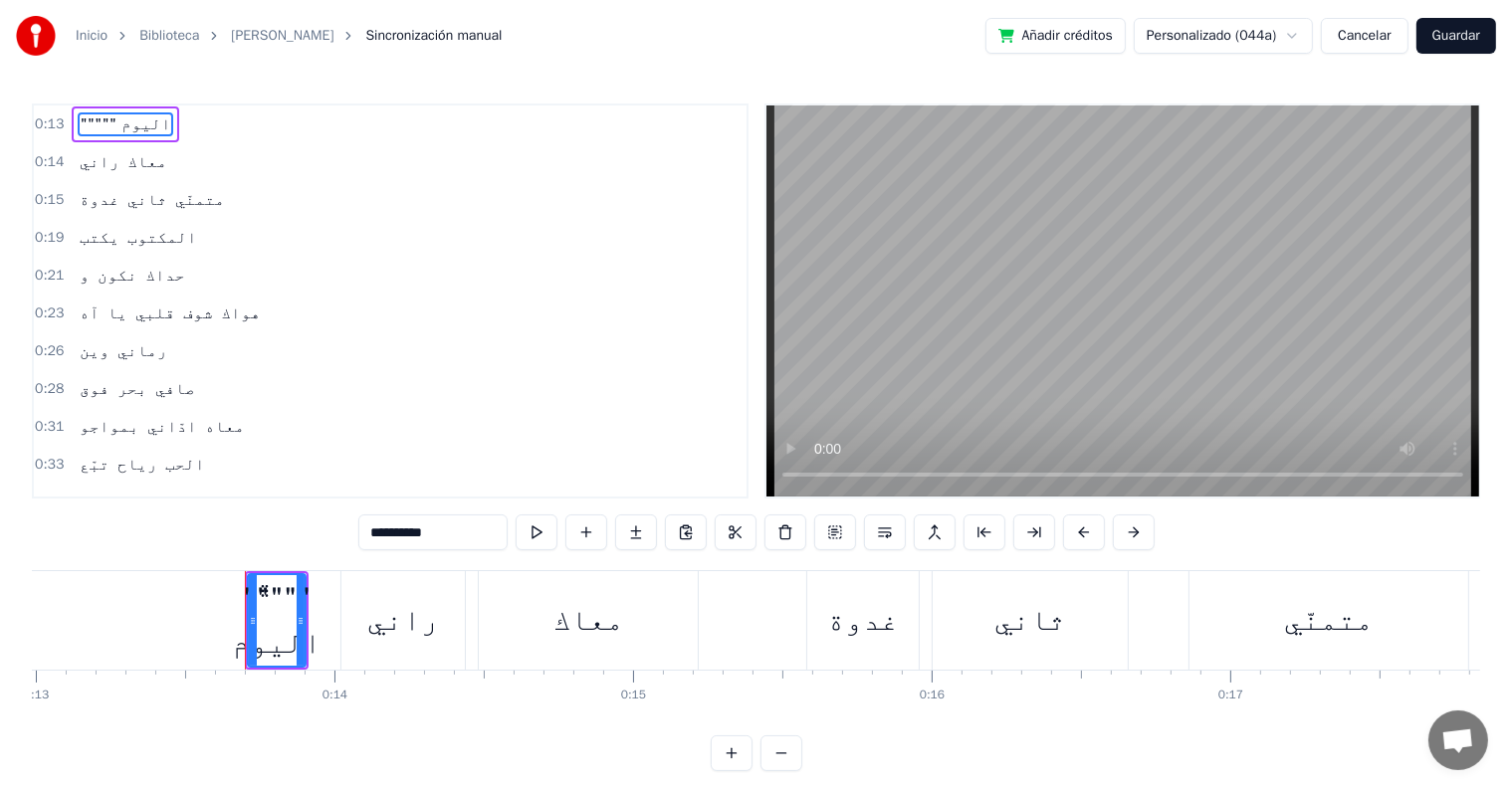scroll, scrollTop: 0, scrollLeft: 3991, axis: horizontal 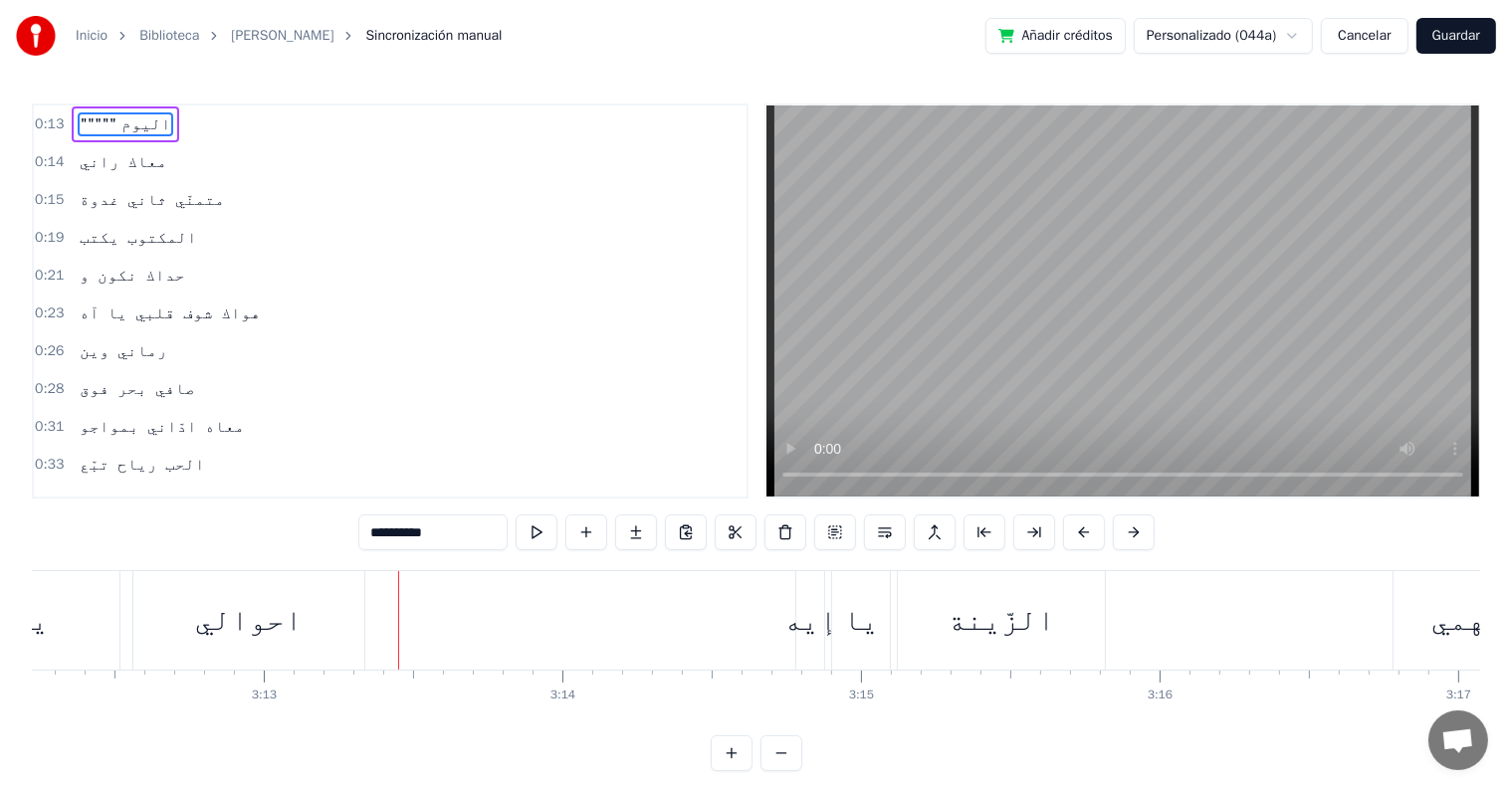 type 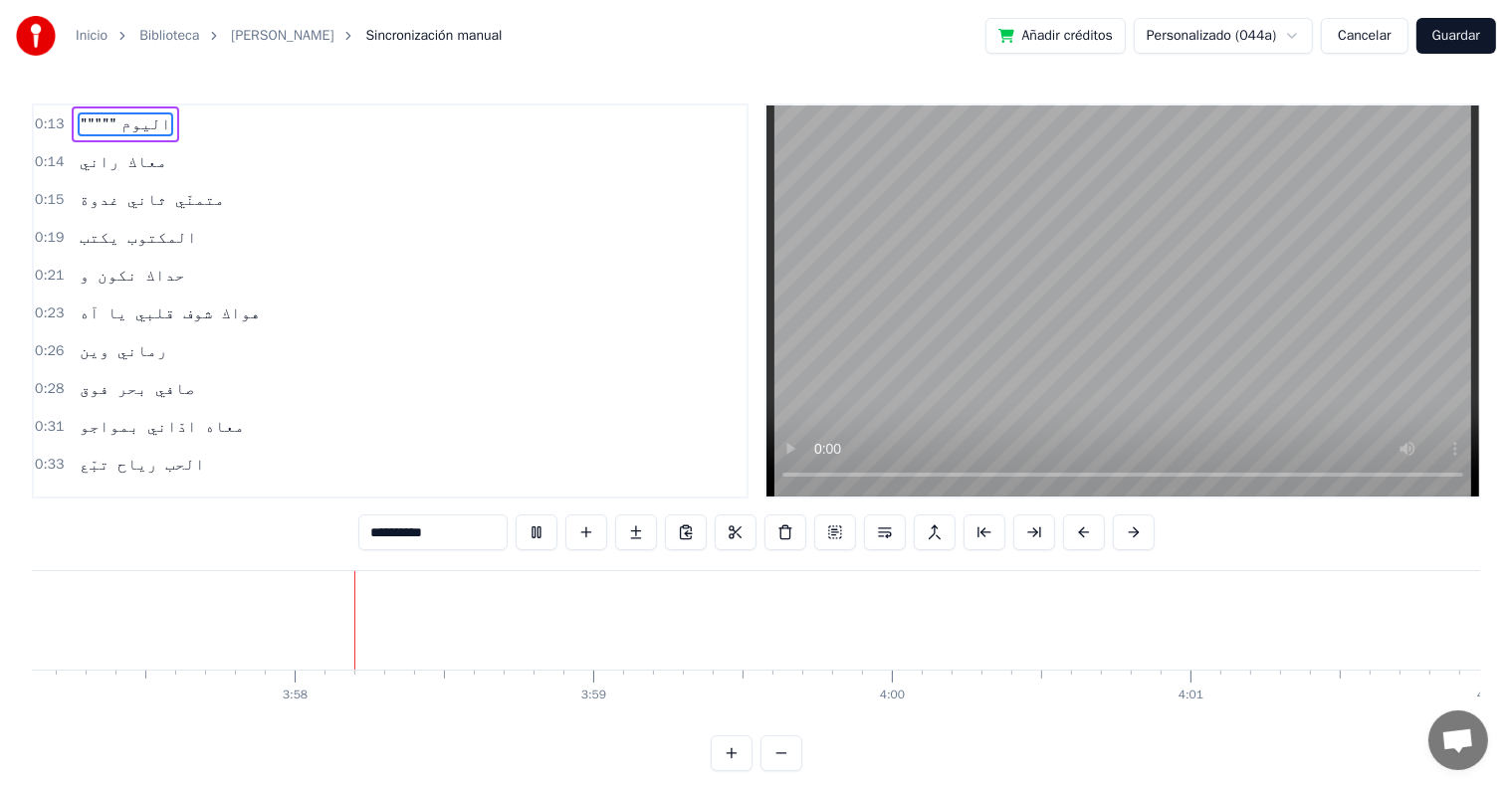 scroll, scrollTop: 0, scrollLeft: 70846, axis: horizontal 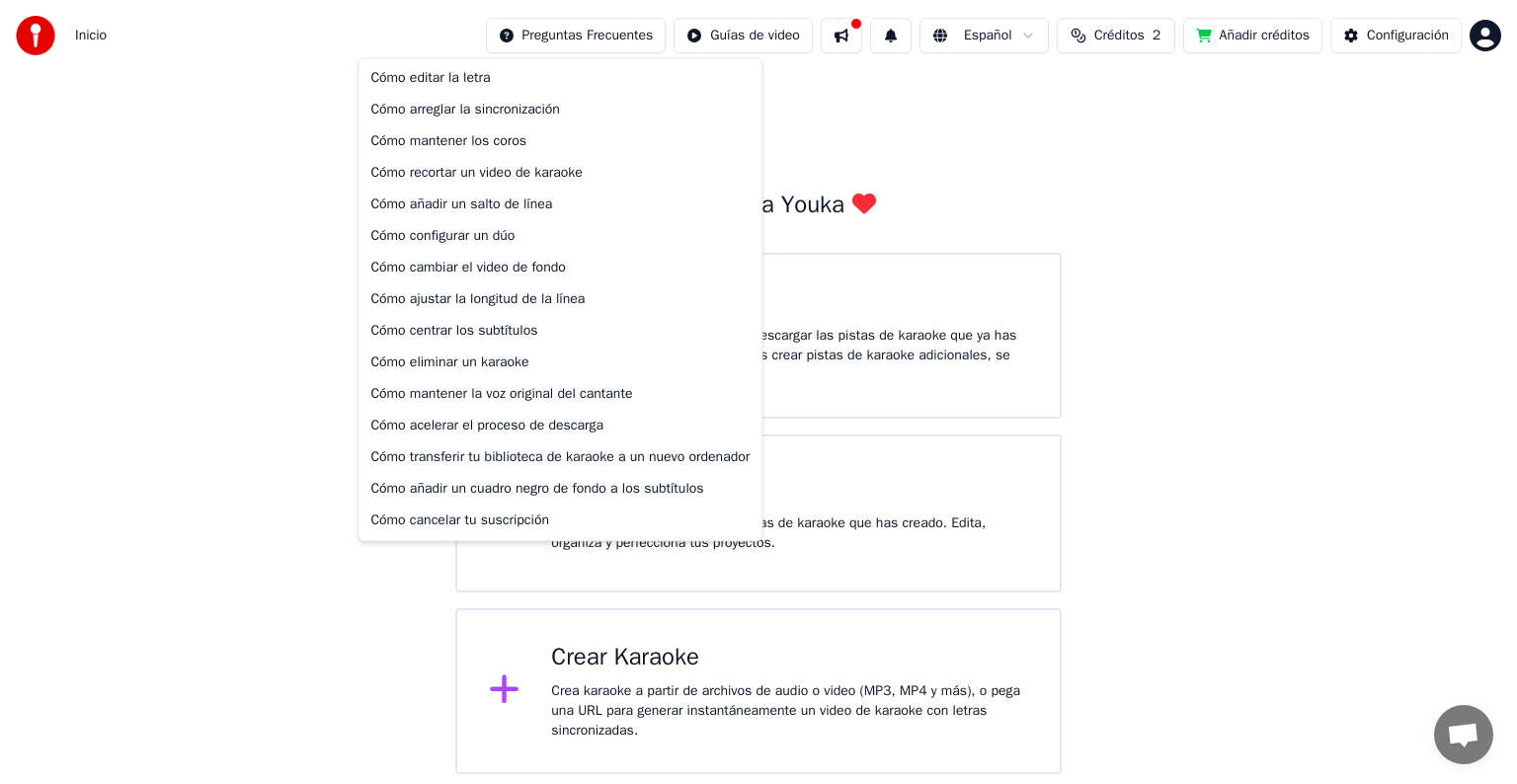 click on "Inicio Preguntas Frecuentes Guías de video Español Créditos 2 Añadir créditos Configuración Bienvenido a Youka Añadir créditos Tienes la opción de escuchar o descargar las pistas de karaoke que ya has generado. Sin embargo, si deseas crear pistas de karaoke adicionales, se requiere una actualización. Biblioteca Accede y administra todas las pistas de karaoke que has creado. Edita, organiza y perfecciona tus proyectos. Crear Karaoke Crea karaoke a partir de archivos de audio o video (MP3, MP4 y más), o pega una URL para generar instantáneamente un video de karaoke con letras sincronizadas. Cómo editar la letra Cómo arreglar la sincronización Cómo mantener los coros Cómo recortar un video de karaoke Cómo añadir un salto de línea Cómo configurar un dúo Cómo cambiar el video de fondo Cómo ajustar la longitud de la línea Cómo centrar los subtítulos Cómo eliminar un karaoke Cómo mantener la voz original del cantante Cómo acelerar el proceso de descarga Cómo cancelar tu suscripción" at bounding box center (758, 387) 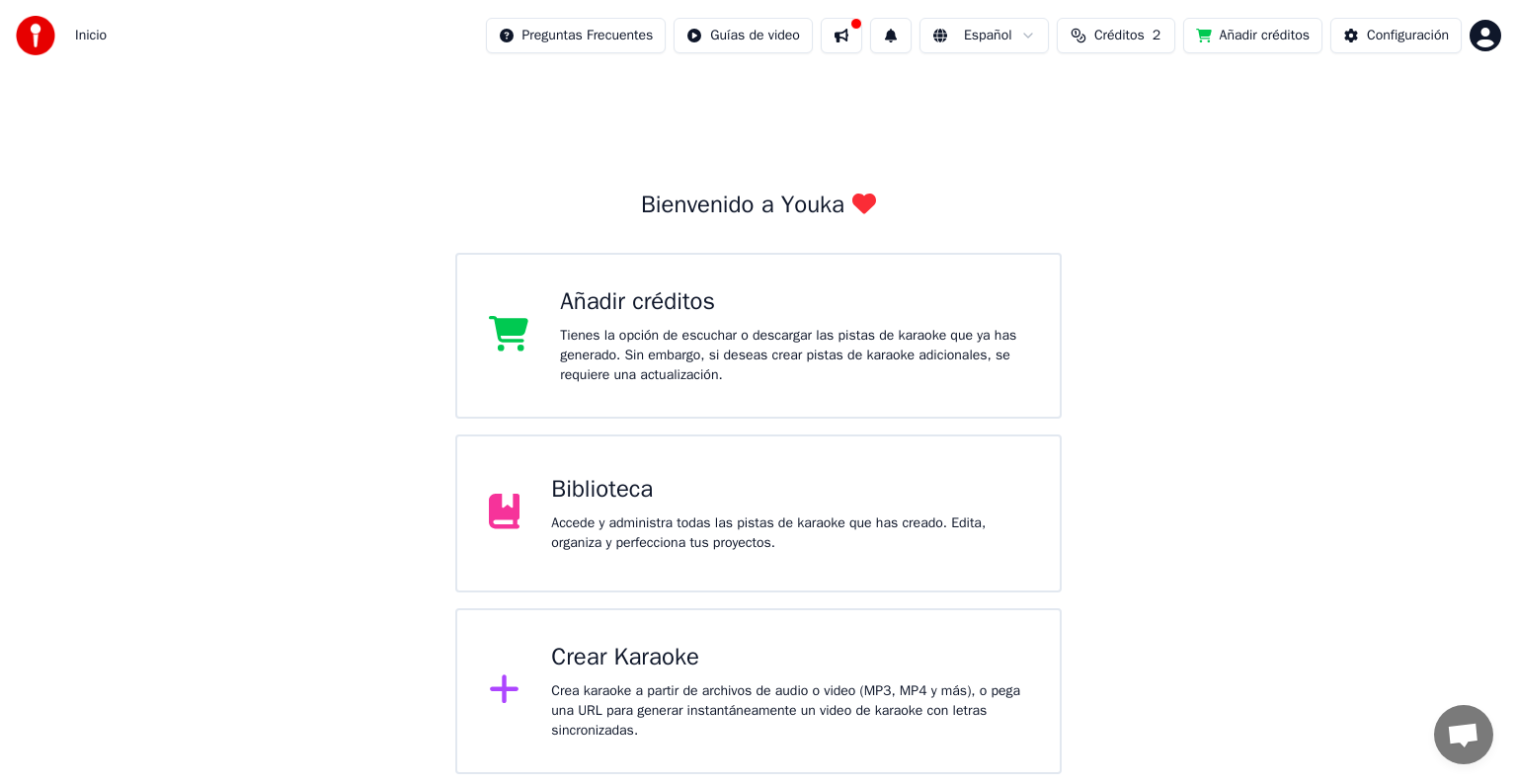 click on "Añadir créditos" at bounding box center [1252, 36] 